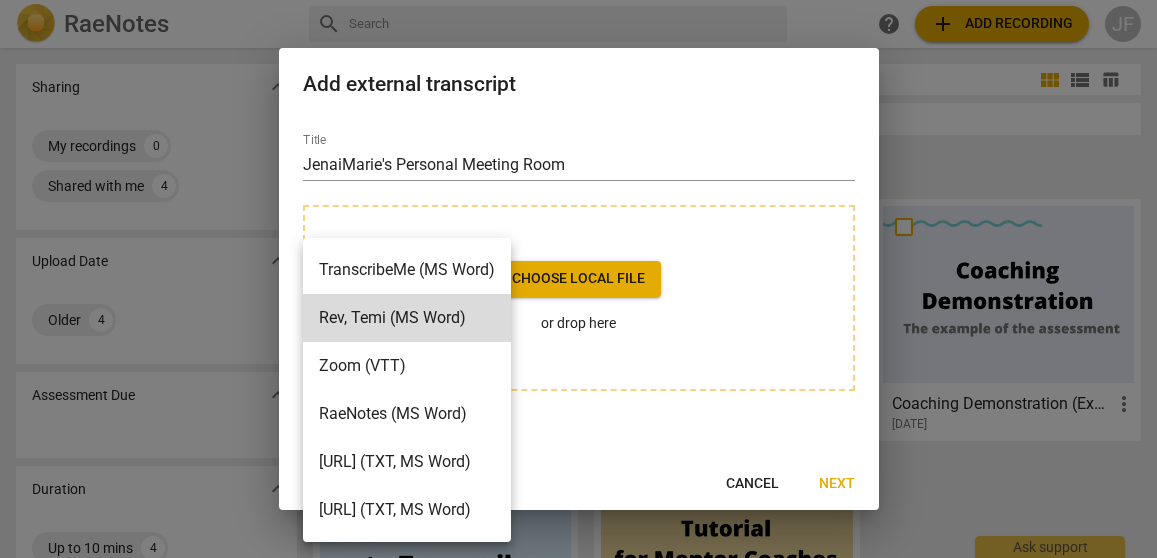 scroll, scrollTop: 0, scrollLeft: 0, axis: both 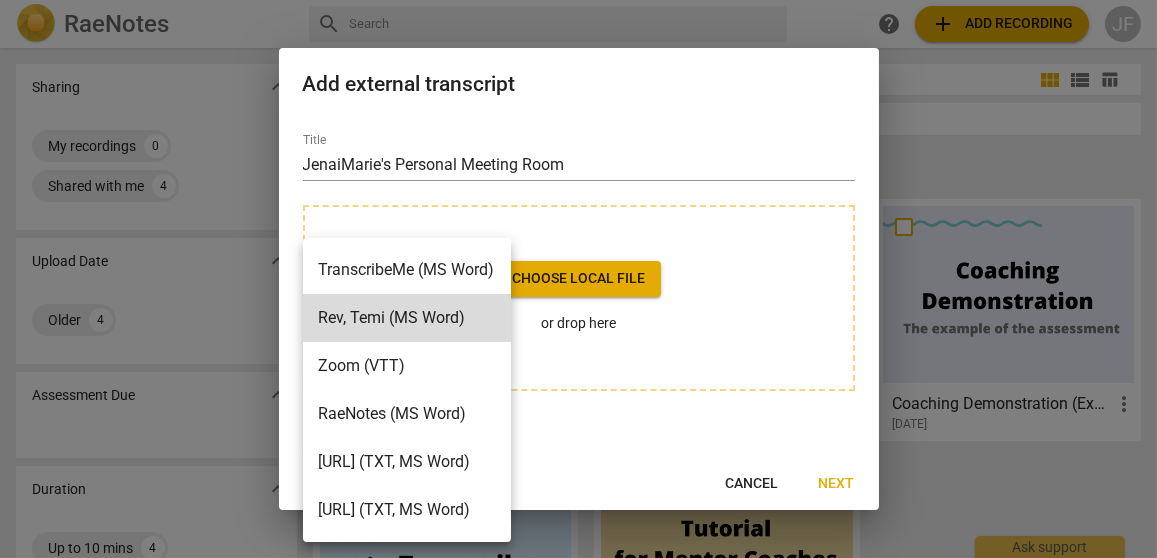 click on "Zoom (VTT)" at bounding box center (407, 366) 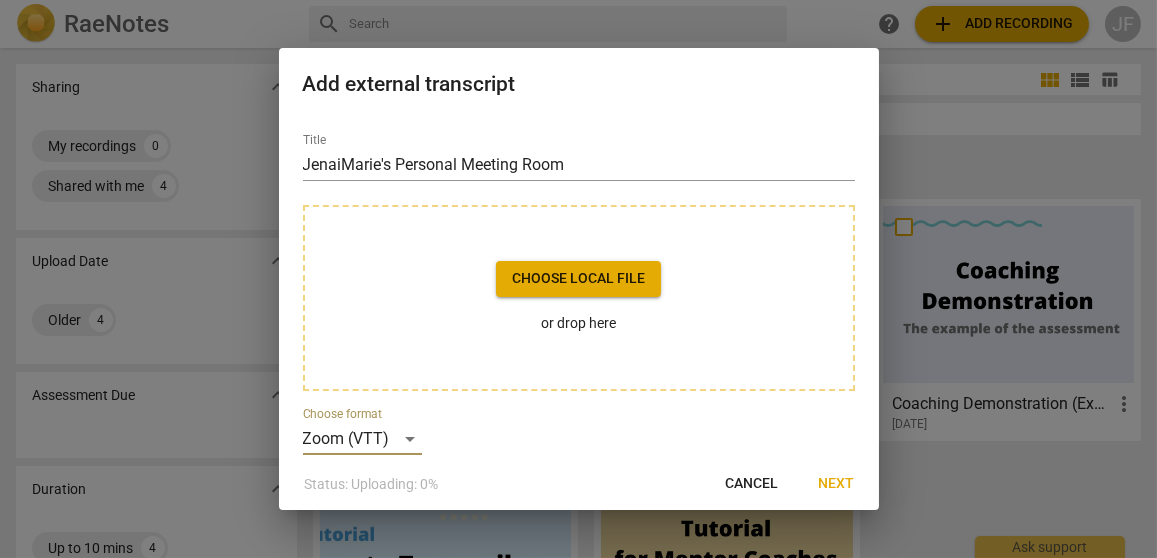 click on "Cancel" at bounding box center [752, 484] 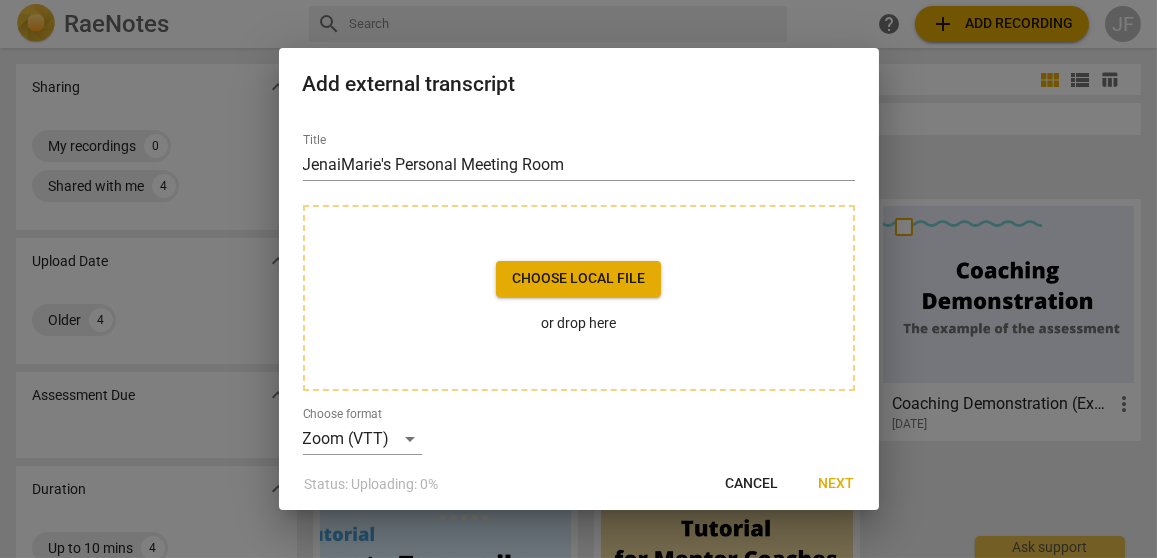 click on "Cancel" at bounding box center (752, 484) 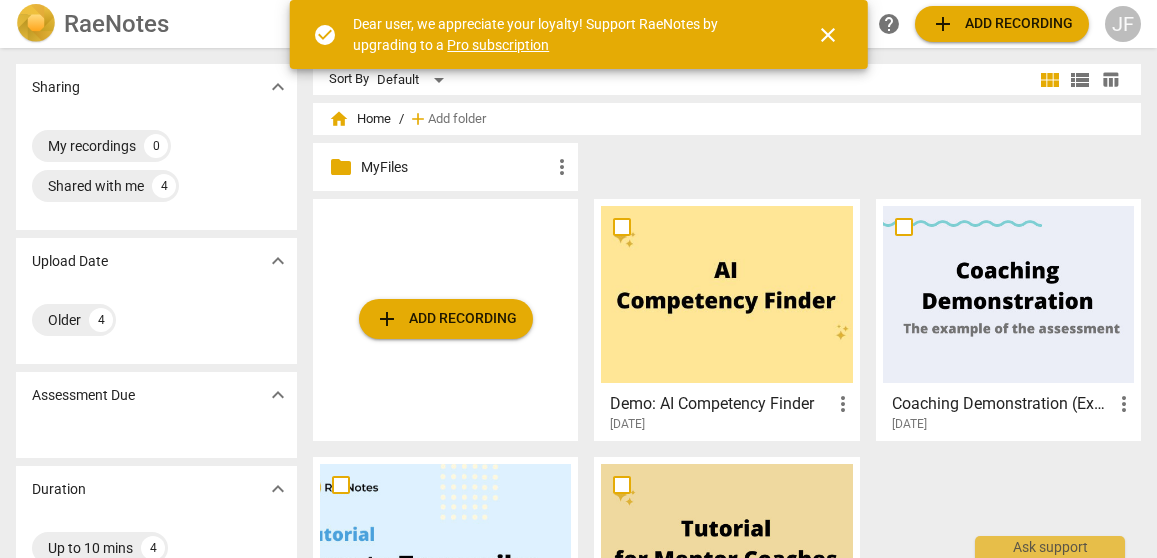 scroll, scrollTop: 0, scrollLeft: 0, axis: both 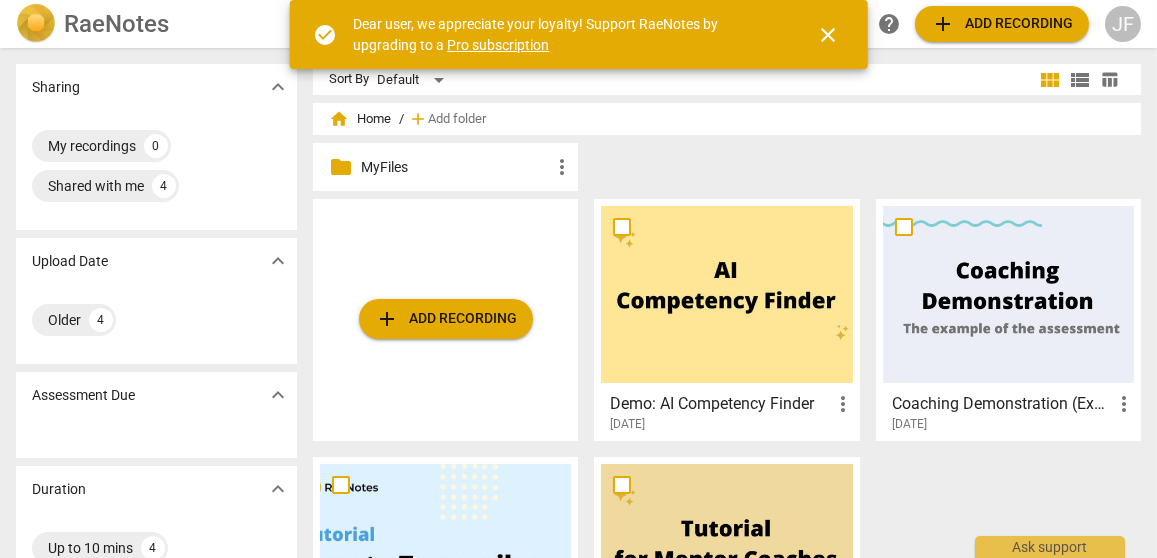 click on "add   Add recording" at bounding box center (1002, 24) 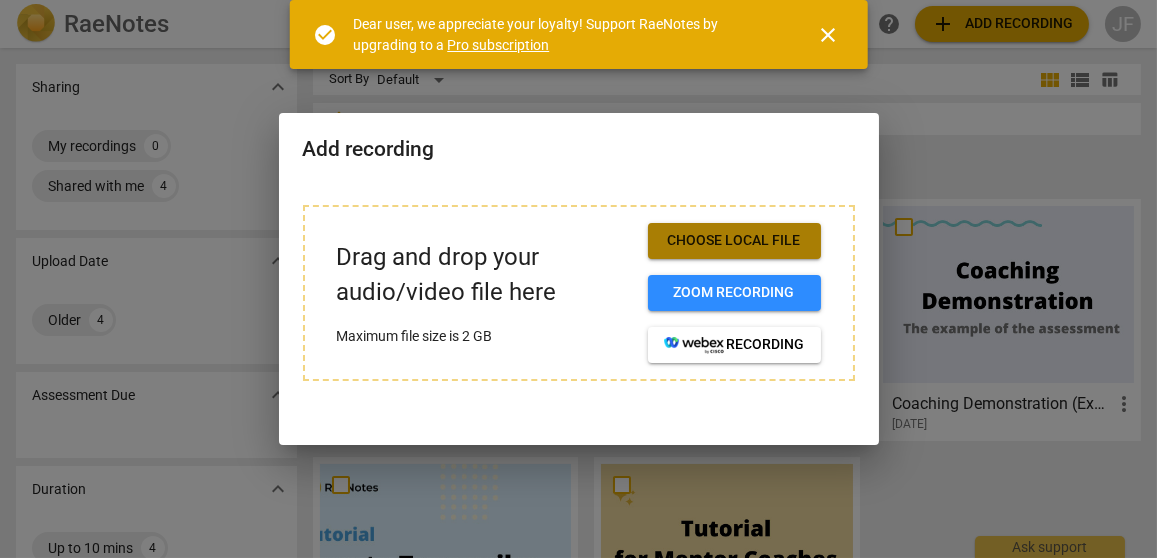 click on "Choose local file" at bounding box center (734, 241) 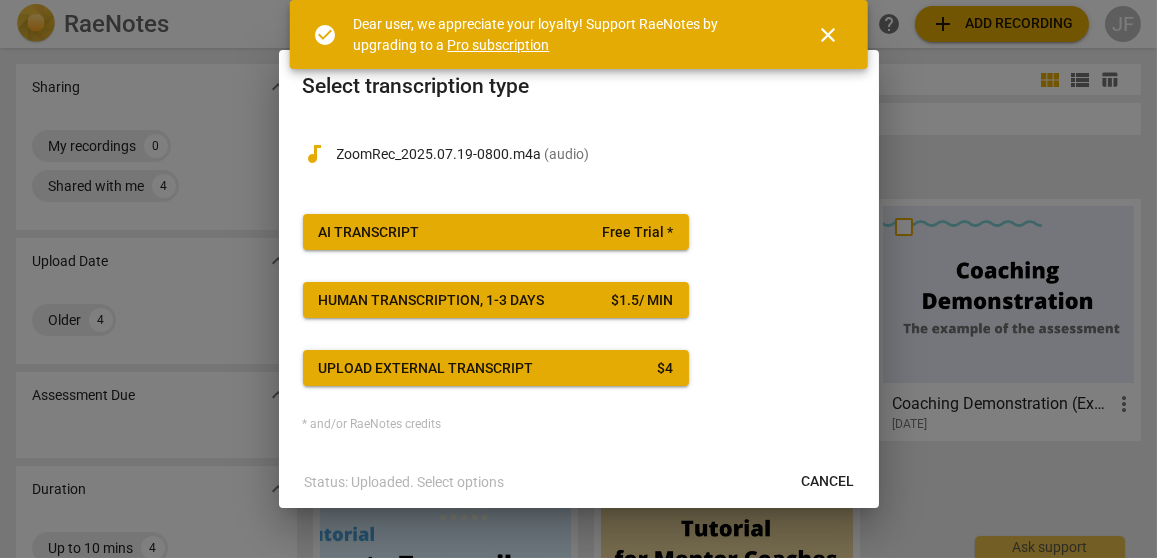 click on "close" at bounding box center [828, 35] 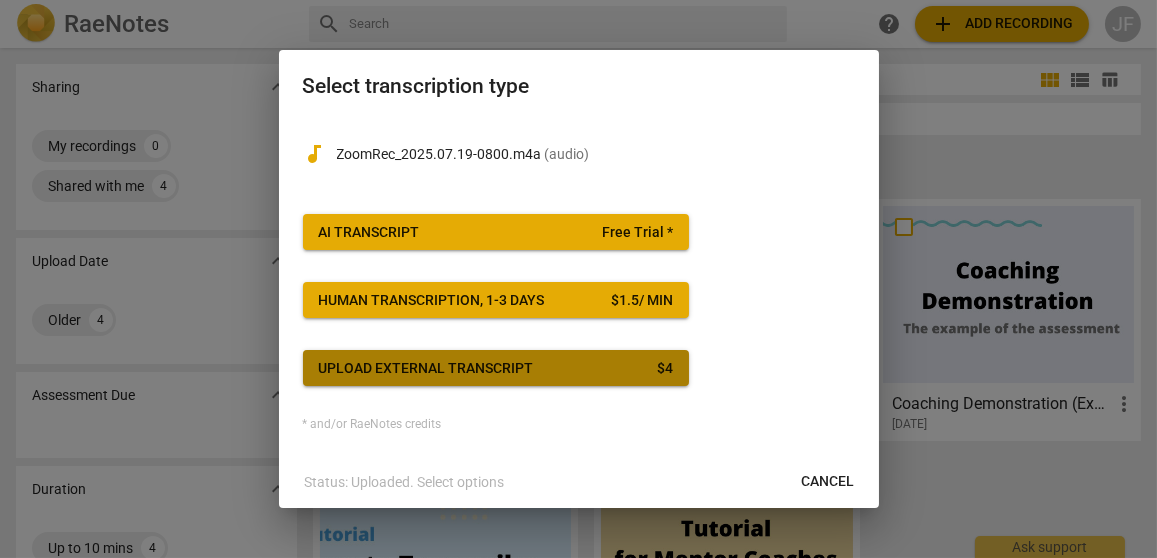 click on "Upload external transcript $ 4" at bounding box center [496, 369] 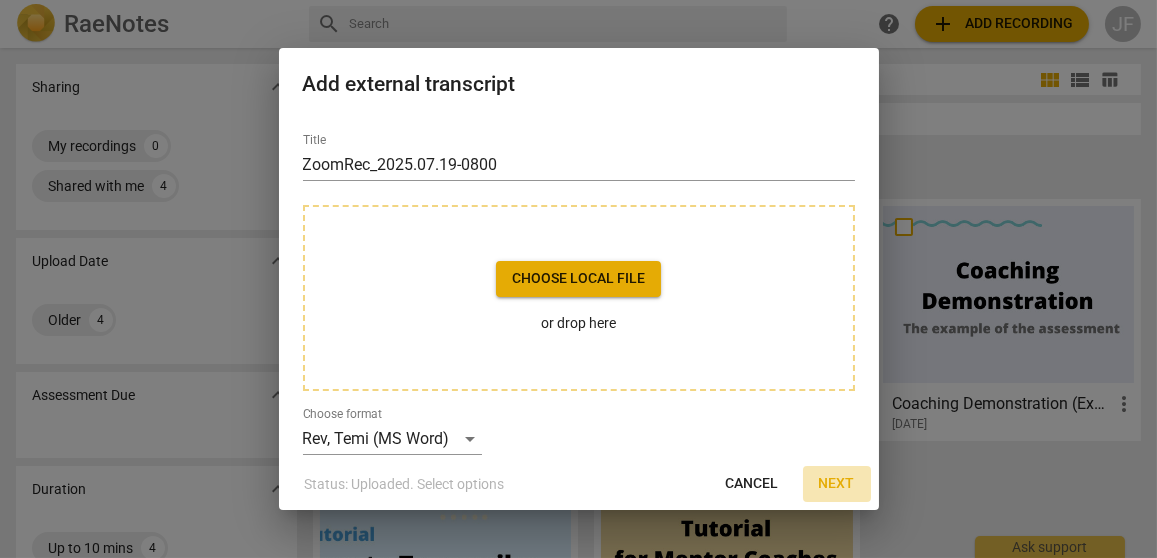 click on "Next" at bounding box center [837, 484] 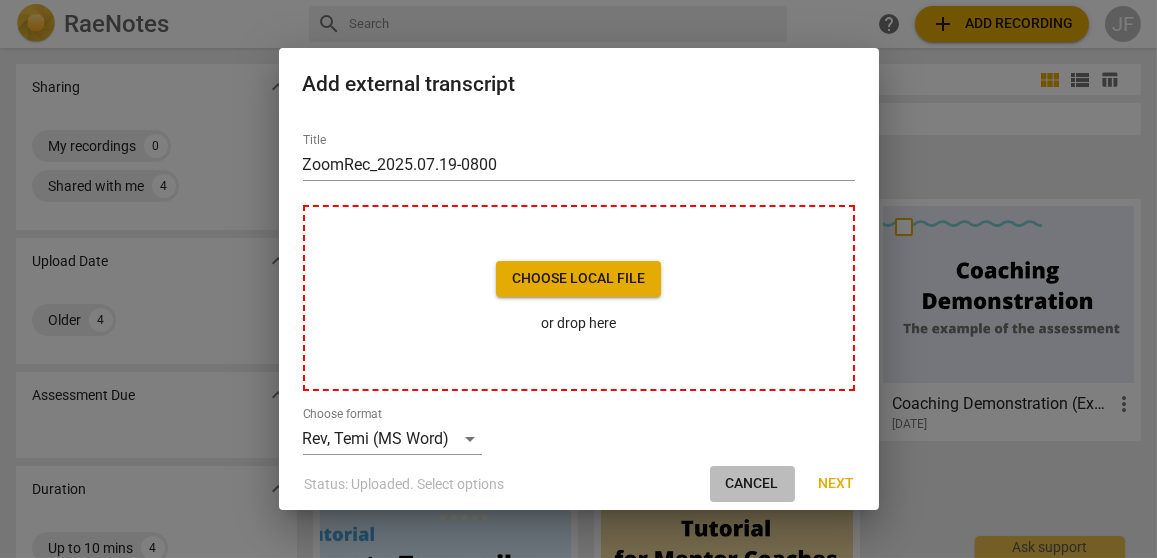 click on "Cancel" at bounding box center [752, 484] 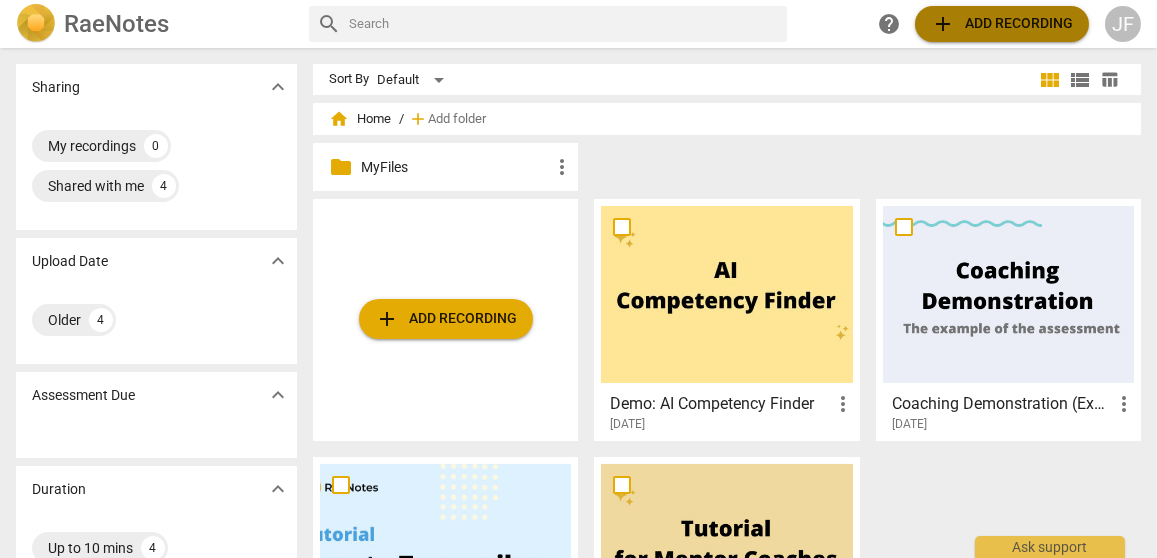 click on "add   Add recording" at bounding box center [1002, 24] 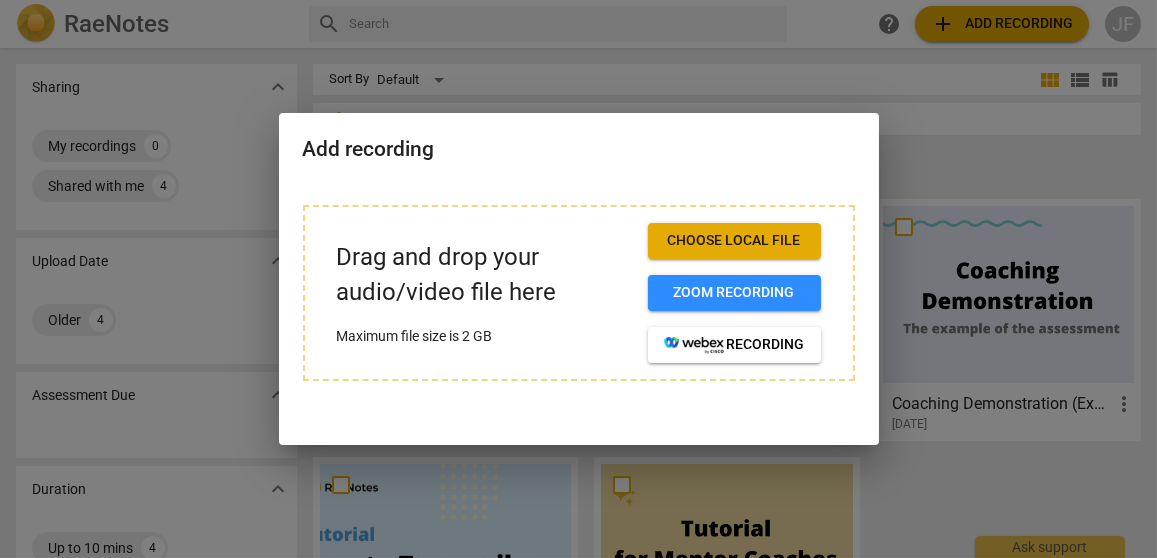 click on "Choose local file" at bounding box center [734, 241] 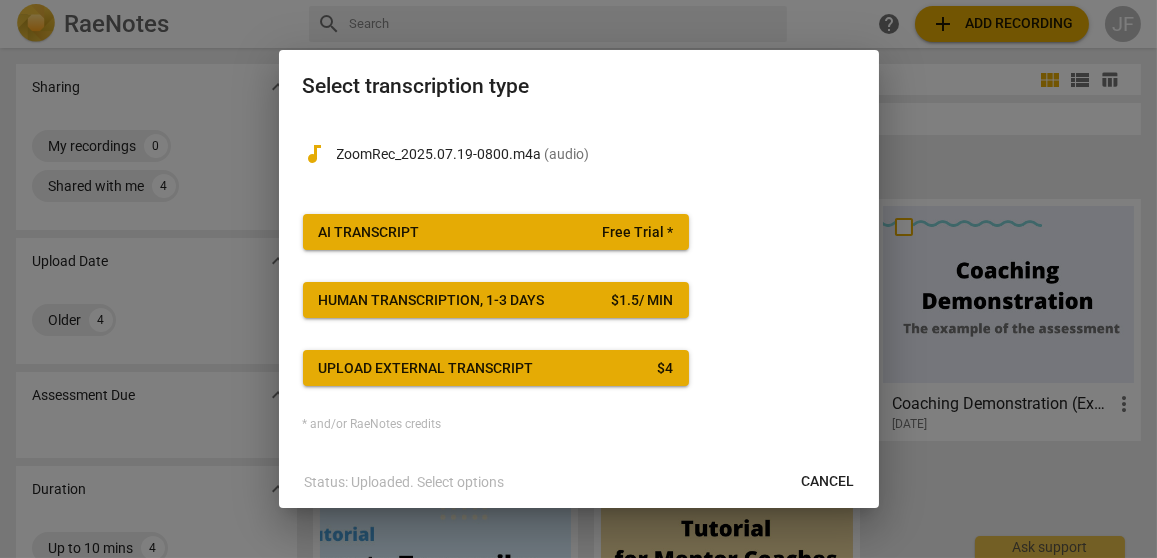click on "Free Trial *" at bounding box center [637, 233] 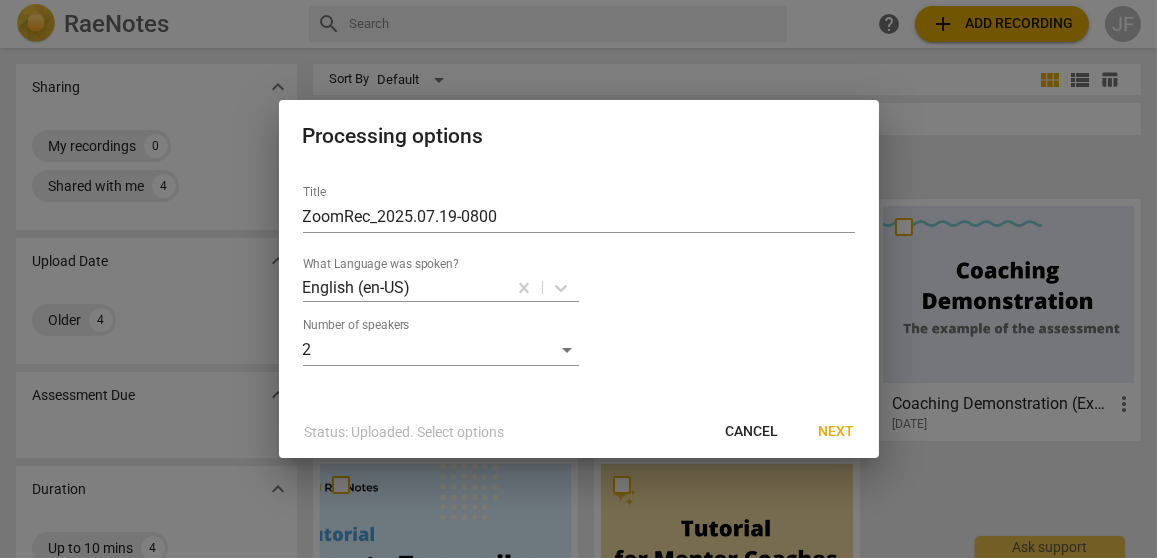 click on "Next" at bounding box center (837, 432) 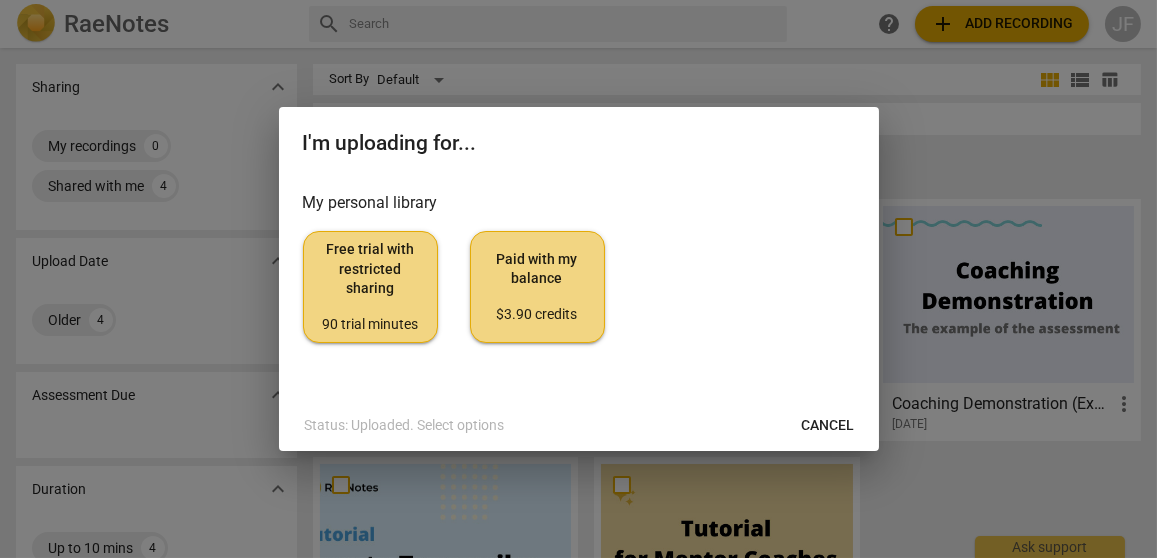 click on "Free trial with restricted sharing 90 trial minutes" at bounding box center [370, 287] 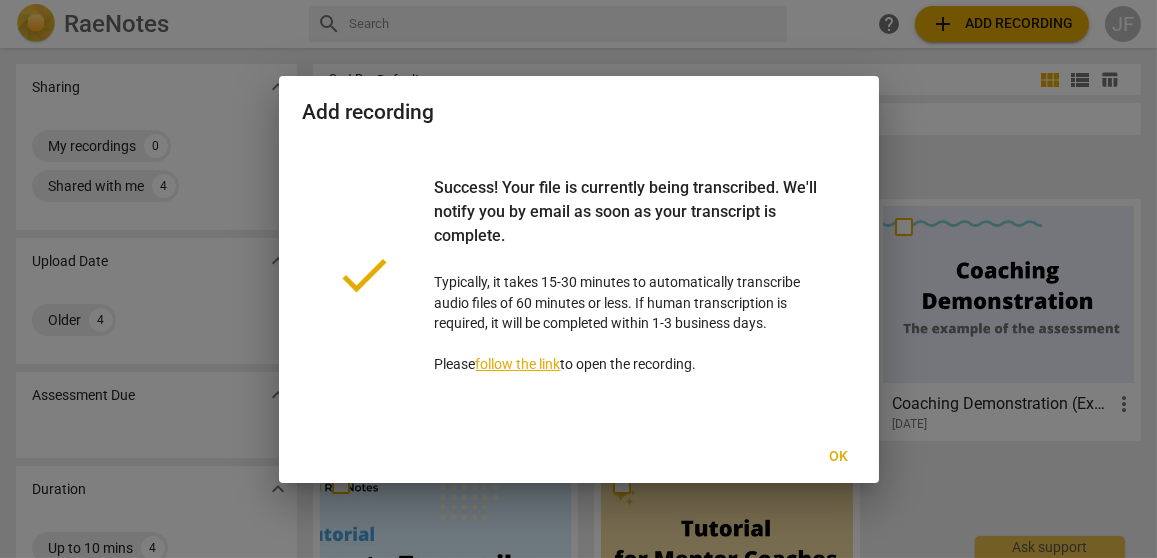 click on "follow the link" at bounding box center [518, 364] 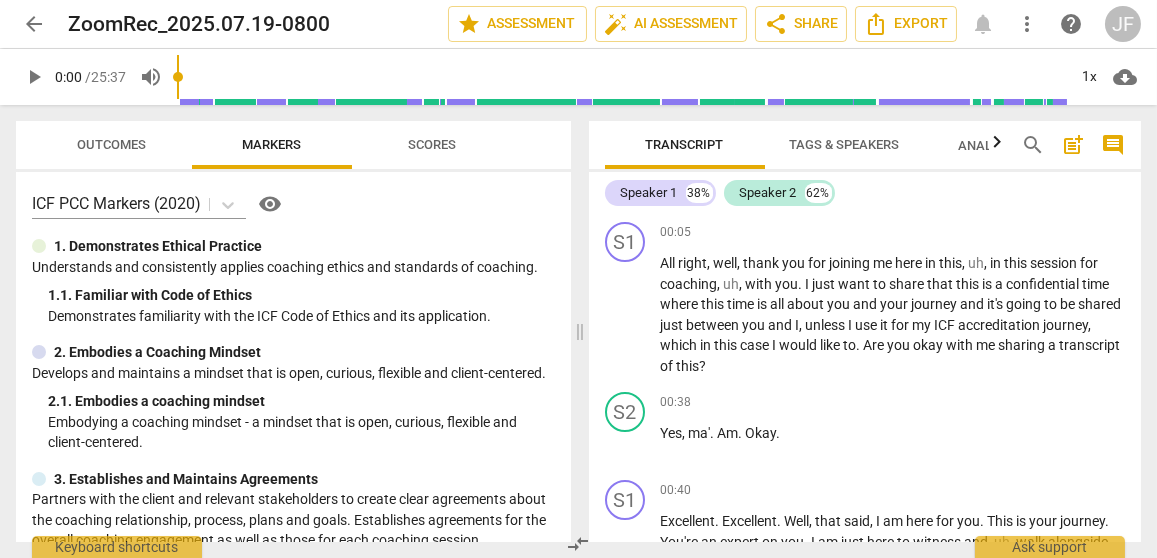 click on "Scores" at bounding box center (432, 144) 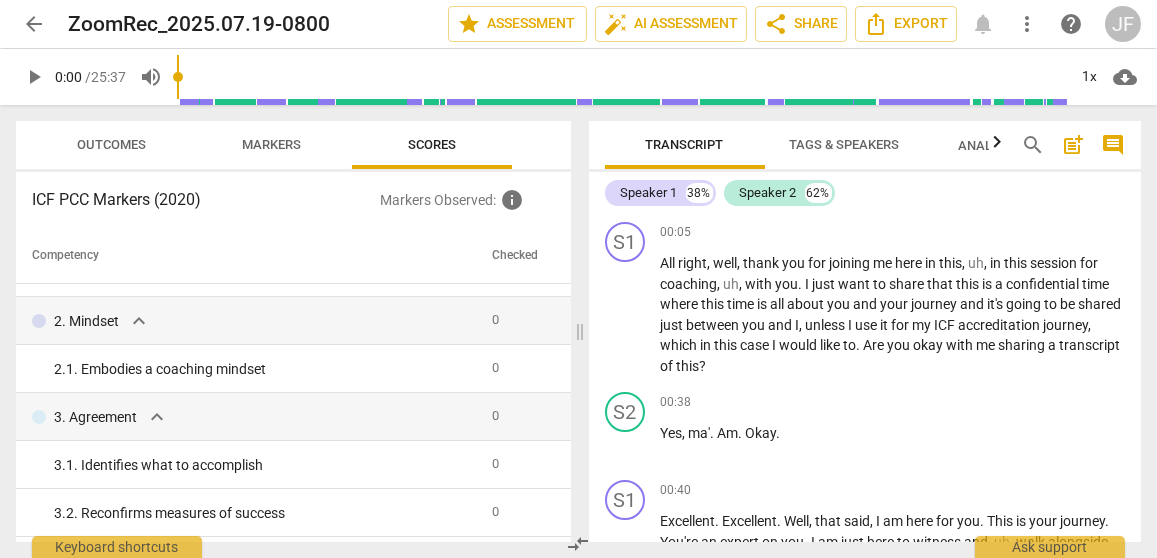 scroll, scrollTop: 0, scrollLeft: 0, axis: both 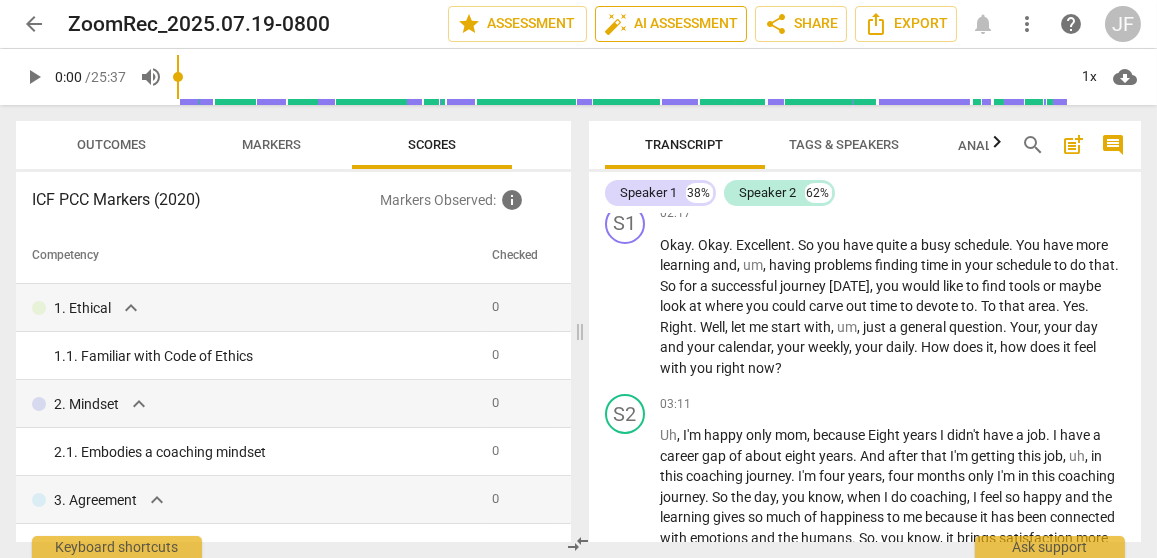 click on "auto_fix_high    AI Assessment" at bounding box center [671, 24] 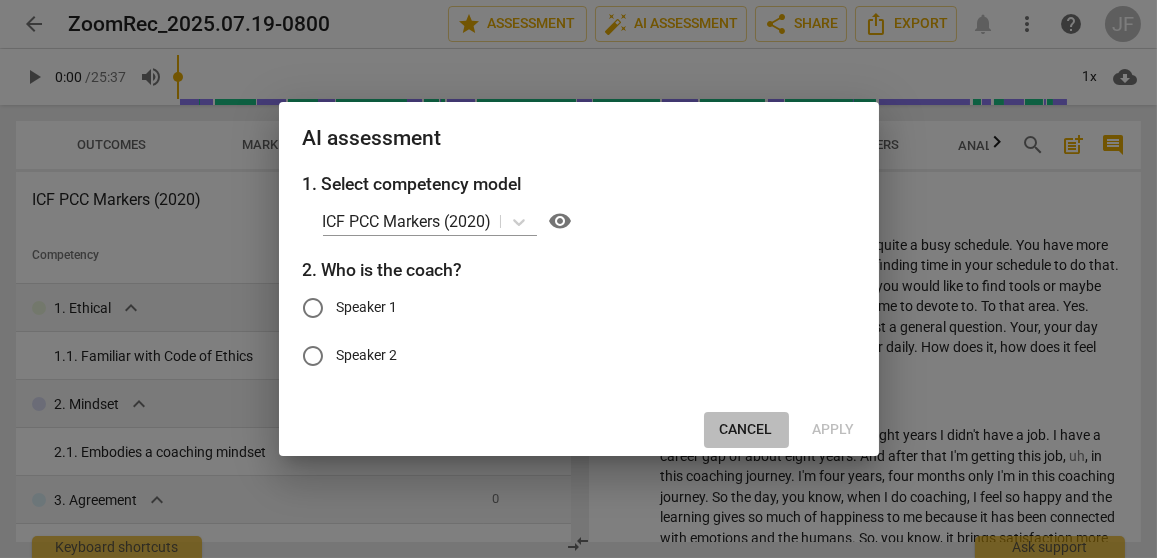 click on "Cancel" at bounding box center (746, 430) 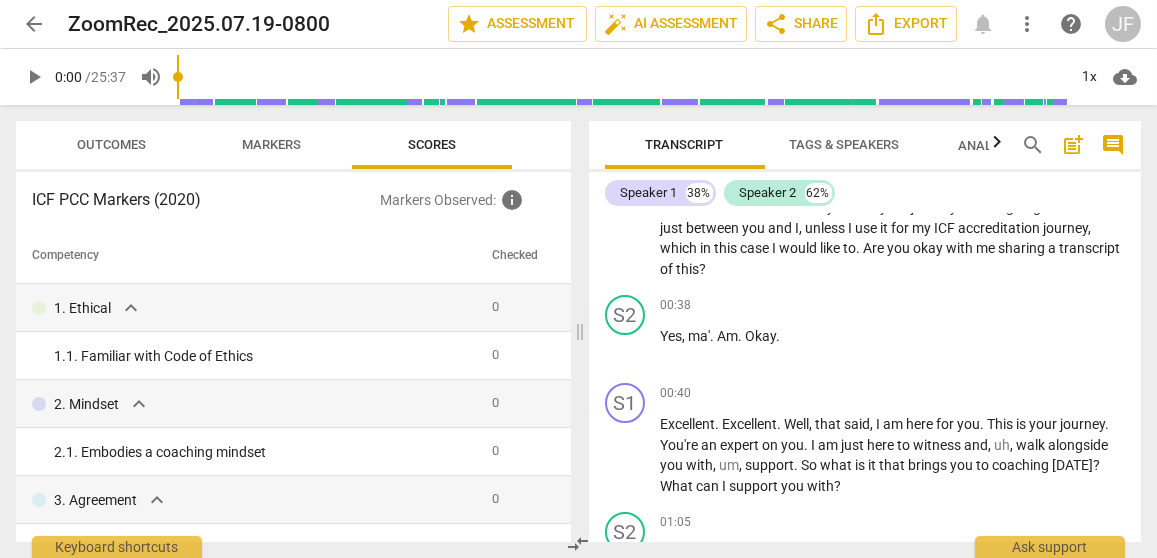 scroll, scrollTop: 0, scrollLeft: 0, axis: both 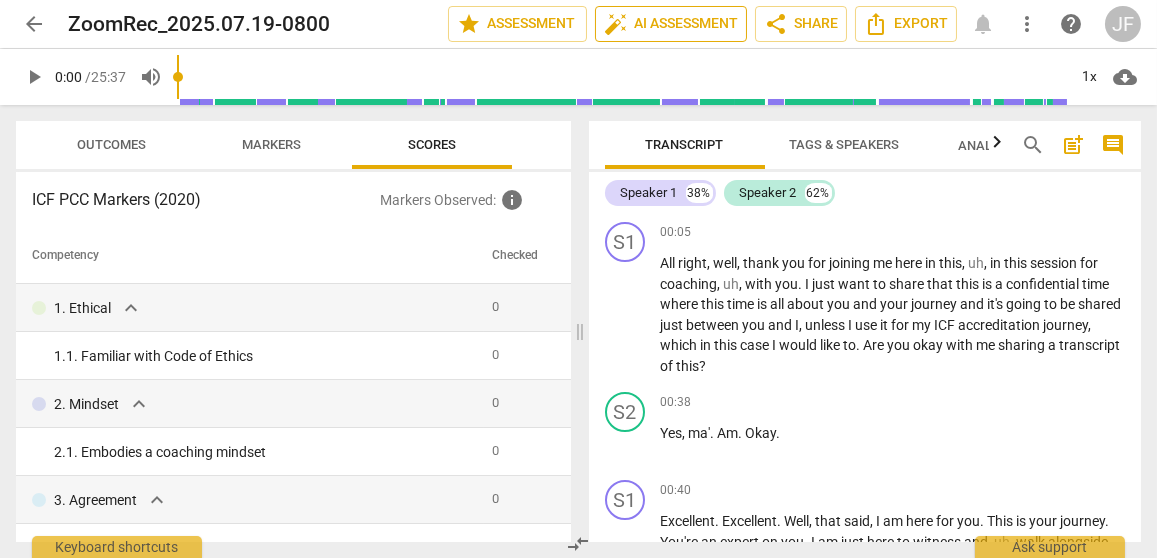 click on "auto_fix_high    AI Assessment" at bounding box center (671, 24) 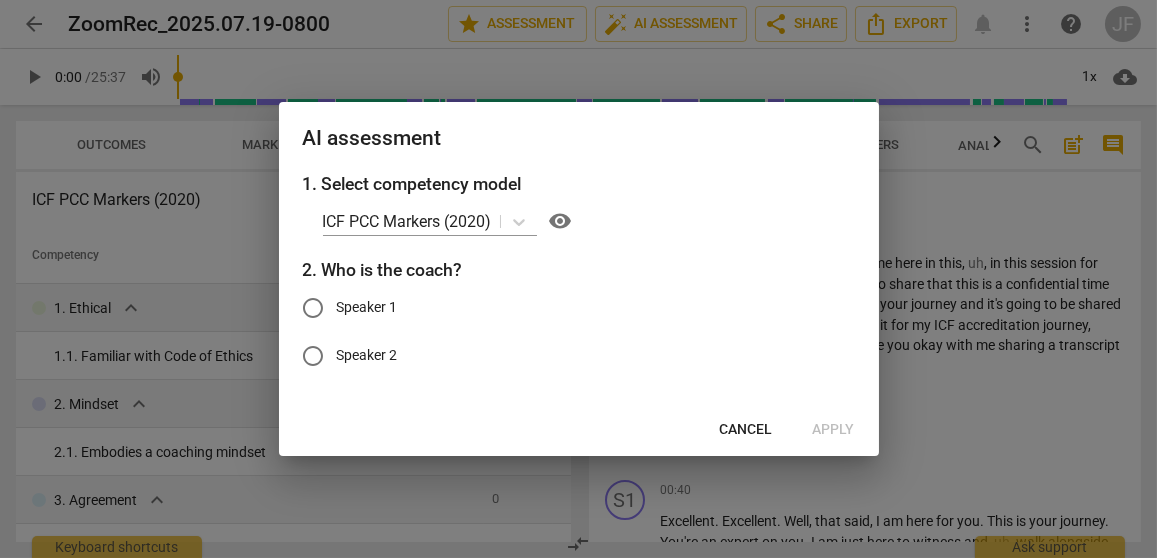 click on "Speaker 1" at bounding box center (367, 307) 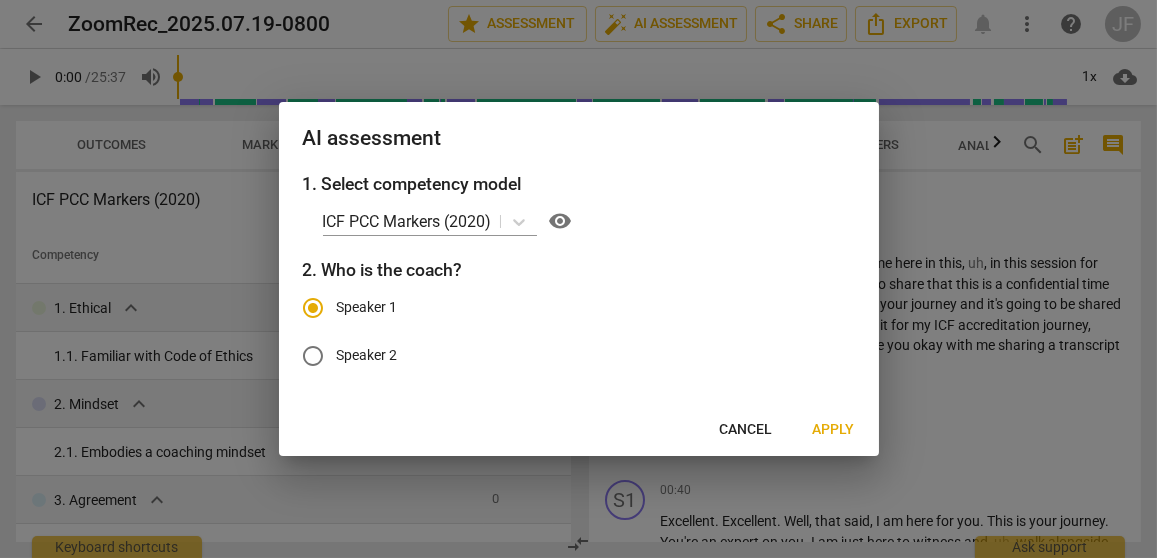 click on "Apply" at bounding box center [834, 430] 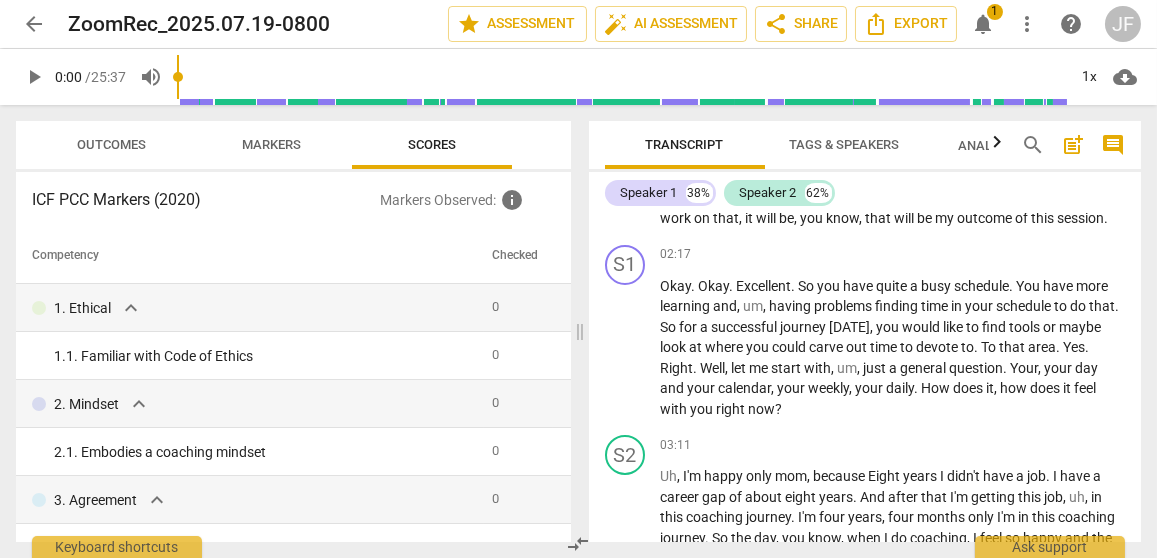 scroll, scrollTop: 0, scrollLeft: 0, axis: both 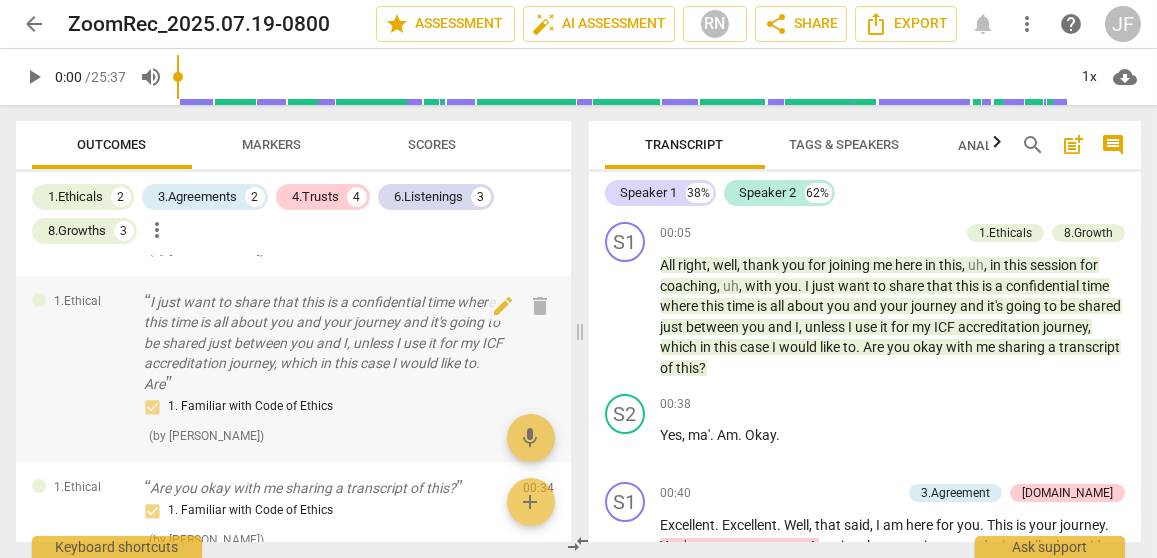 click on "1. Familiar with Code of Ethics ( by RaeNotes )" at bounding box center [326, 420] 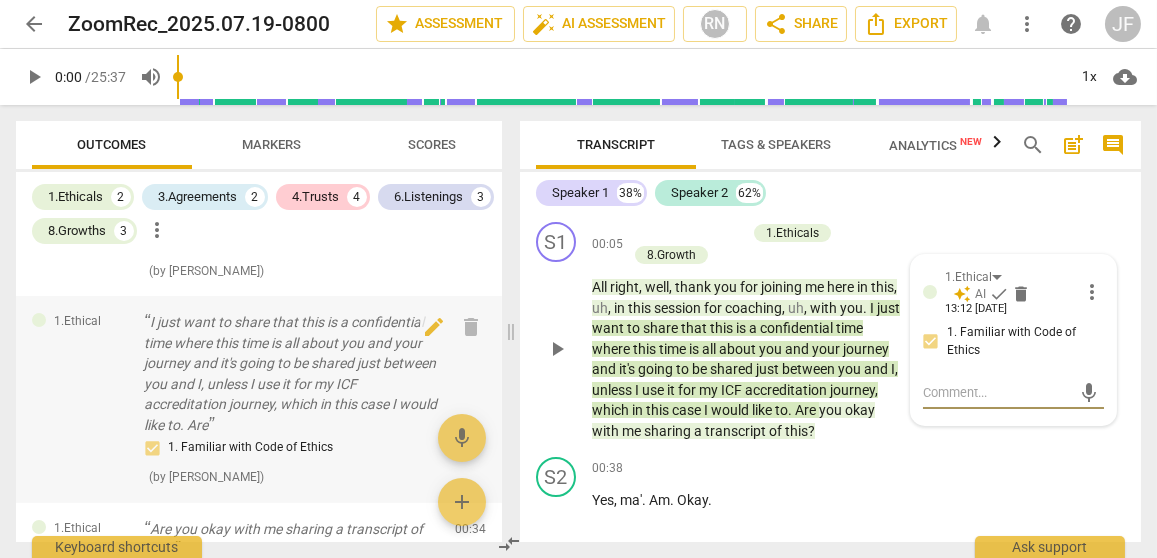 scroll, scrollTop: 126, scrollLeft: 0, axis: vertical 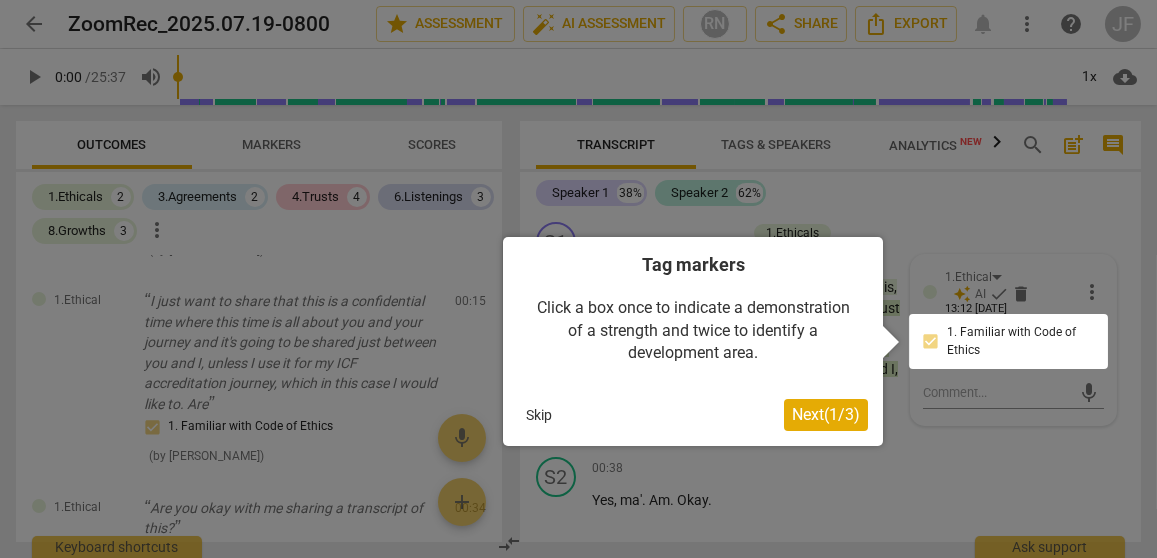 click on "Next  ( 1 / 3 )" at bounding box center (826, 414) 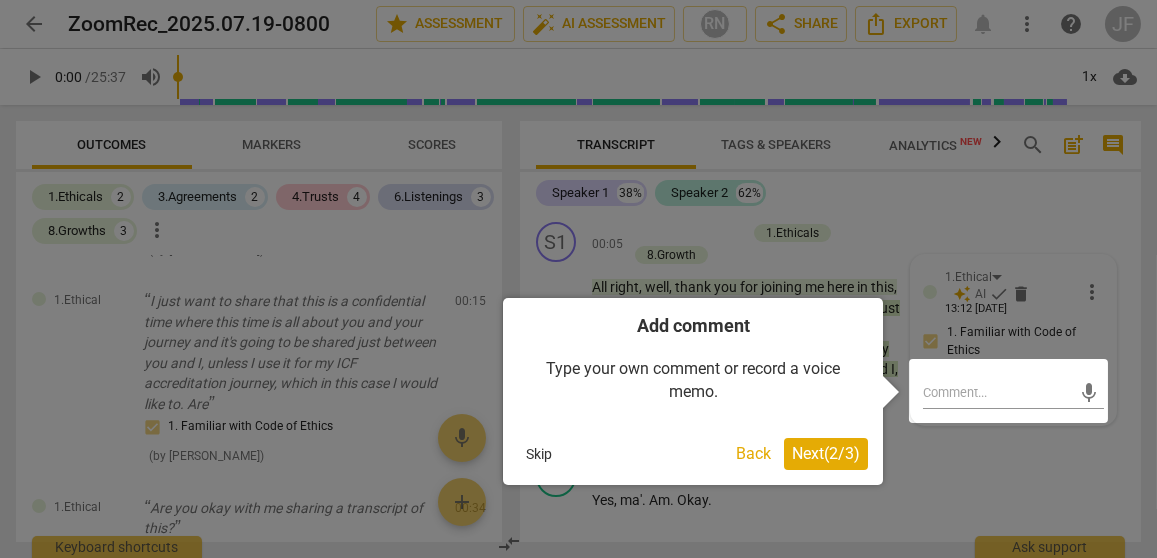 click on "Next  ( 2 / 3 )" at bounding box center [826, 453] 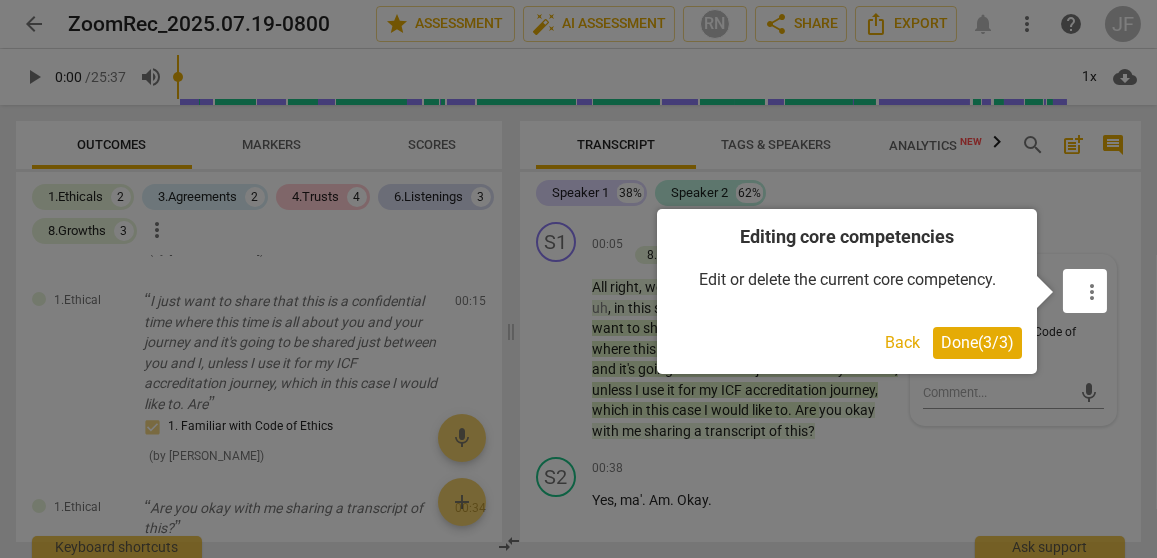 click on "Done  ( 3 / 3 )" at bounding box center (977, 342) 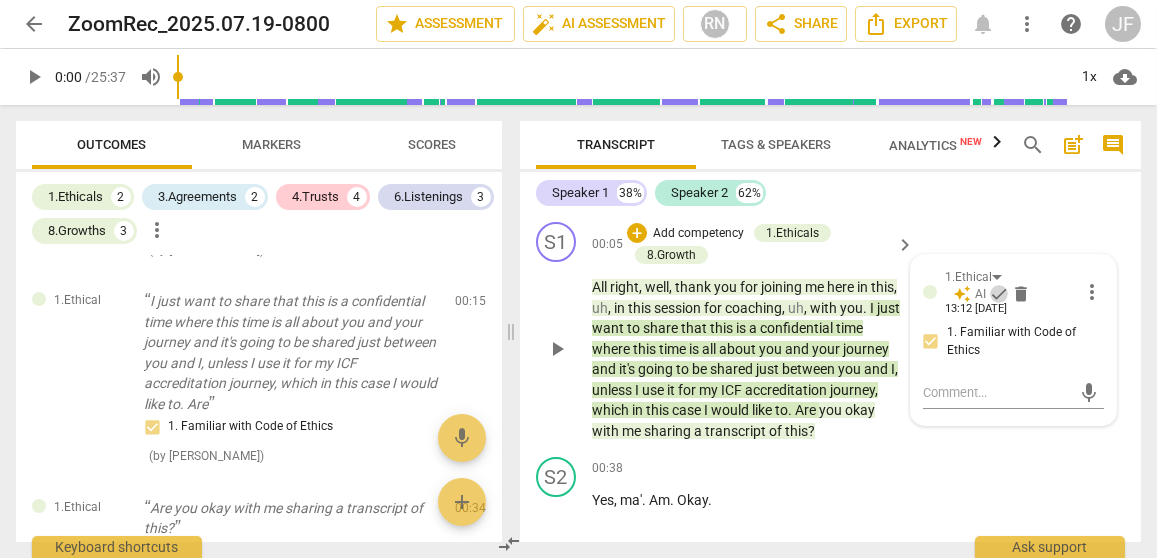 click on "check" at bounding box center (999, 294) 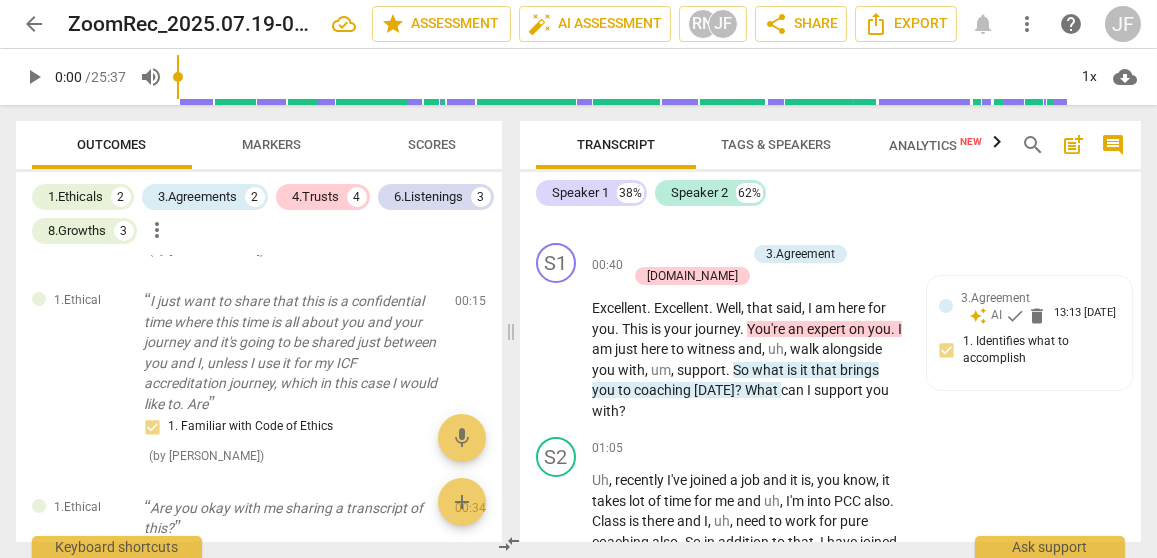 scroll, scrollTop: 310, scrollLeft: 0, axis: vertical 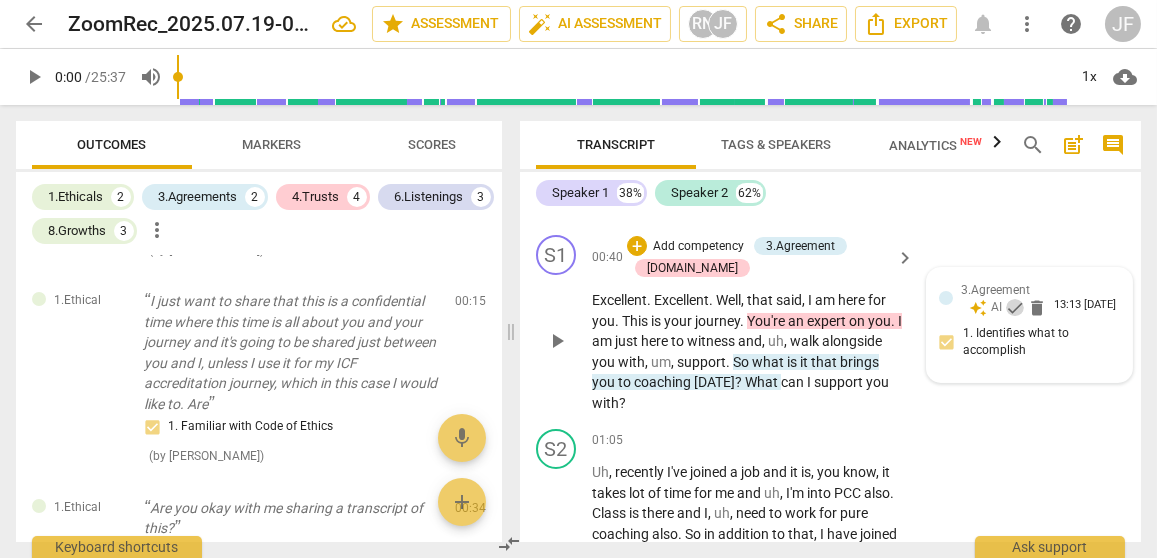 click on "check" at bounding box center [1015, 308] 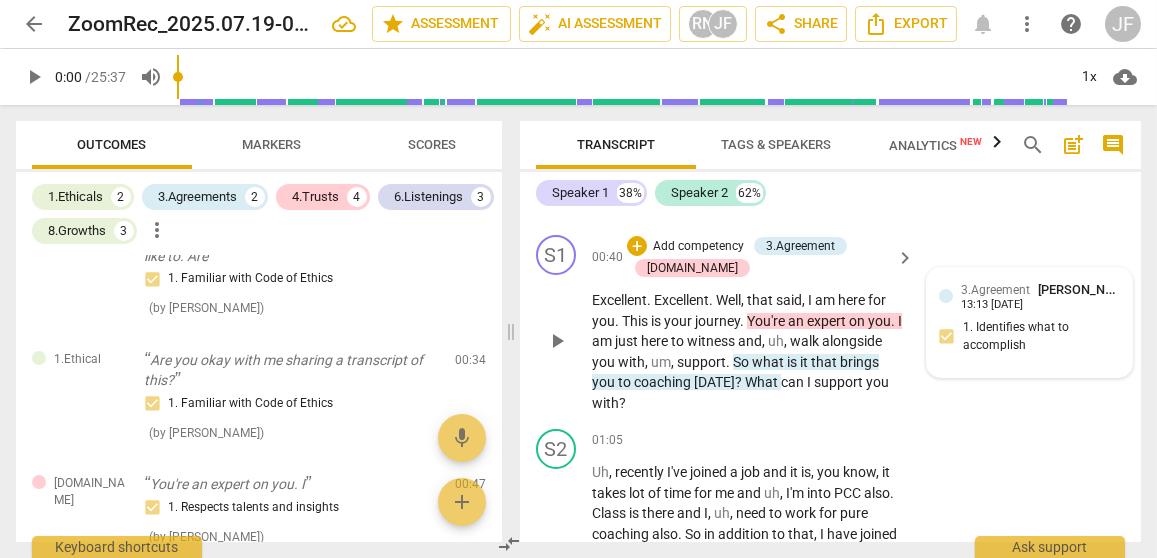 scroll, scrollTop: 275, scrollLeft: 0, axis: vertical 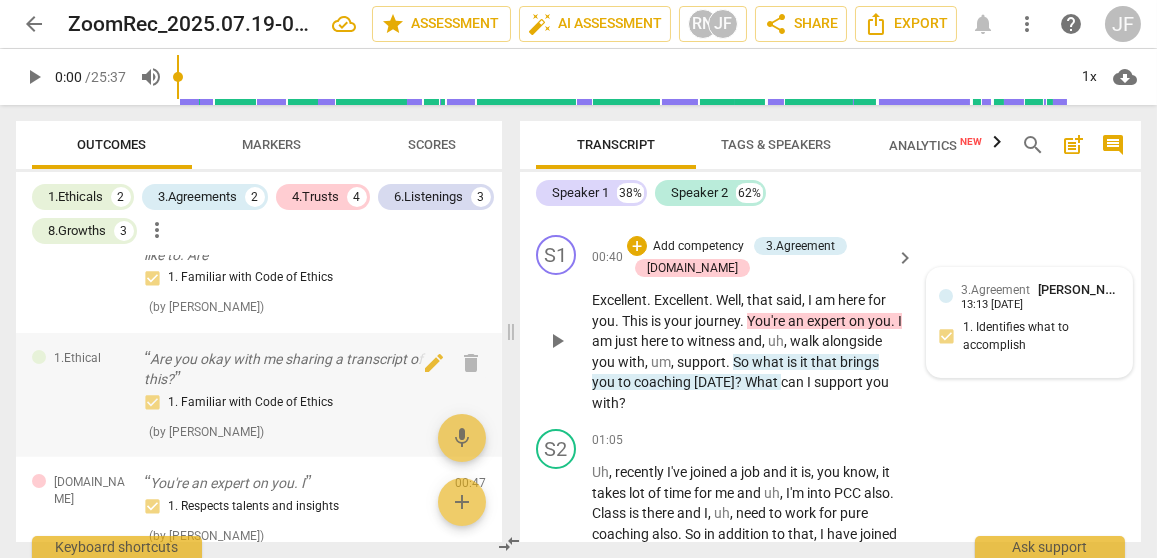 click on "1. Familiar with Code of Ethics" at bounding box center (291, 403) 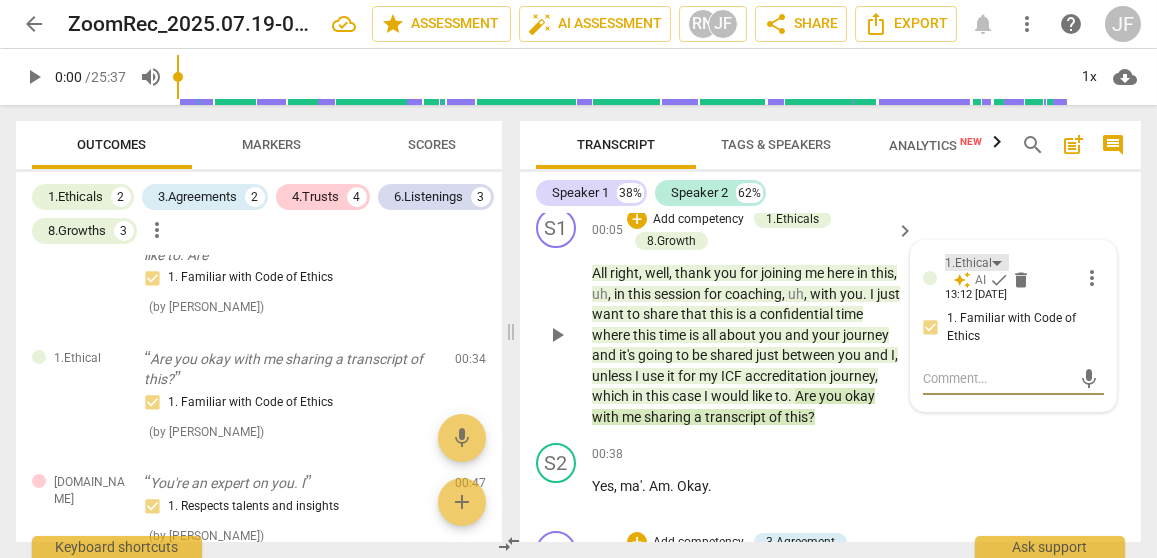 click on "1.Ethical" at bounding box center [968, 263] 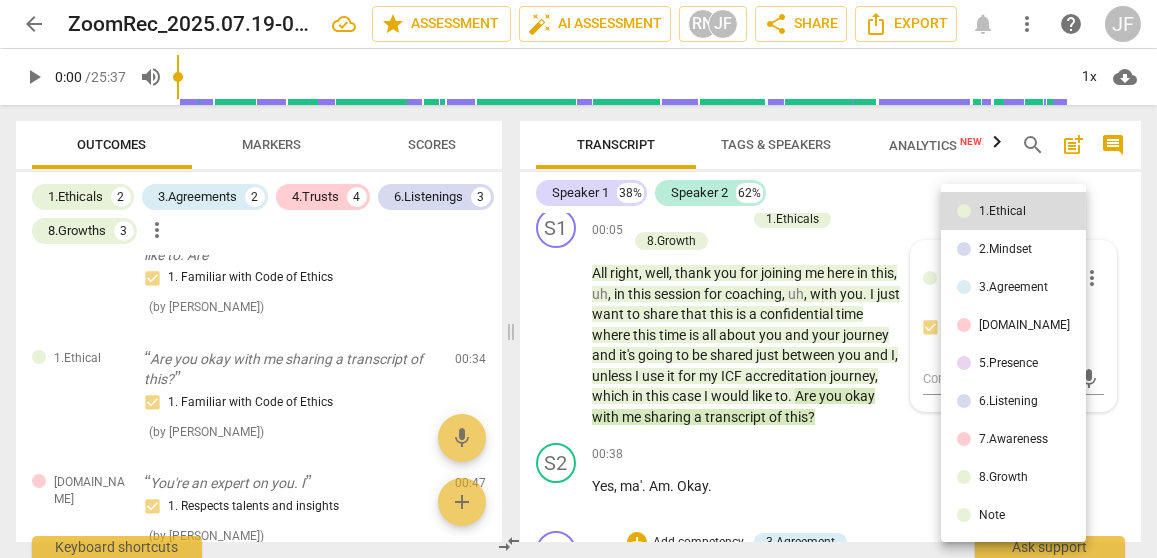click at bounding box center (578, 279) 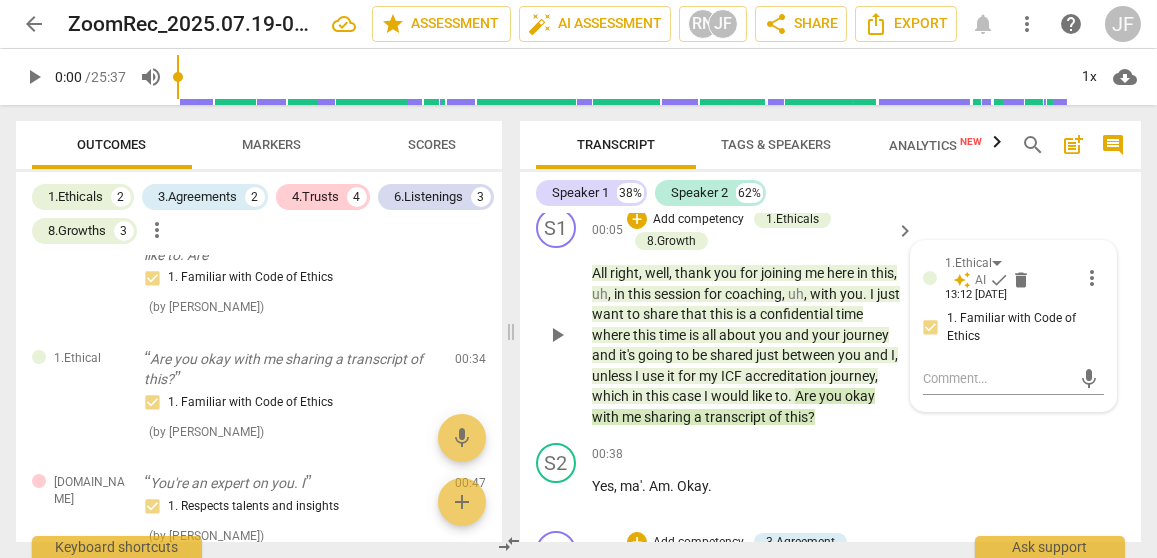 click on "check" at bounding box center (999, 280) 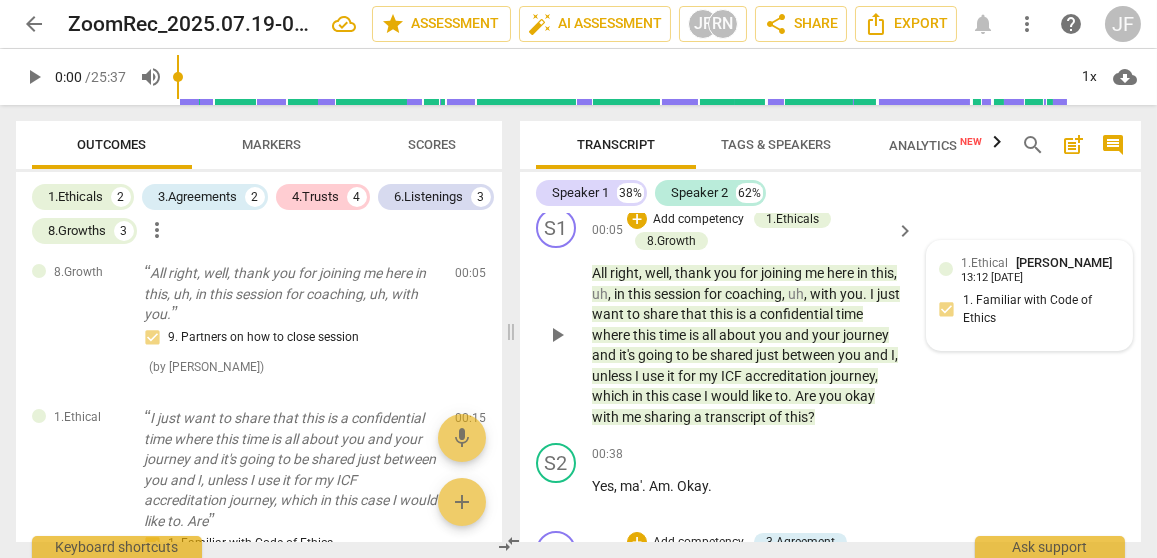 scroll, scrollTop: 0, scrollLeft: 0, axis: both 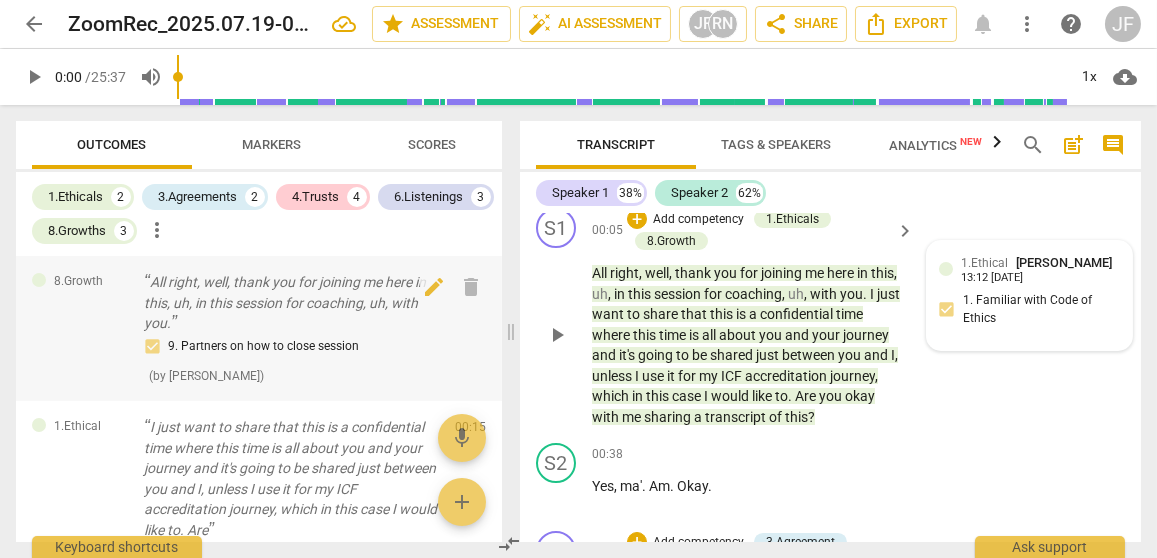 click on "9. Partners on how to close session" at bounding box center [291, 347] 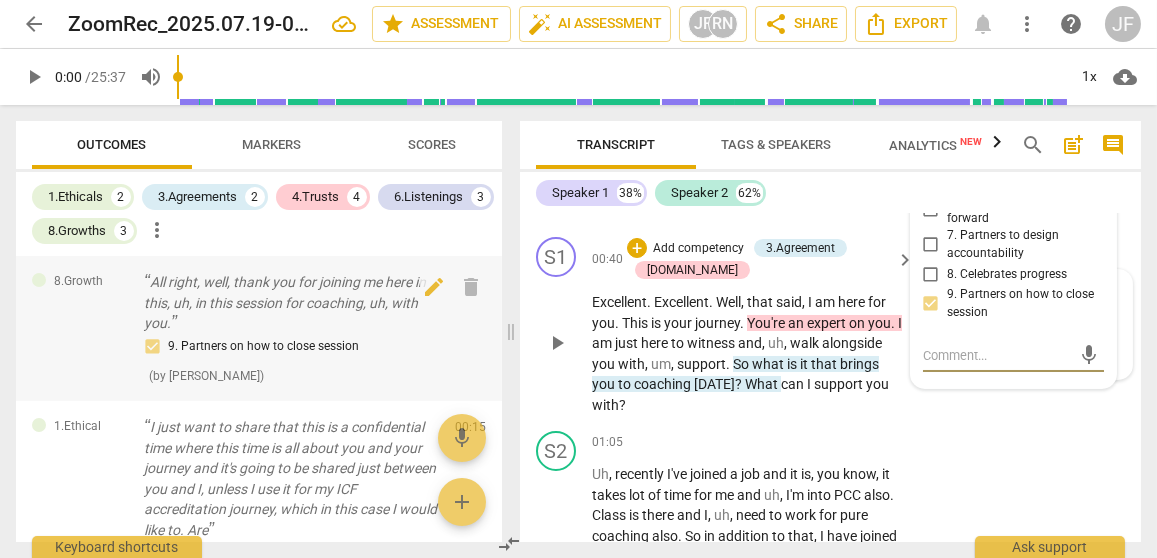 scroll, scrollTop: 310, scrollLeft: 0, axis: vertical 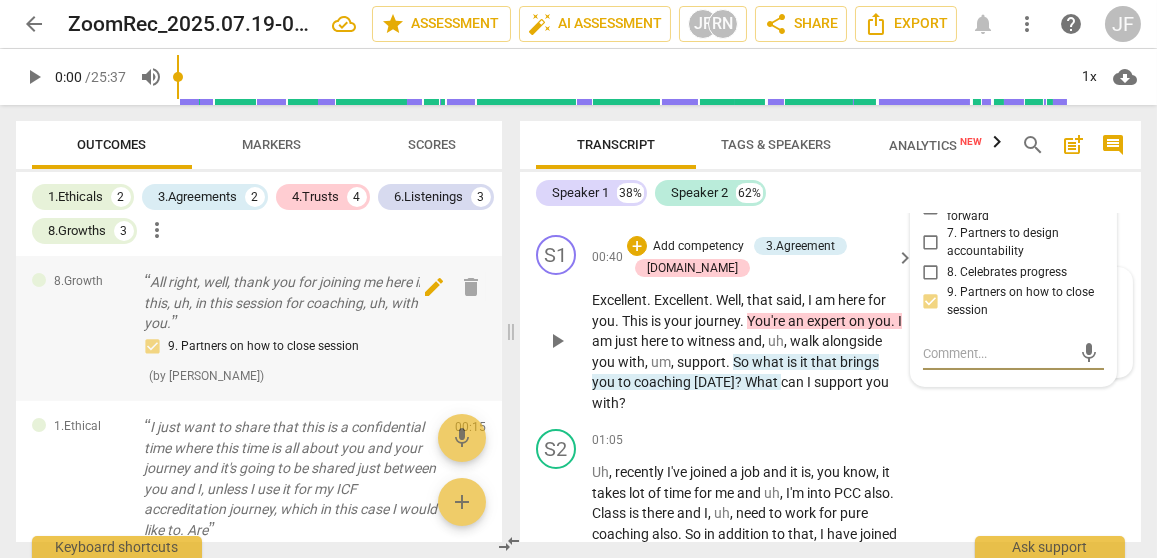 click on "delete" at bounding box center (472, 287) 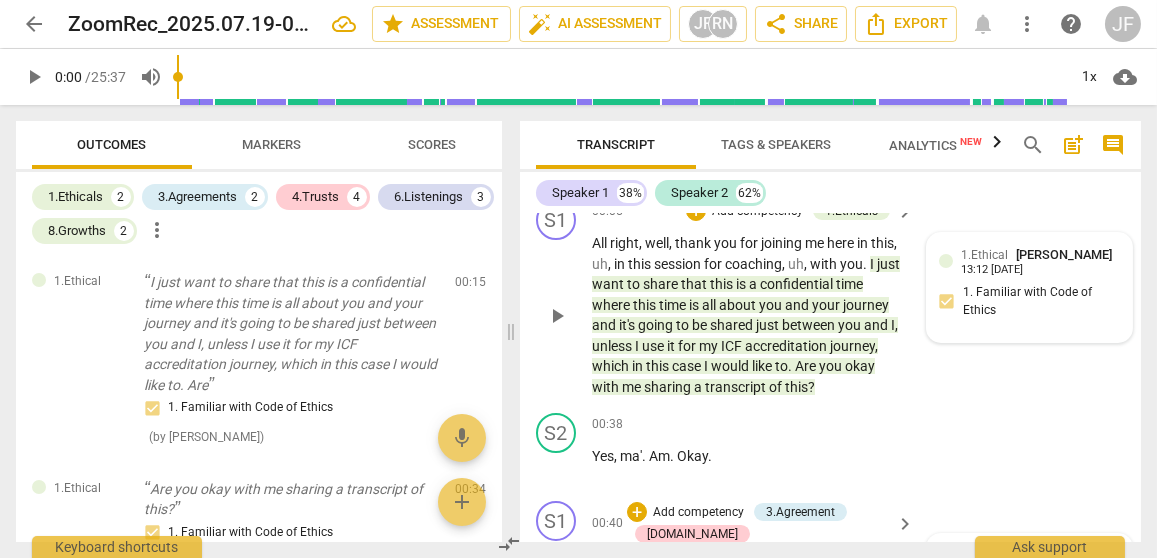 scroll, scrollTop: 0, scrollLeft: 0, axis: both 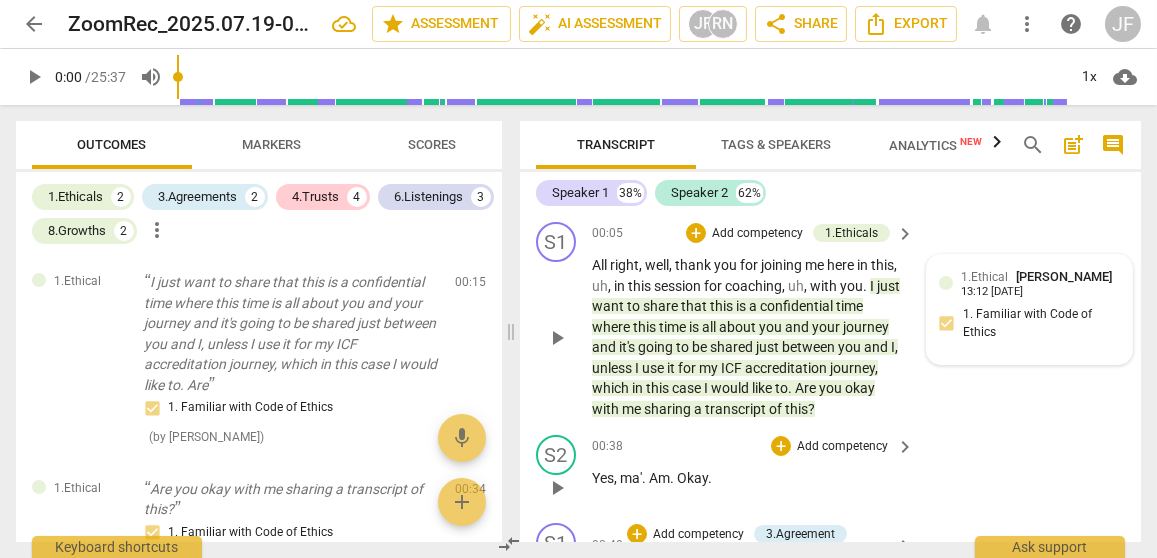 click on "keyboard_arrow_right" at bounding box center [905, 447] 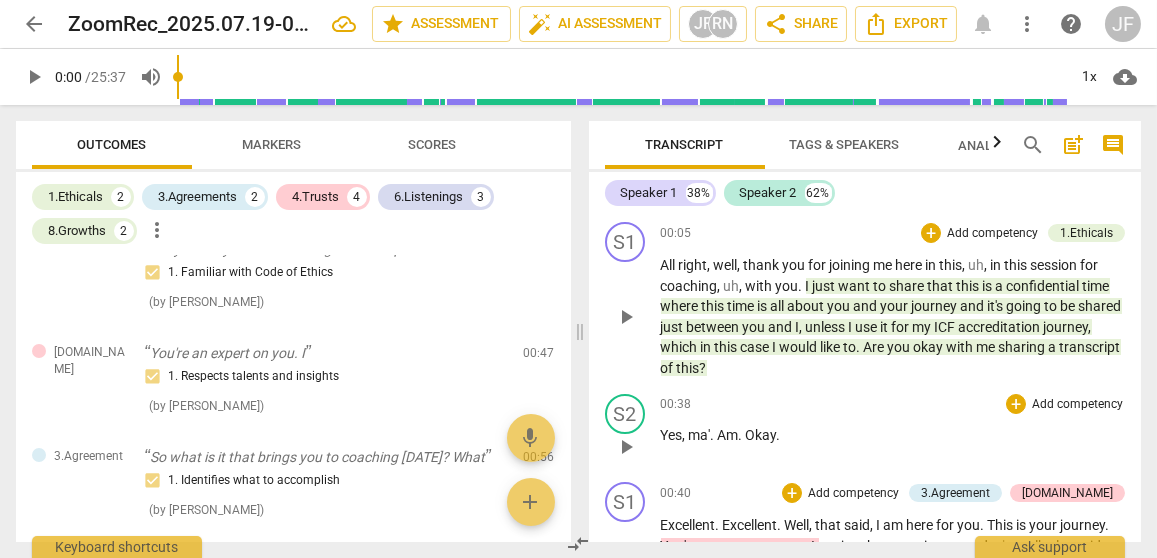 scroll, scrollTop: 228, scrollLeft: 0, axis: vertical 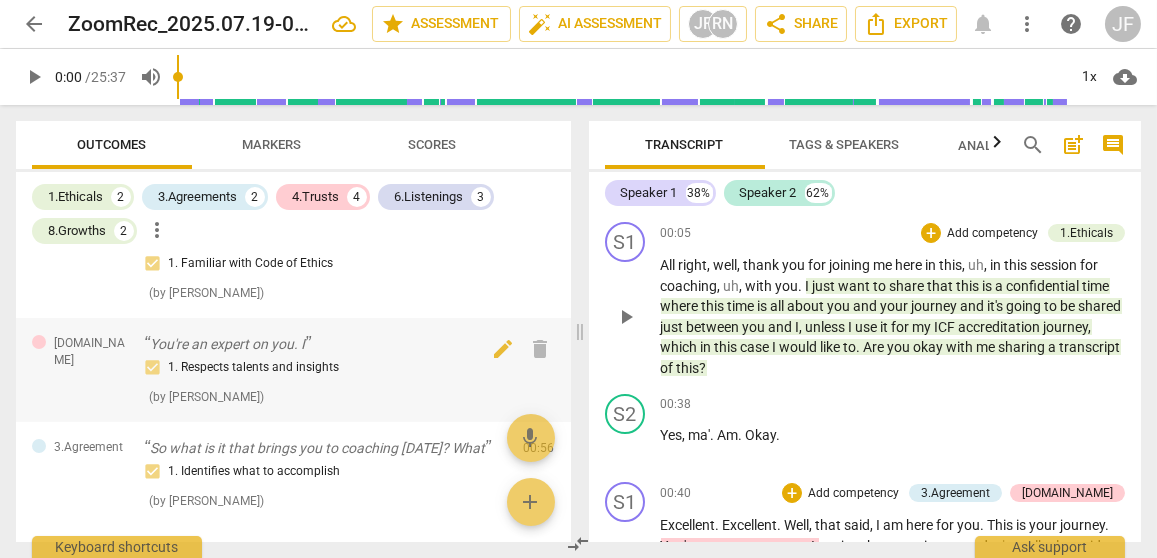 click on "1. Respects talents and insights" at bounding box center [326, 368] 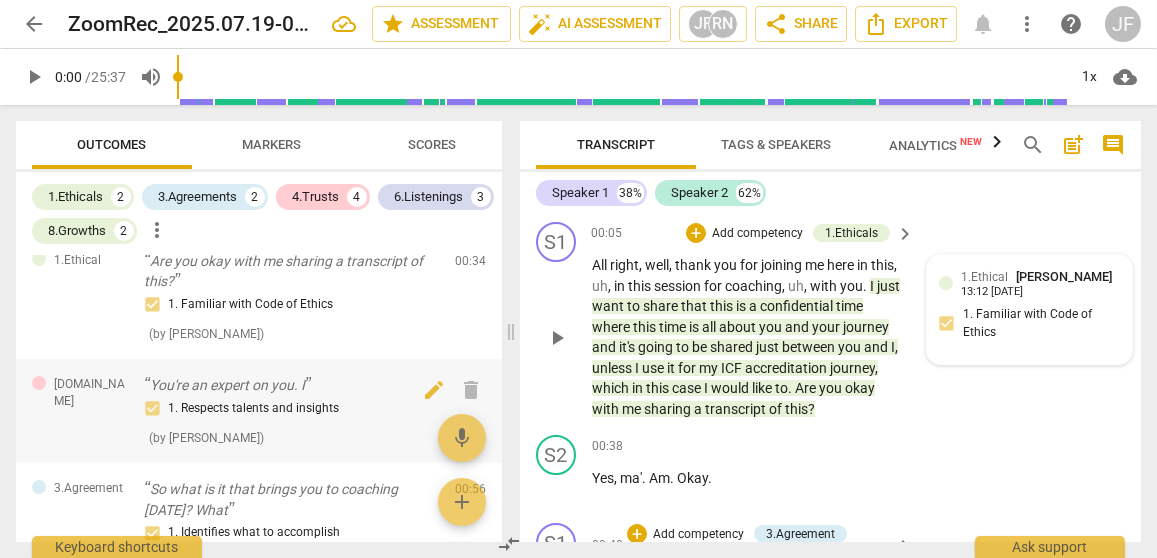 scroll, scrollTop: 427, scrollLeft: 0, axis: vertical 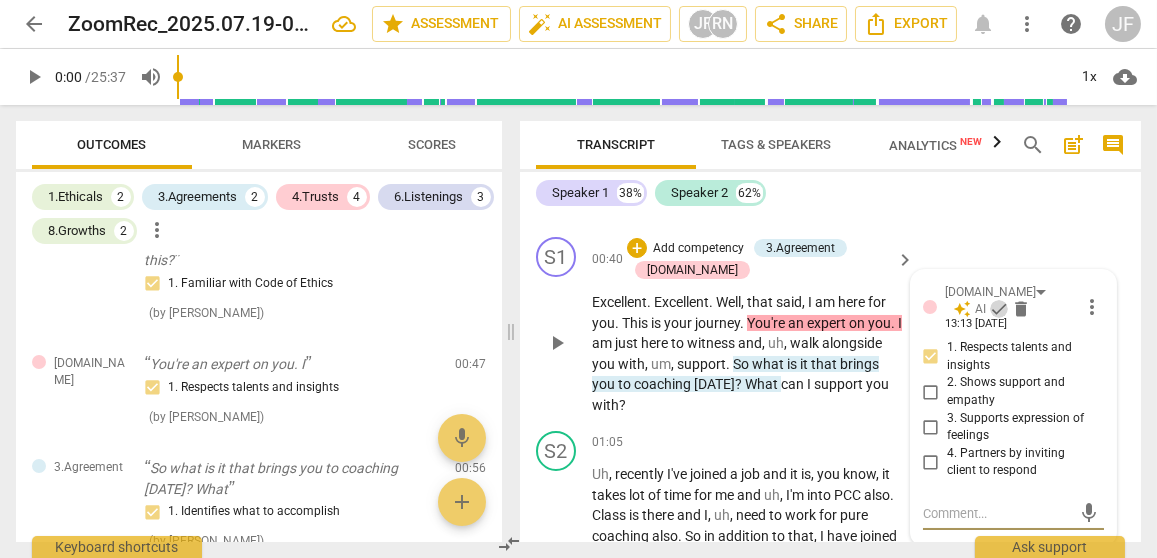 click on "check" at bounding box center (999, 309) 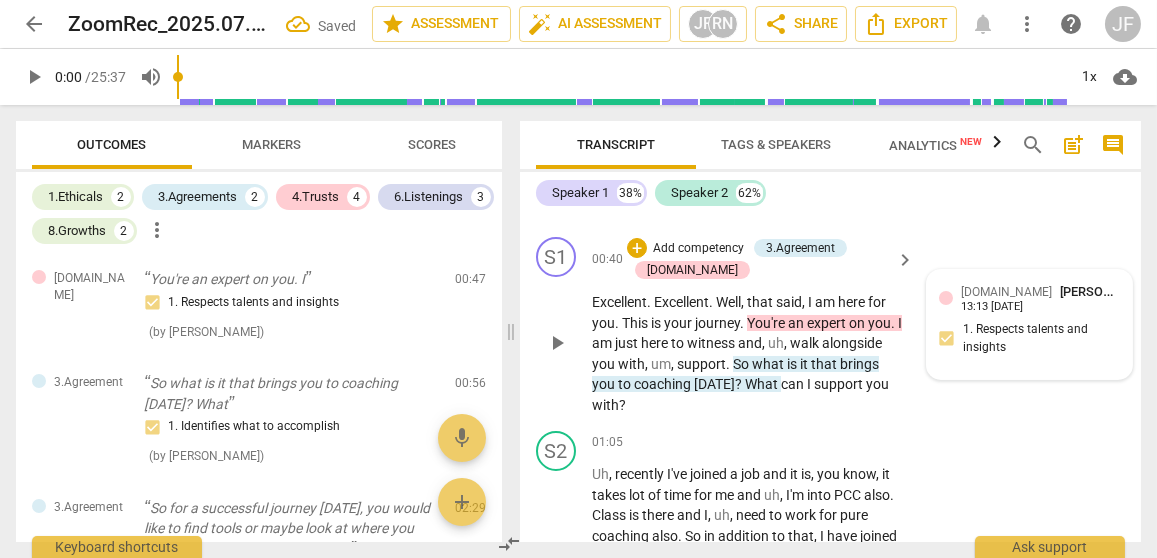 scroll, scrollTop: 346, scrollLeft: 0, axis: vertical 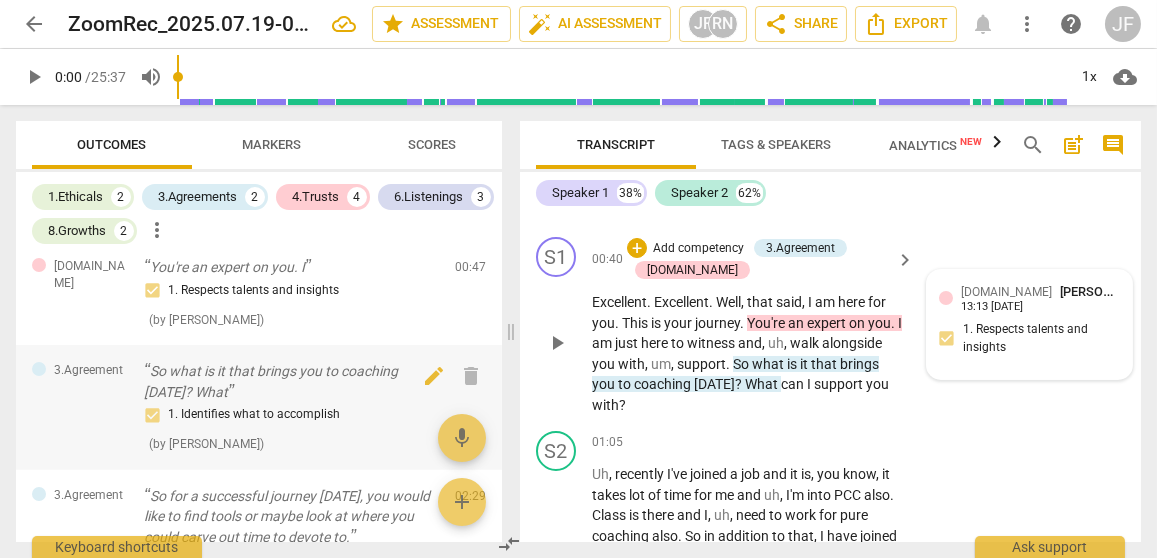 click on "So what is it that brings you to coaching today? What" at bounding box center [291, 381] 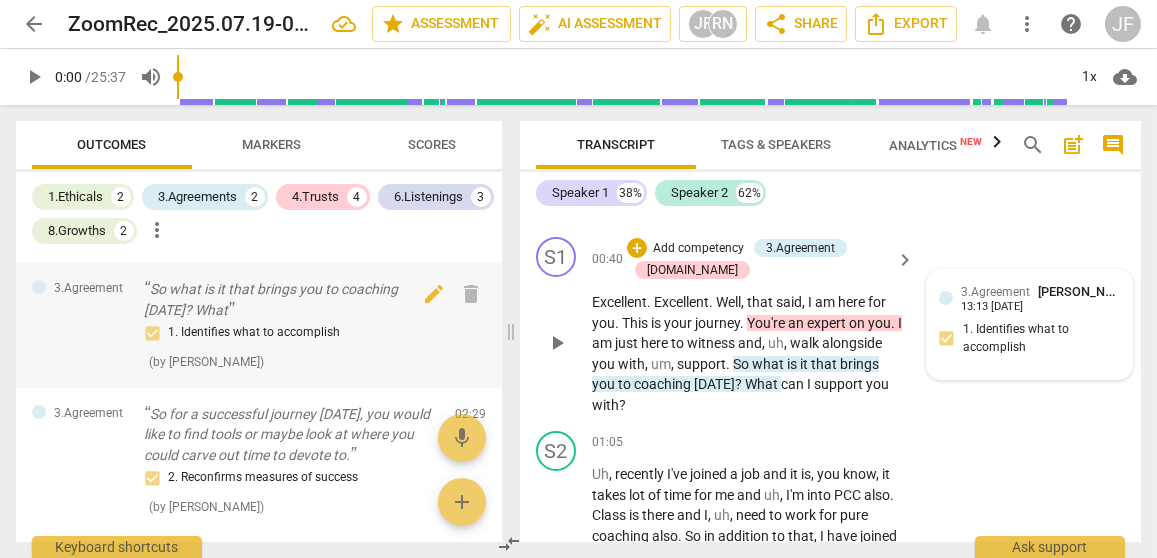 scroll, scrollTop: 464, scrollLeft: 0, axis: vertical 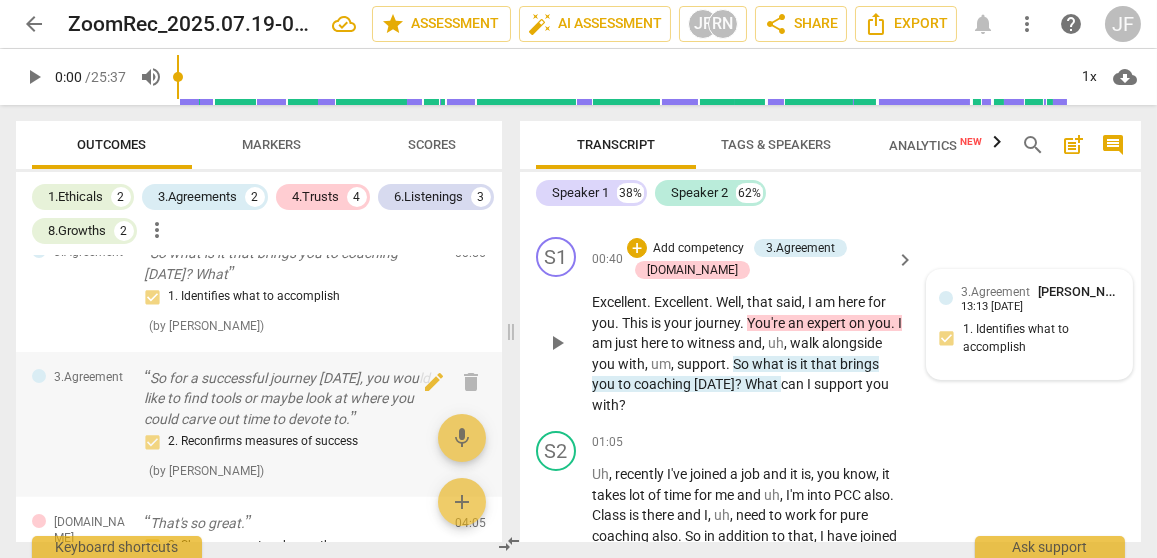 click on "2. Reconfirms measures of success" at bounding box center [291, 442] 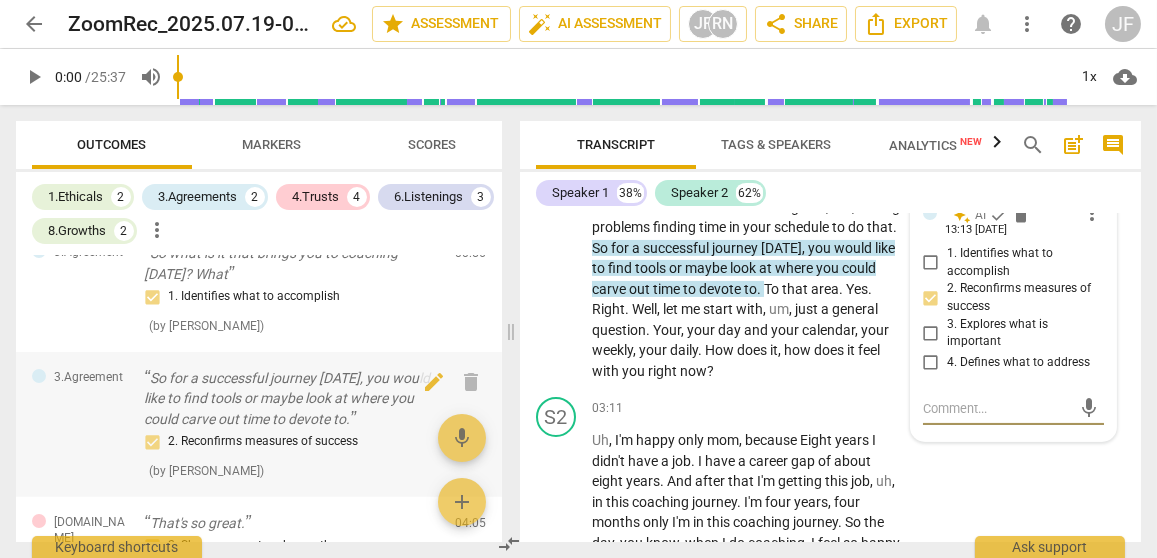 scroll, scrollTop: 1093, scrollLeft: 0, axis: vertical 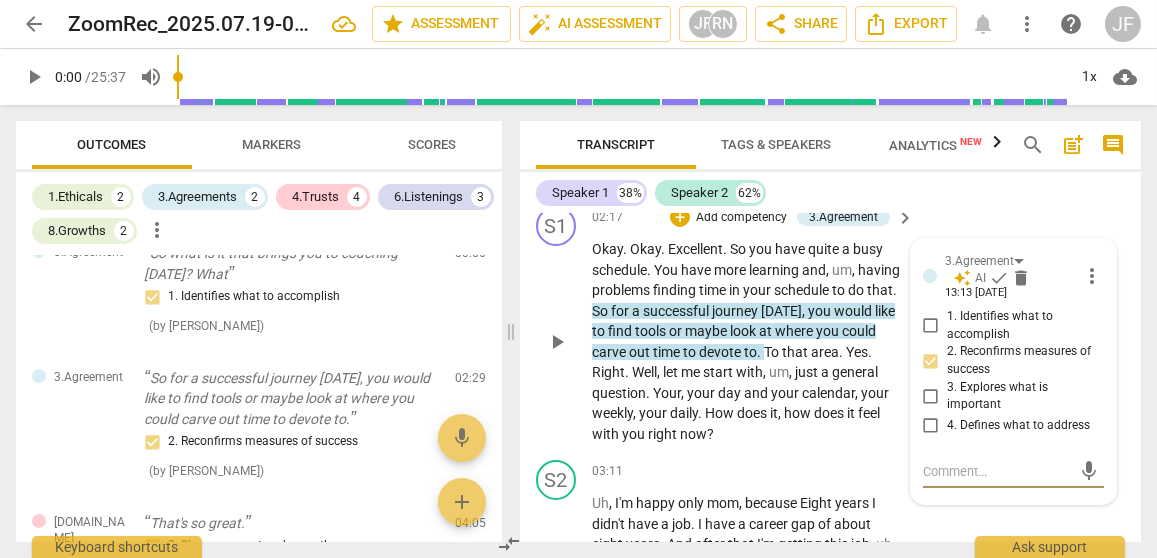 click on "check" at bounding box center [999, 278] 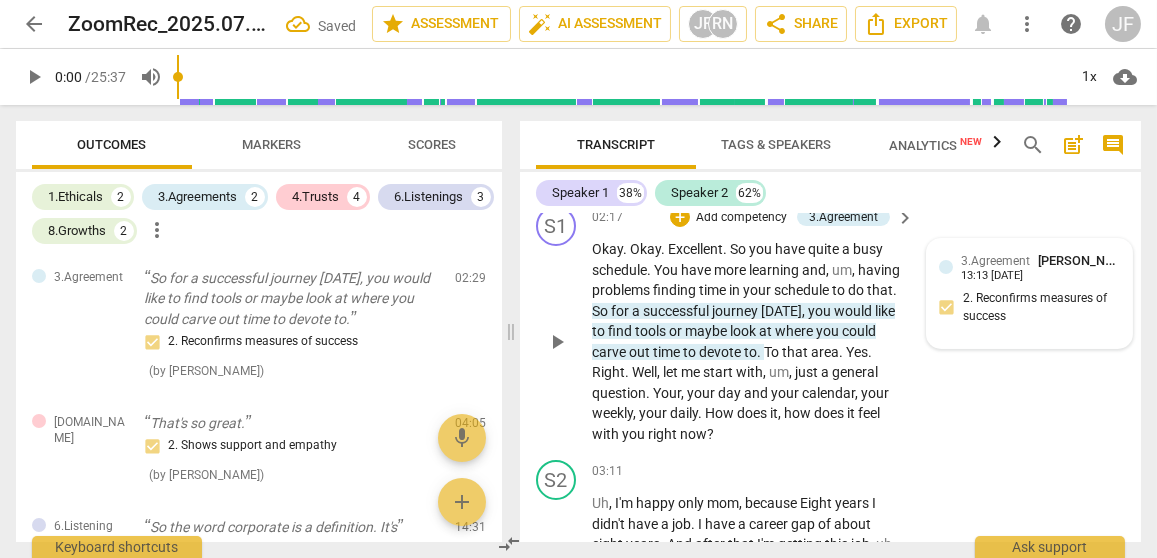 scroll, scrollTop: 566, scrollLeft: 0, axis: vertical 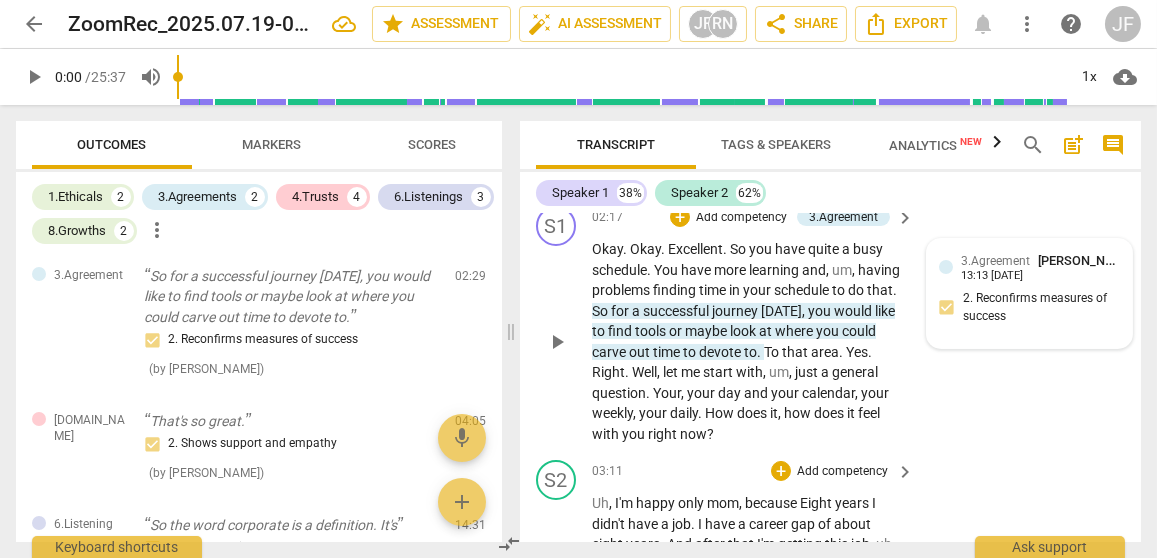 click on "S2 play_arrow pause 03:11 + Add competency keyboard_arrow_right Uh ,   I'm   happy   only   mom ,   because   Eight   years   I   didn't   have   a   job .   I   have   a   career   gap   of   about   eight   years .   And   after   that   I'm   getting   this   job ,   uh ,   in   this   coaching   journey .   I'm   four   years ,   four   months   only   I'm   in   this   coaching   journey .   So   the   day ,   you   know ,   when   I   do   coaching ,   I   feel   so   happy   and   the   learning   gives   so   much   of   happiness   to   me   because   it   has   been   connected   with   emotions   and   the   humans .   So ,   you   know ,   it   brings   satisfaction   more   than   happiness .   It   brings   peace   and   satisfaction .   So   I   feel   I'm   happy   only   with   whatever   I   do .   One   thing   is   that ,   um ,   I'm   not   able   to   devote   time   for   that   particular   assignment ,   for   that   particular   post .   So   that   is   making   me   guilty ." at bounding box center [830, 681] 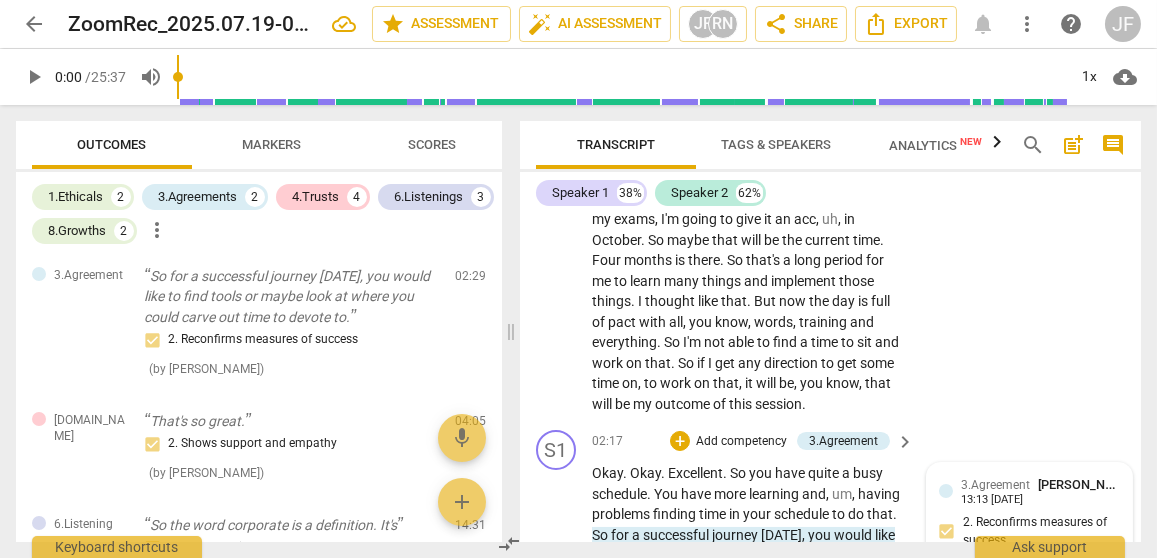scroll, scrollTop: 850, scrollLeft: 0, axis: vertical 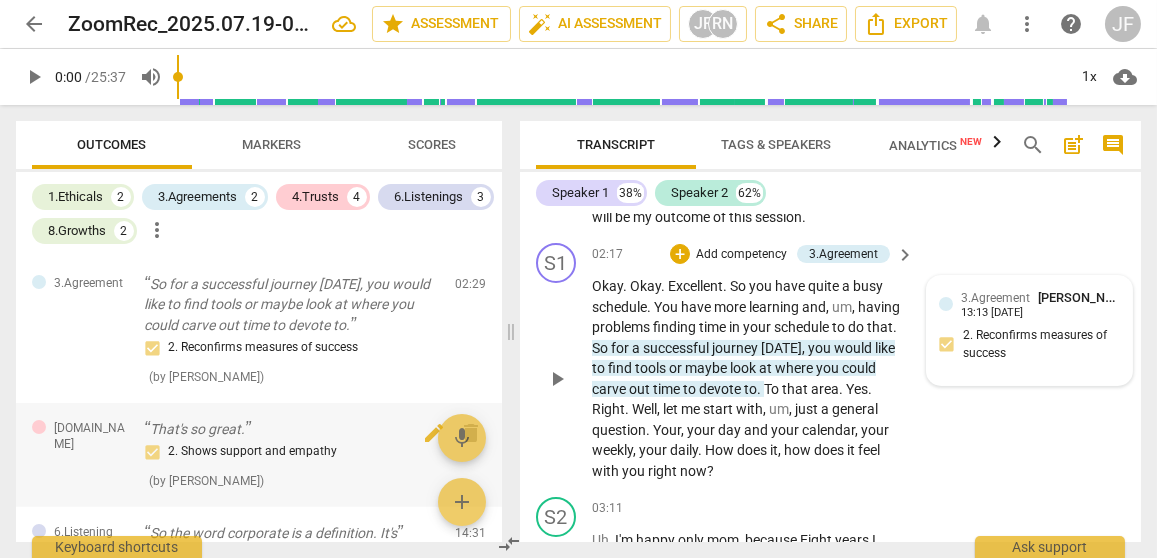 click on "That's so great." at bounding box center (291, 429) 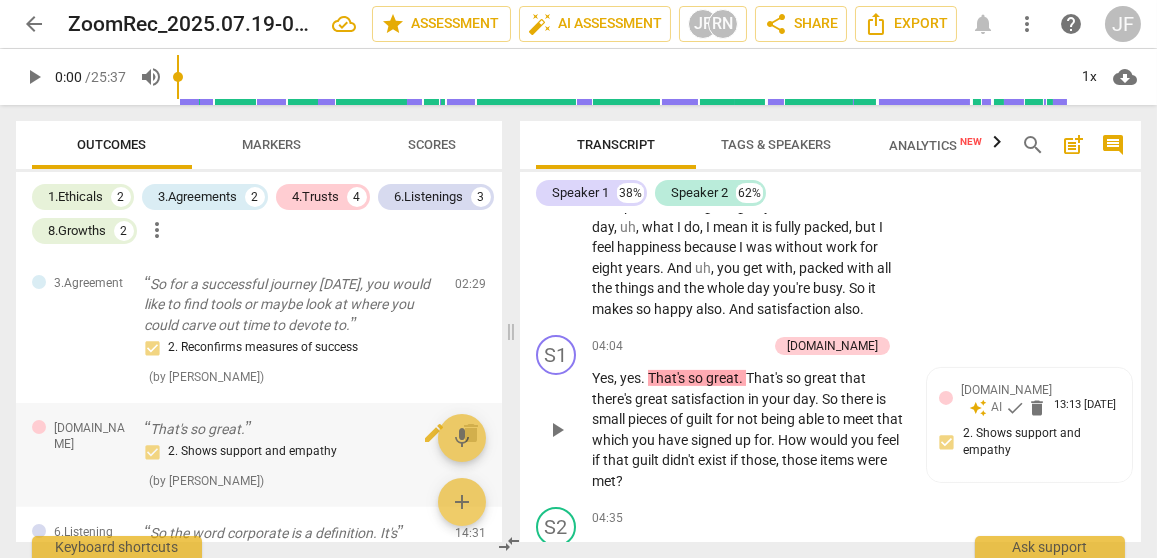 scroll, scrollTop: 1676, scrollLeft: 0, axis: vertical 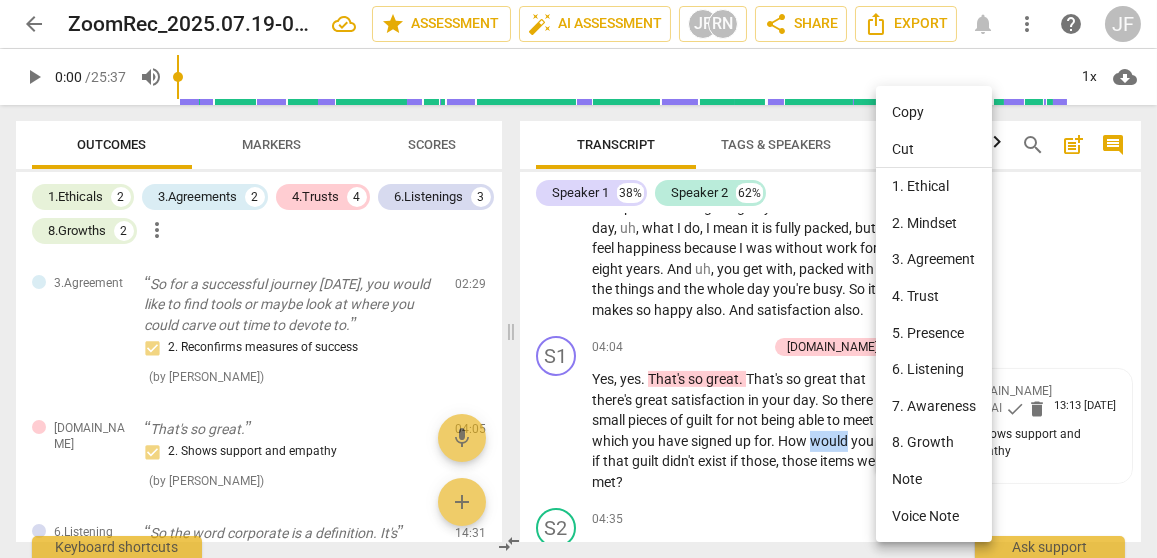 click at bounding box center [578, 279] 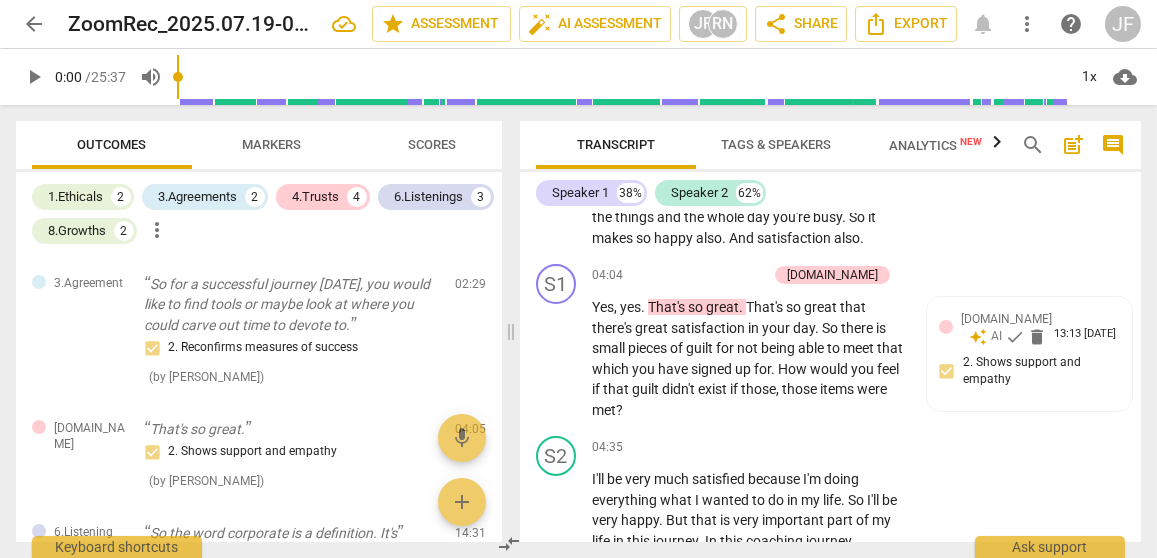 scroll, scrollTop: 1751, scrollLeft: 0, axis: vertical 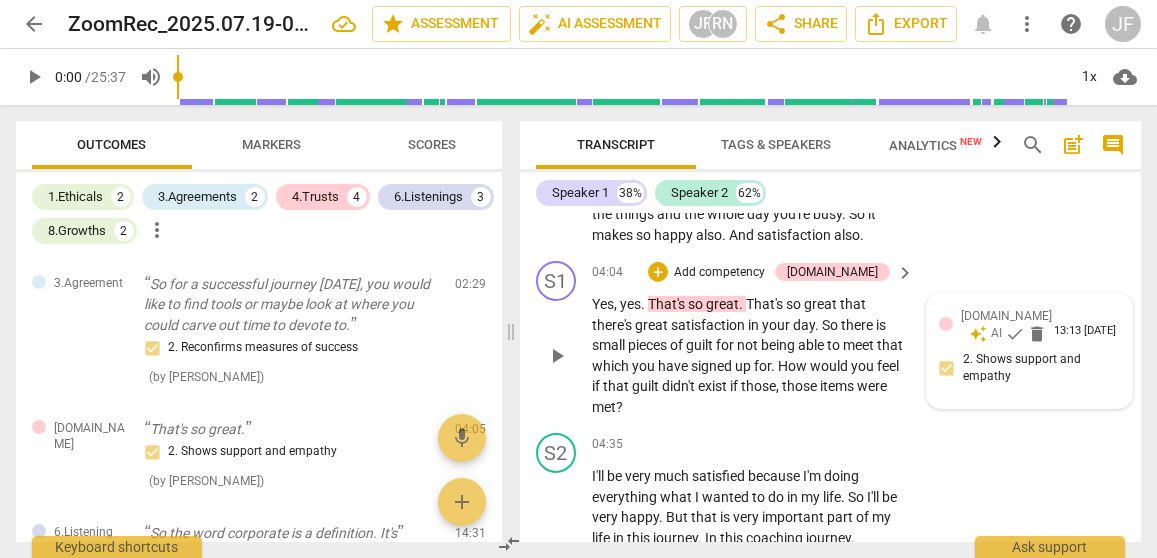 click on "check" at bounding box center (1015, 334) 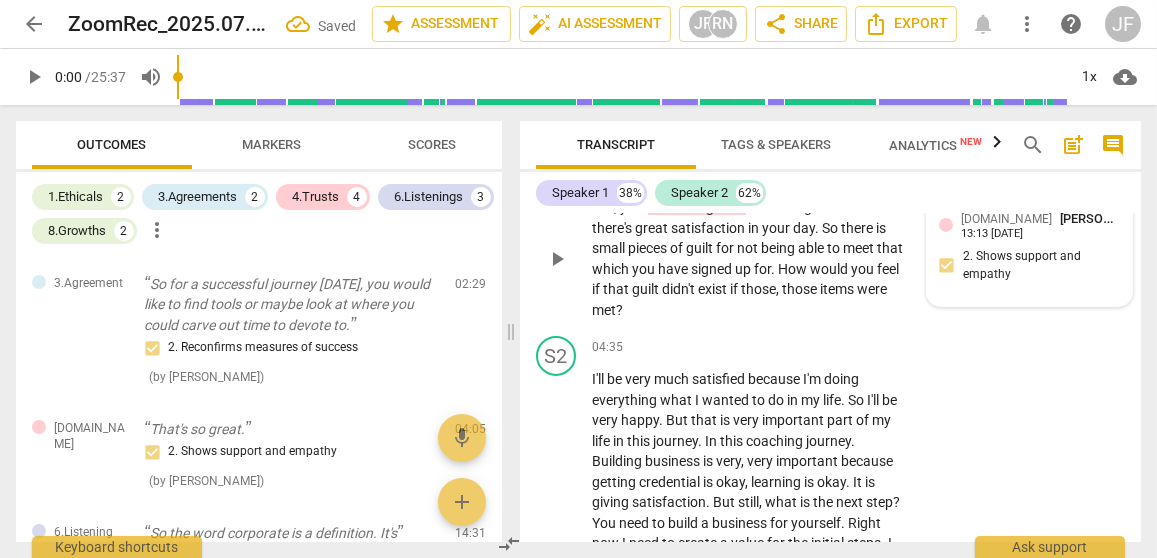 scroll, scrollTop: 1839, scrollLeft: 0, axis: vertical 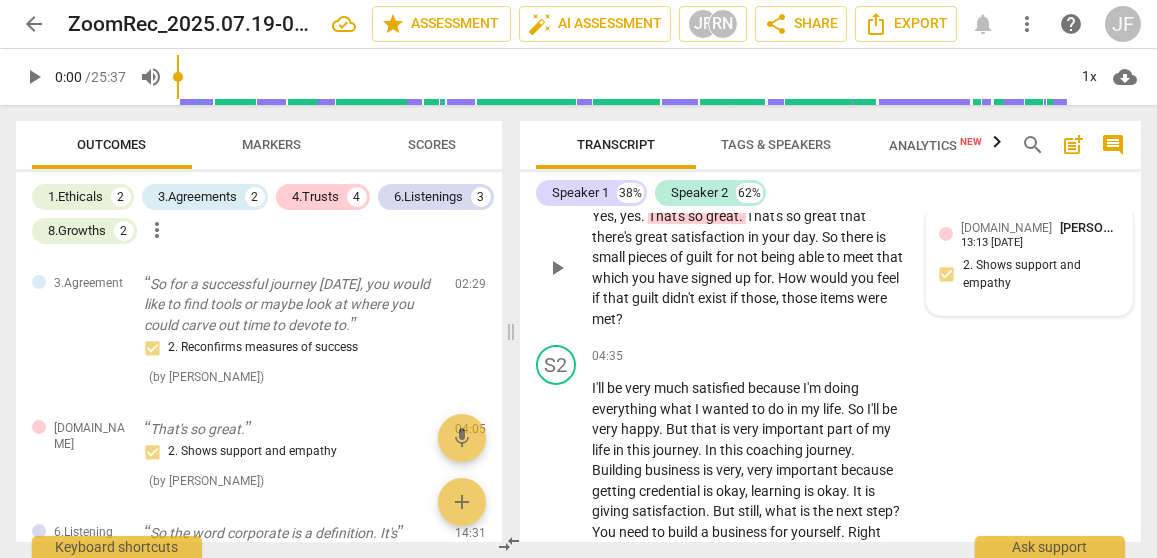 click on "+" at bounding box center [658, 184] 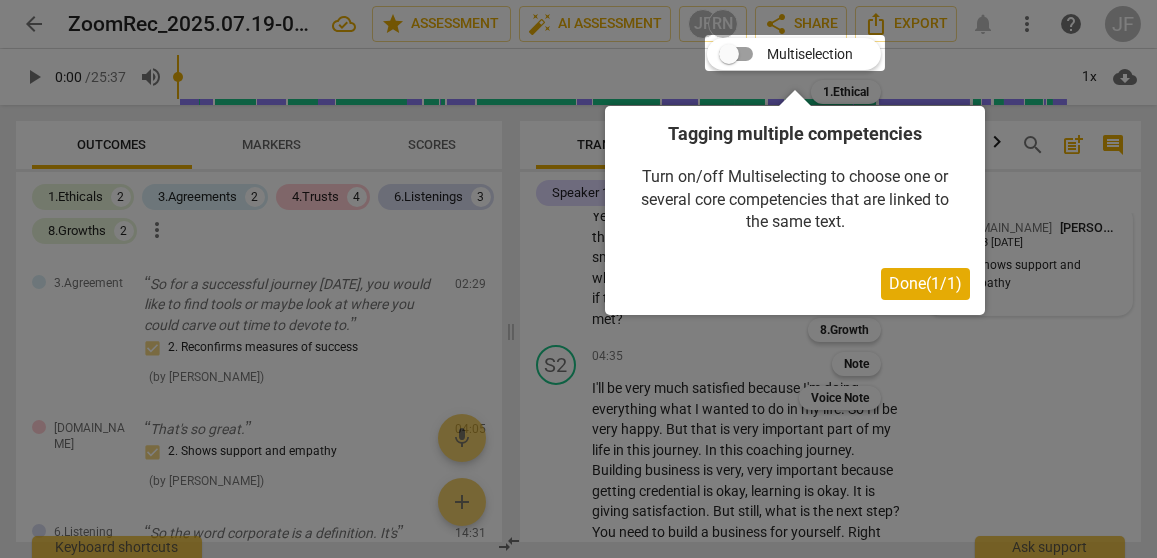 click on "Done  ( 1 / 1 )" at bounding box center [925, 283] 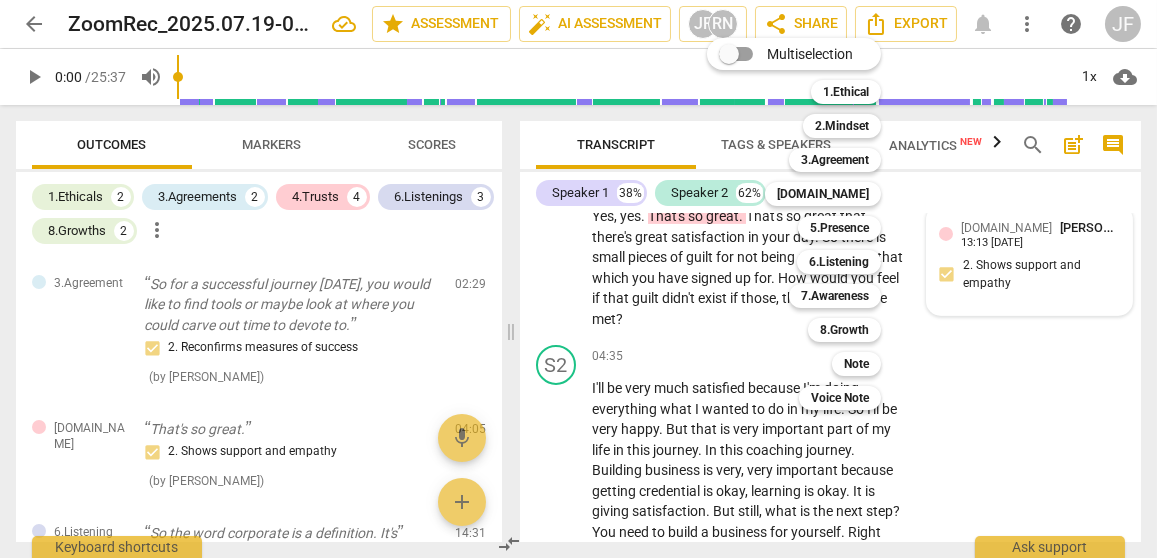 click at bounding box center (578, 279) 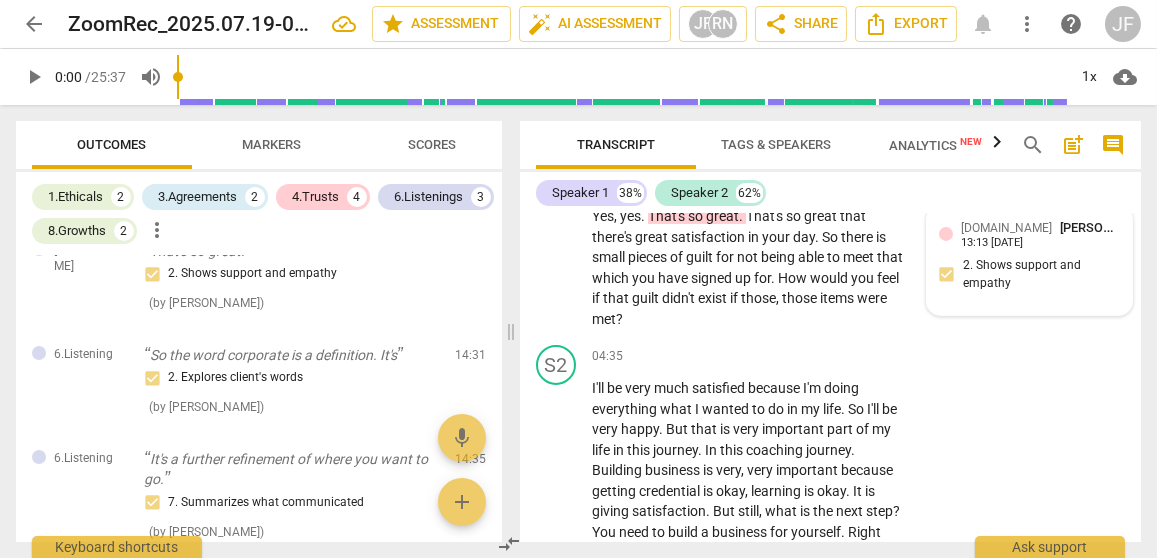 scroll, scrollTop: 739, scrollLeft: 0, axis: vertical 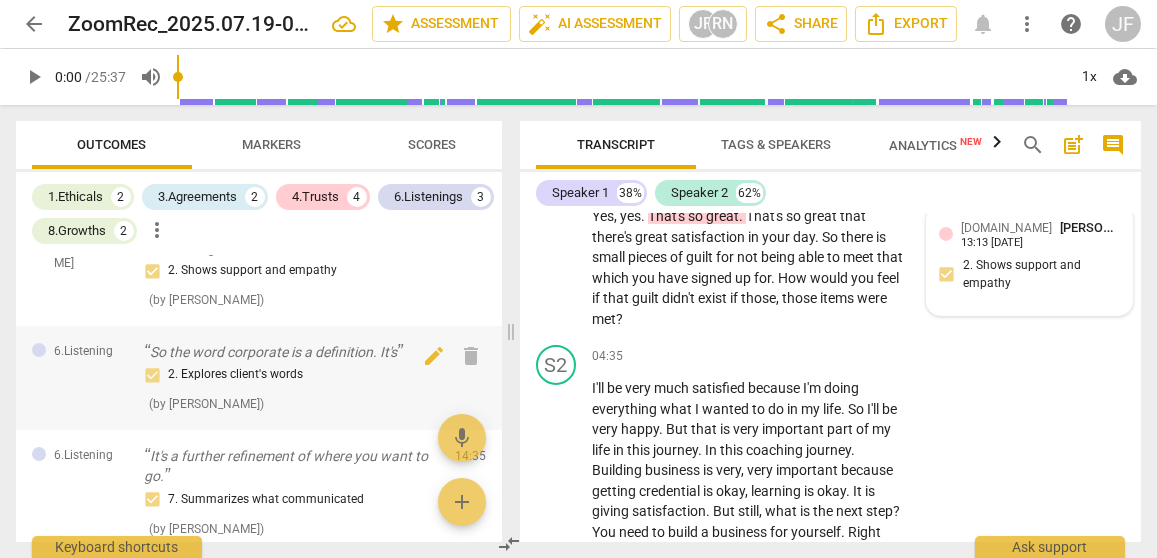 click on "2. Explores client's words" at bounding box center [291, 375] 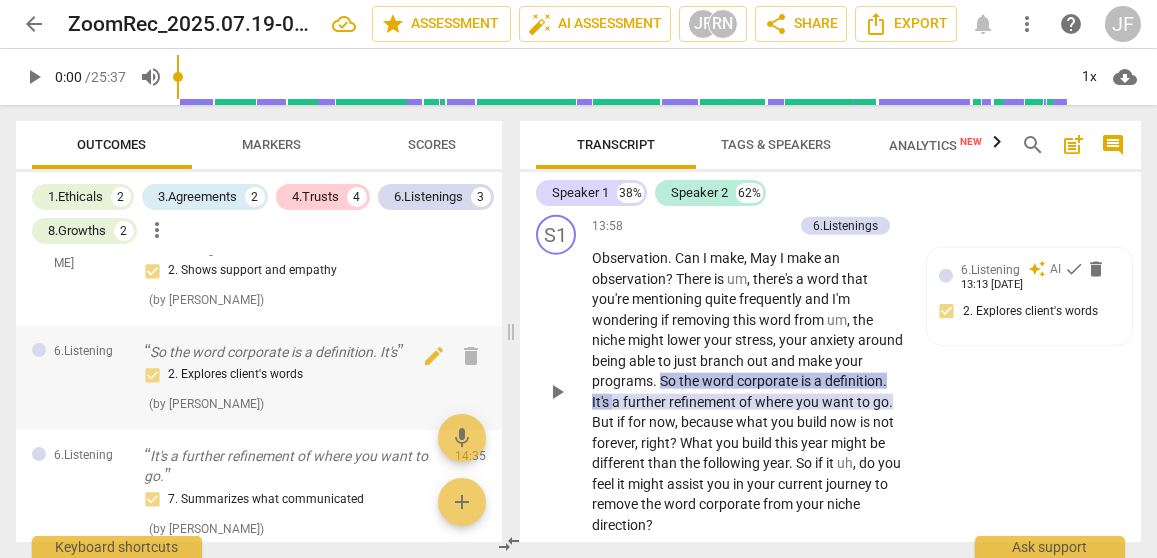 scroll, scrollTop: 6344, scrollLeft: 0, axis: vertical 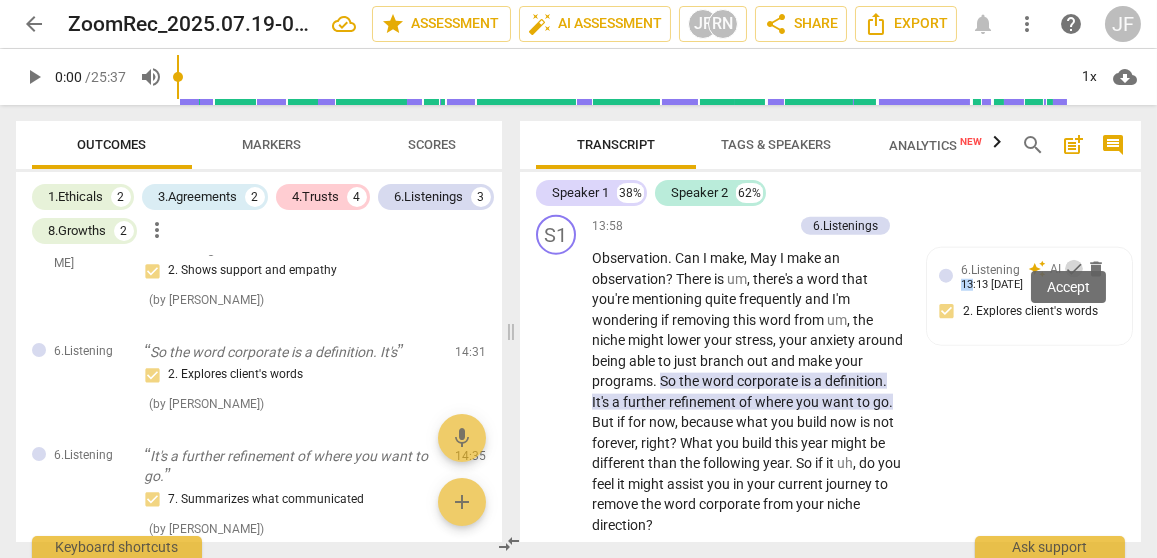 click on "Accept" at bounding box center [1068, 287] 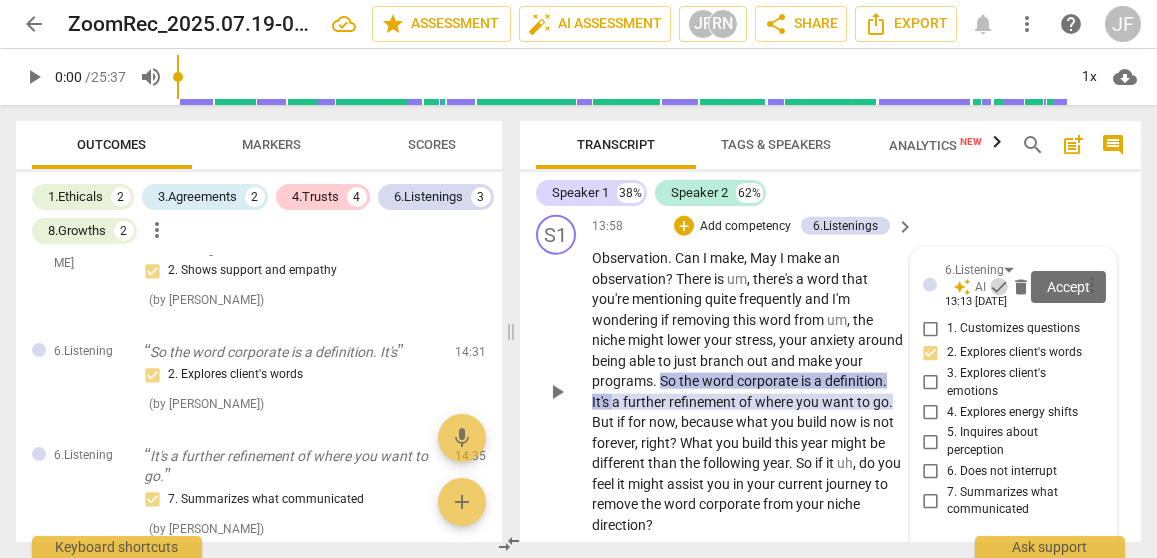 click on "and" at bounding box center [818, 299] 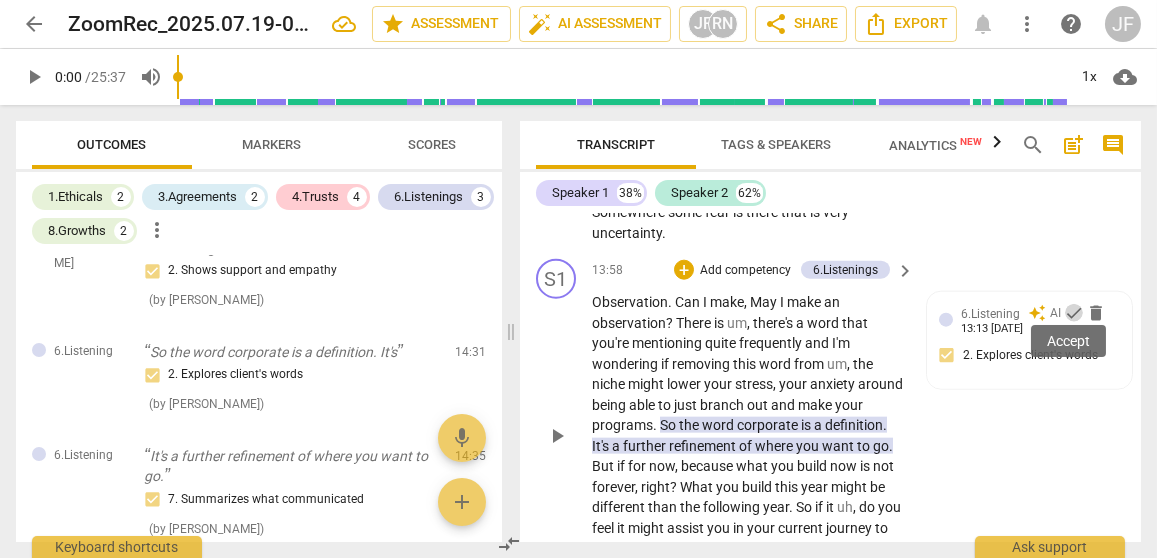 scroll, scrollTop: 6319, scrollLeft: 0, axis: vertical 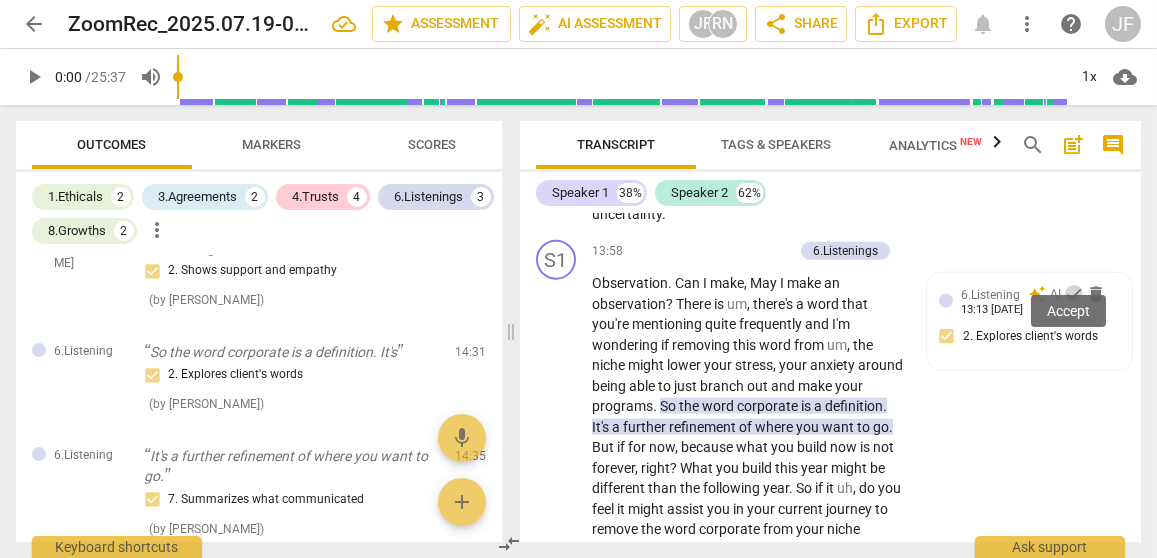 click on "Accept" at bounding box center [1068, 311] 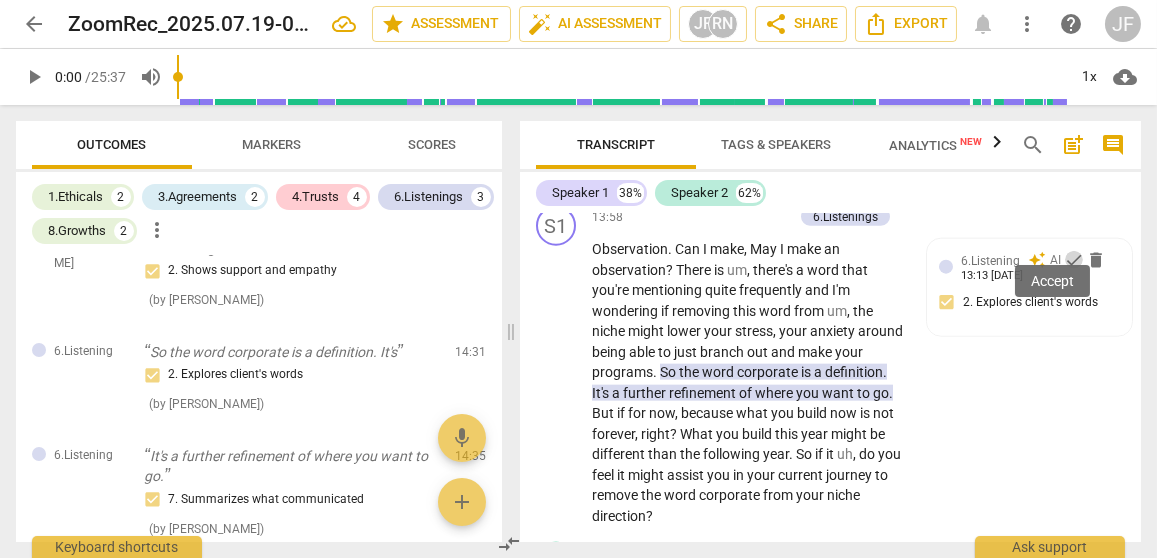 scroll, scrollTop: 6347, scrollLeft: 0, axis: vertical 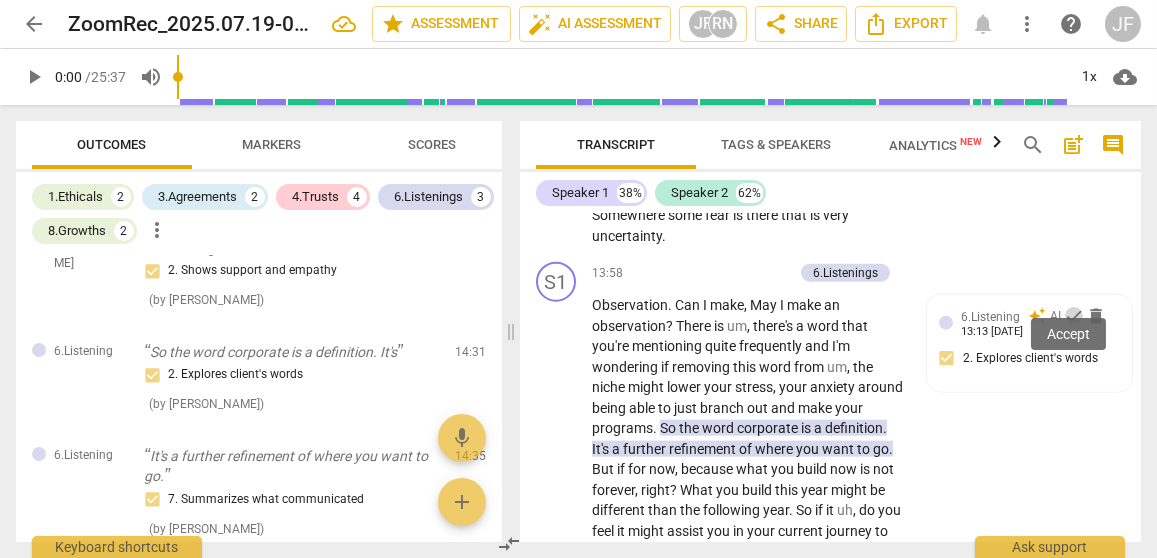 click on "Accept" at bounding box center [1068, 334] 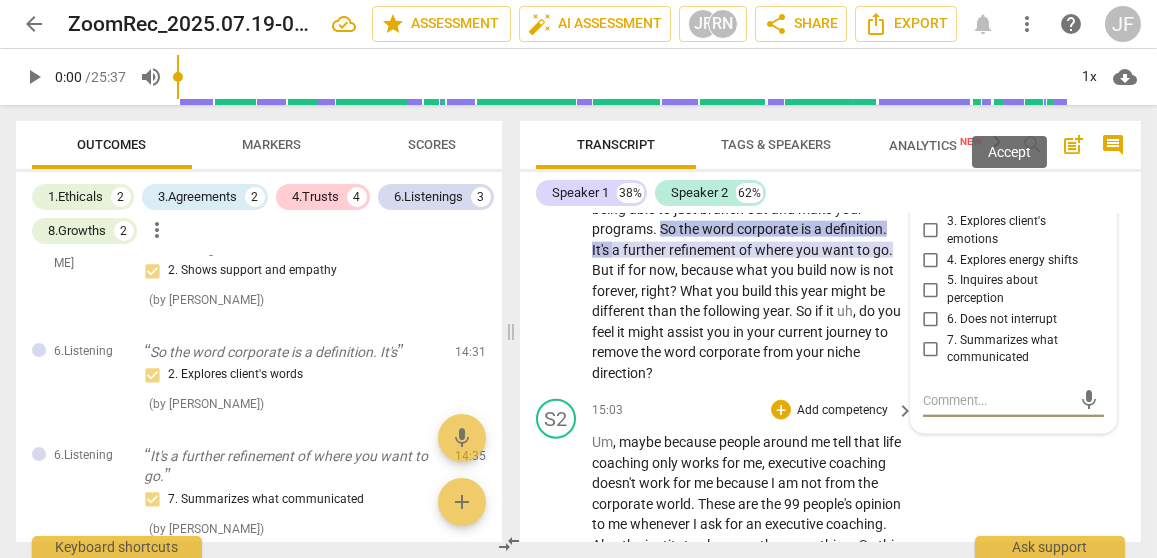 click on "executive" at bounding box center [798, 463] 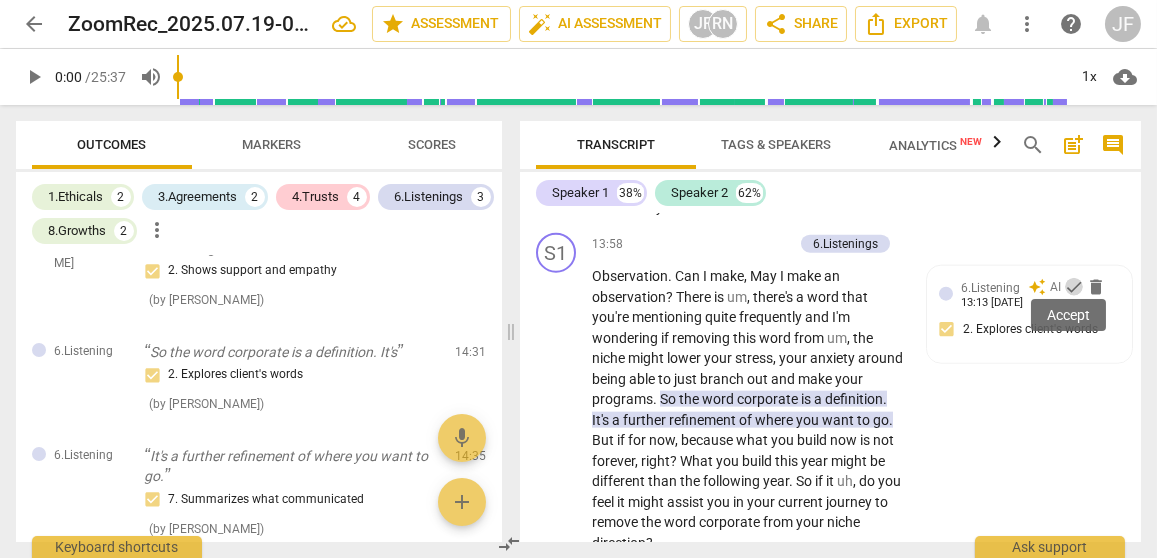 scroll, scrollTop: 6315, scrollLeft: 0, axis: vertical 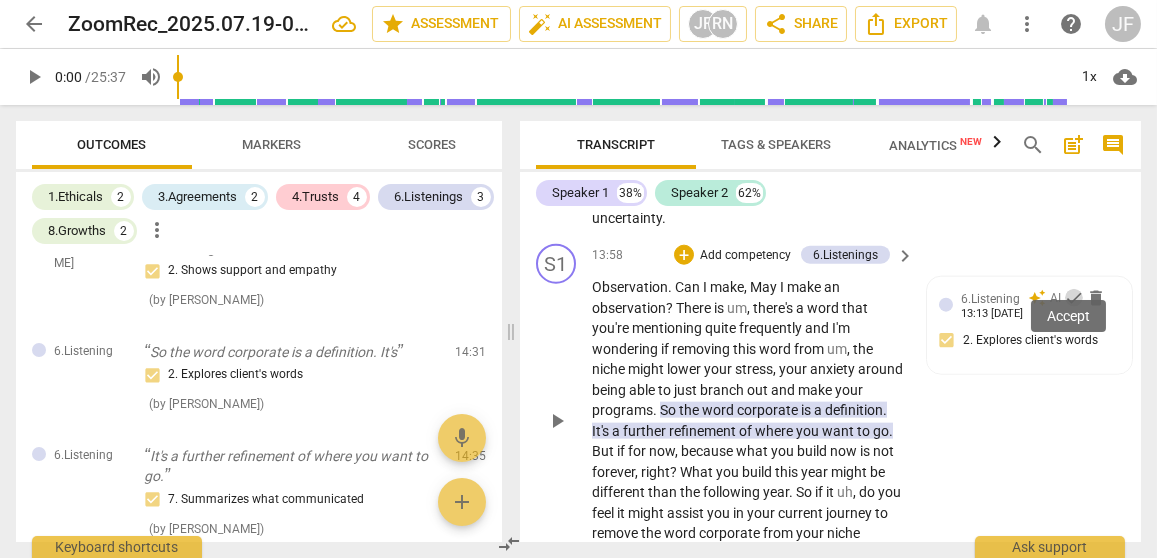 click on "S1 play_arrow pause 13:58 + Add competency 6.Listenings keyboard_arrow_right Observation .   Can   I   make ,   May   I   make   an   observation ?   There   is   um ,   there's   a   word   that   you're   mentioning   quite   frequently   and   I'm   wondering   if   removing   this   word   from   um ,   the   niche   might   lower   your   stress ,   your   anxiety   around   being   able   to   just   branch   out   and   make   your   programs .   So   the   word   corporate   is   a   definition .   It's   a   further   refinement   of   where   you   want   to   go .   But   if   for   now ,   because   what   you   build   now   is   not   forever ,   right ?   What   you   build   this   year   might   be   different   than   the   following   year .   So   if   it   uh ,   do   you   feel   it   might   assist   you   in   your   current   journey   to   remove   the   word   corporate   from   your   niche   direction ? 6.Listening auto_awesome AI check delete 13:13 07-19-2025" at bounding box center (830, 404) 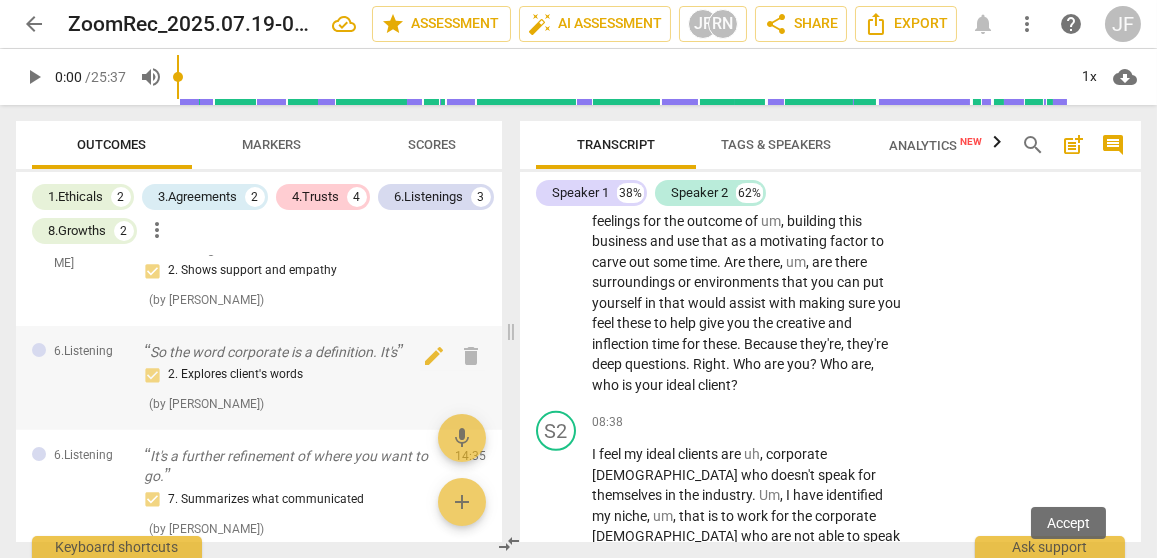 click on "So the word corporate is a definition. It's" at bounding box center (291, 352) 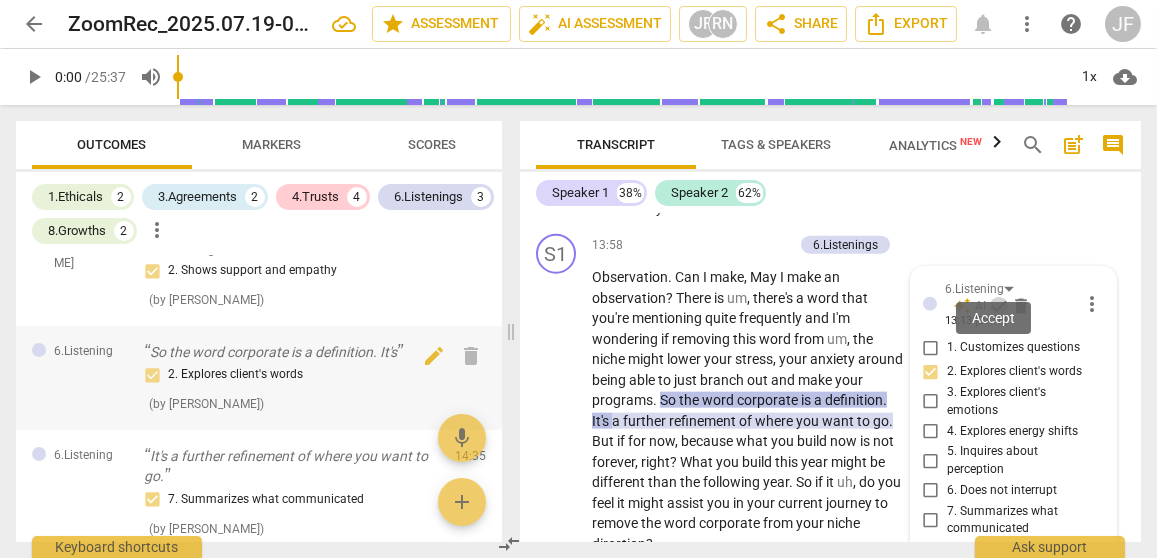 scroll, scrollTop: 6321, scrollLeft: 0, axis: vertical 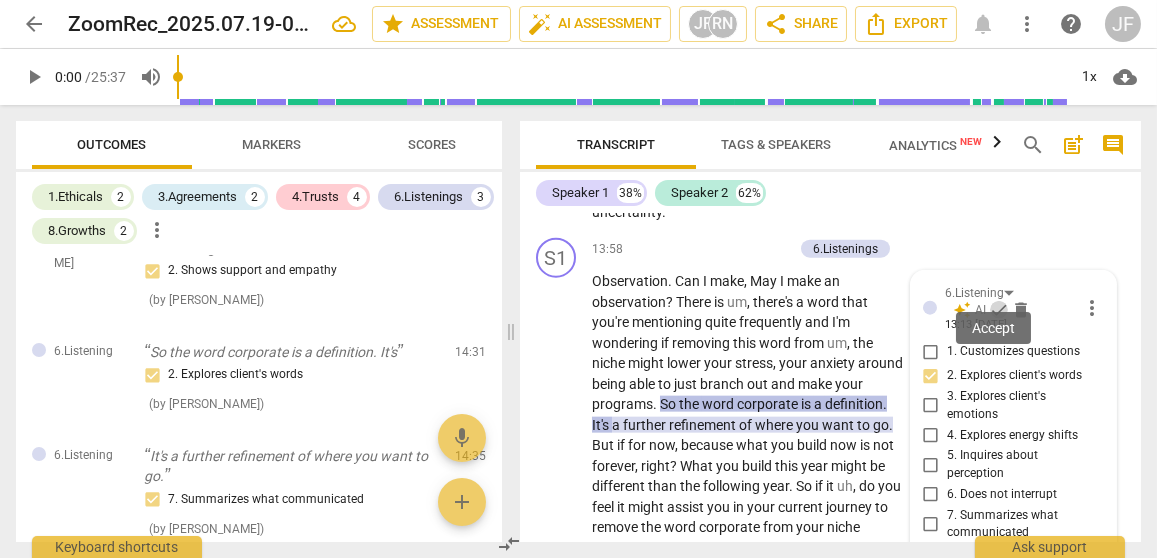 click on "Accept" at bounding box center (993, 328) 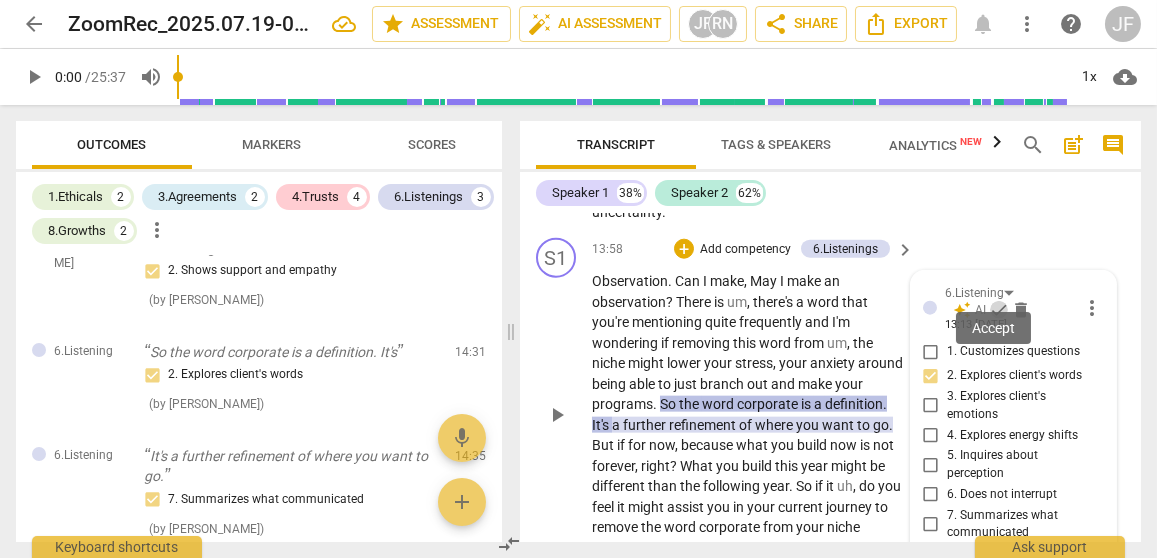 click on "check" at bounding box center (999, 310) 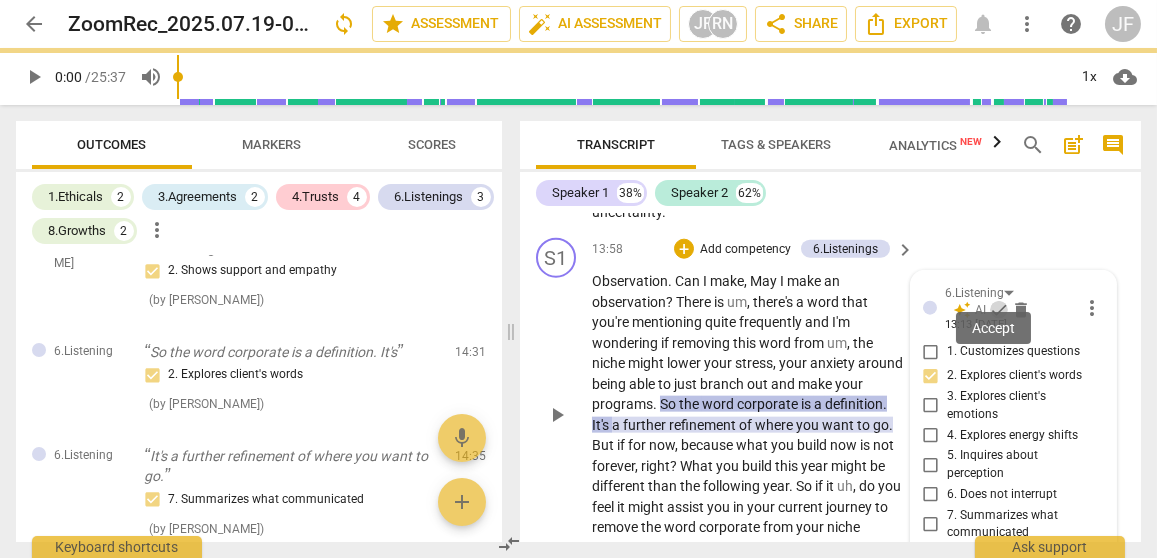click on "13:13 07-19-2025" at bounding box center [976, 325] 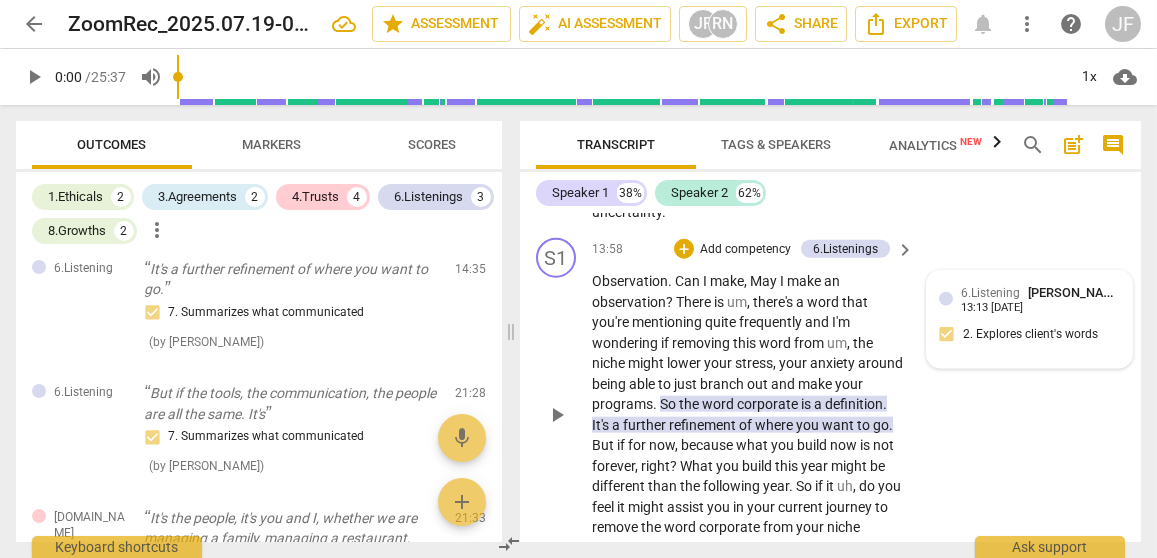 scroll, scrollTop: 936, scrollLeft: 0, axis: vertical 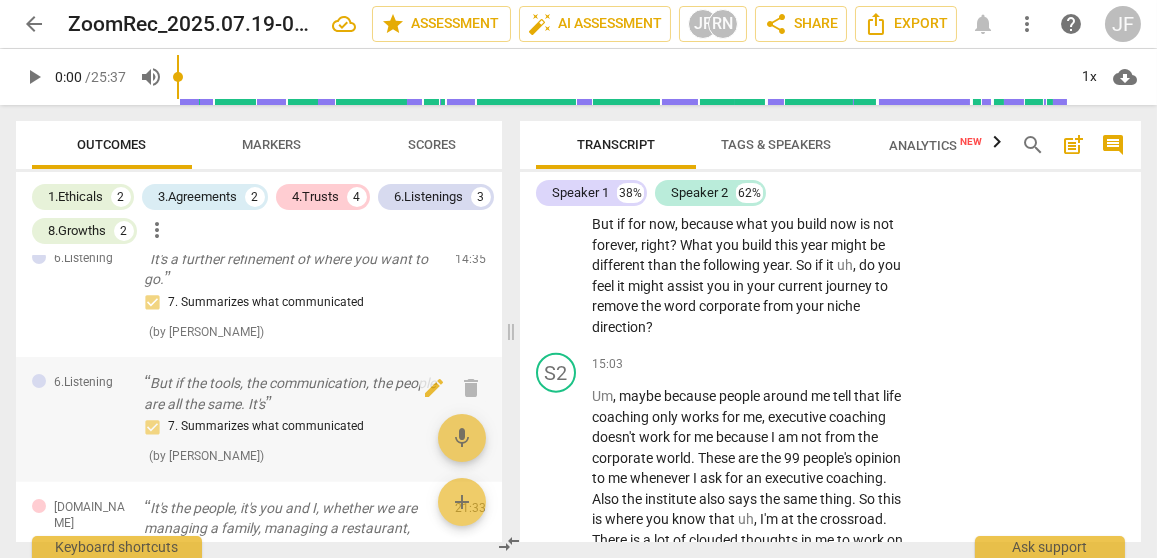 click on "But if the tools, the communication, the people are all the same. It's" at bounding box center (291, 393) 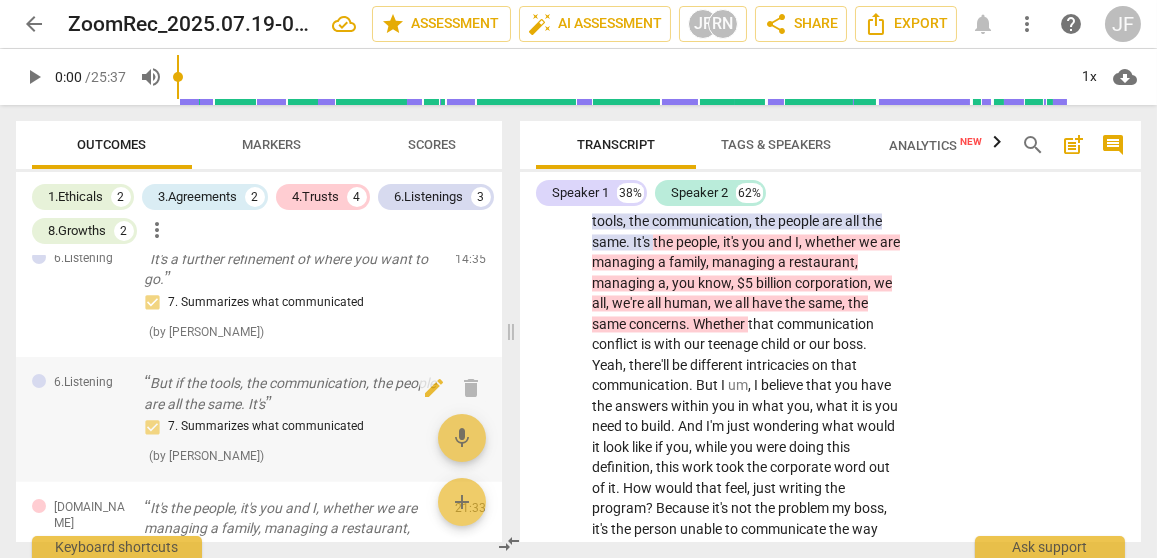 scroll, scrollTop: 9701, scrollLeft: 0, axis: vertical 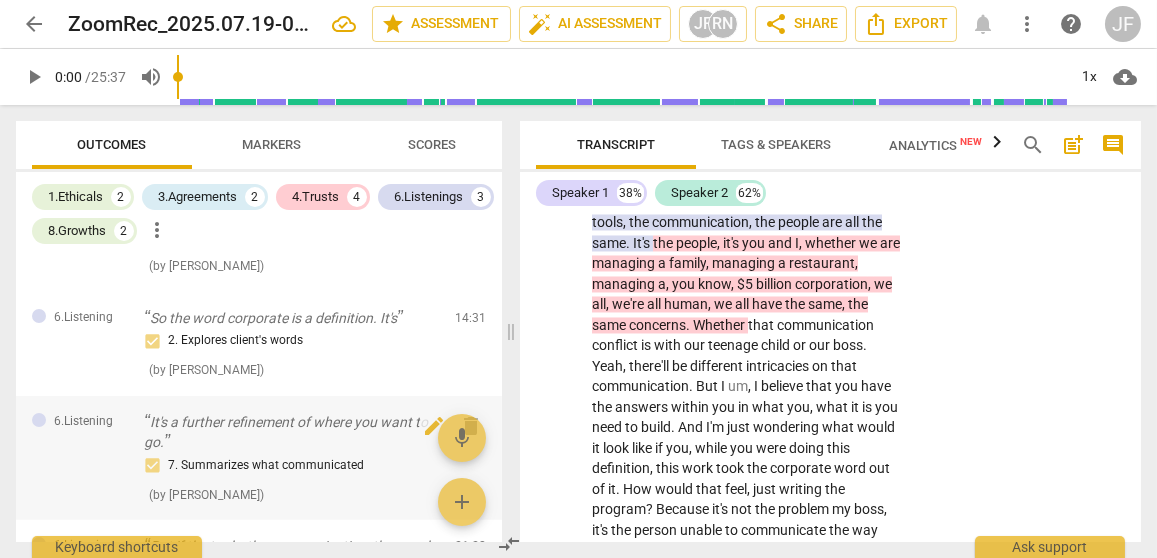 click on "7. Summarizes what communicated" at bounding box center [291, 466] 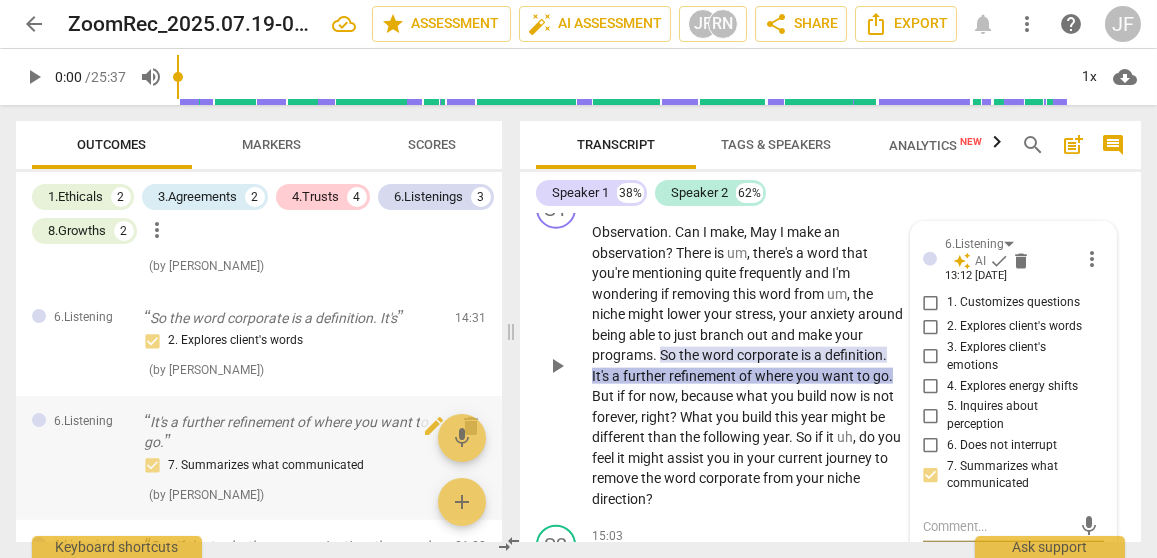 scroll, scrollTop: 6357, scrollLeft: 0, axis: vertical 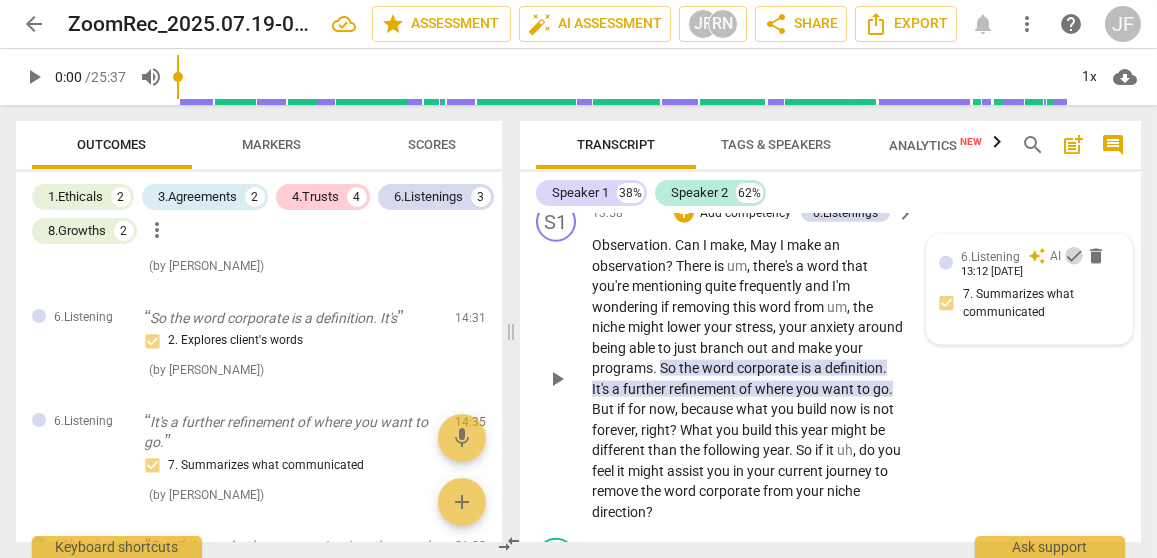 click on "check" at bounding box center (1074, 256) 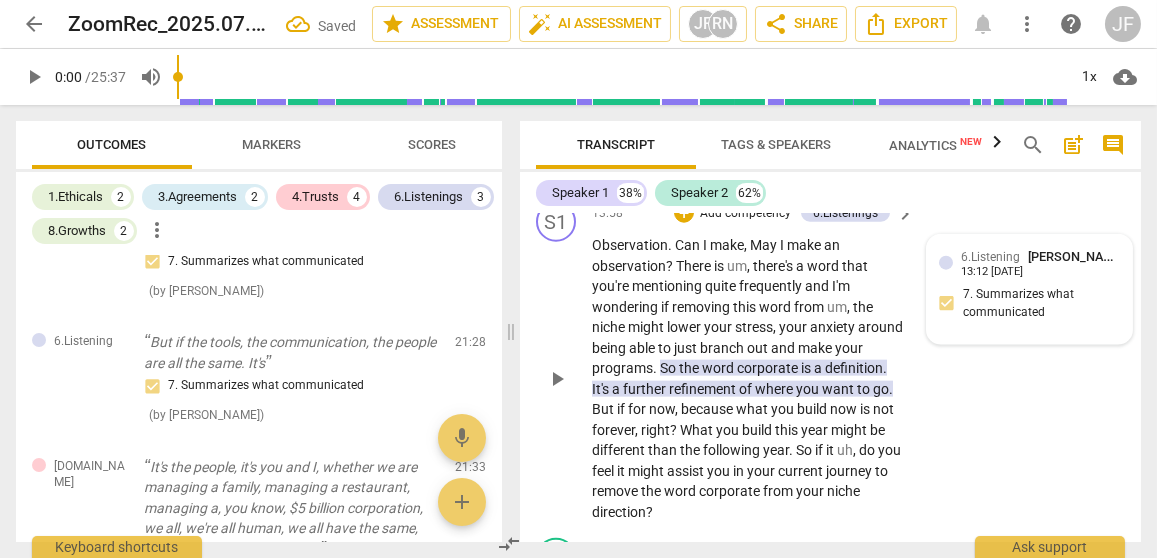 scroll, scrollTop: 953, scrollLeft: 0, axis: vertical 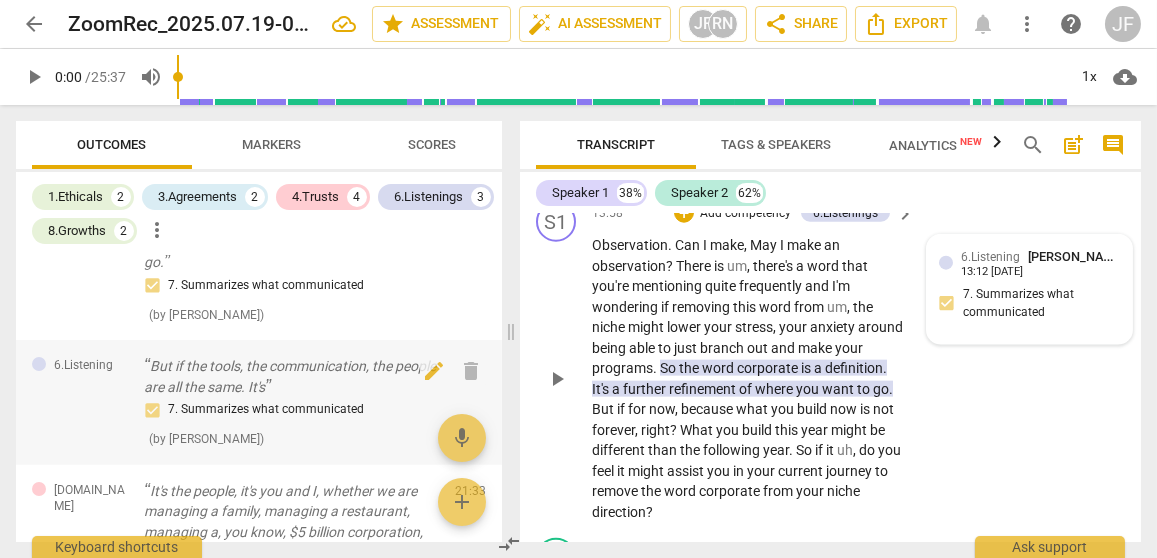 click on "But if the tools, the communication, the people are all the same. It's" at bounding box center [291, 376] 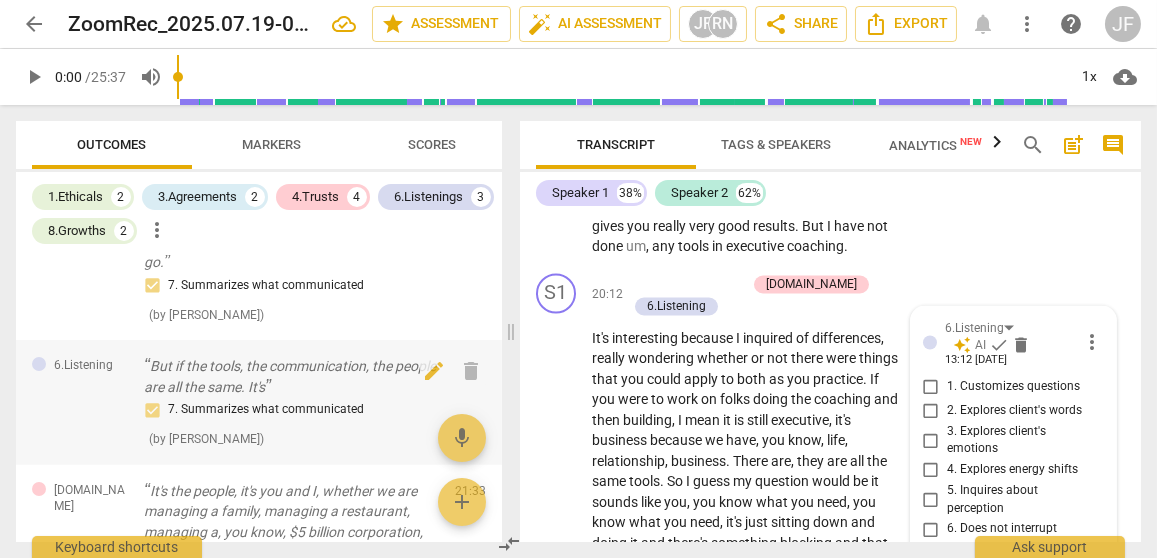 scroll, scrollTop: 9317, scrollLeft: 0, axis: vertical 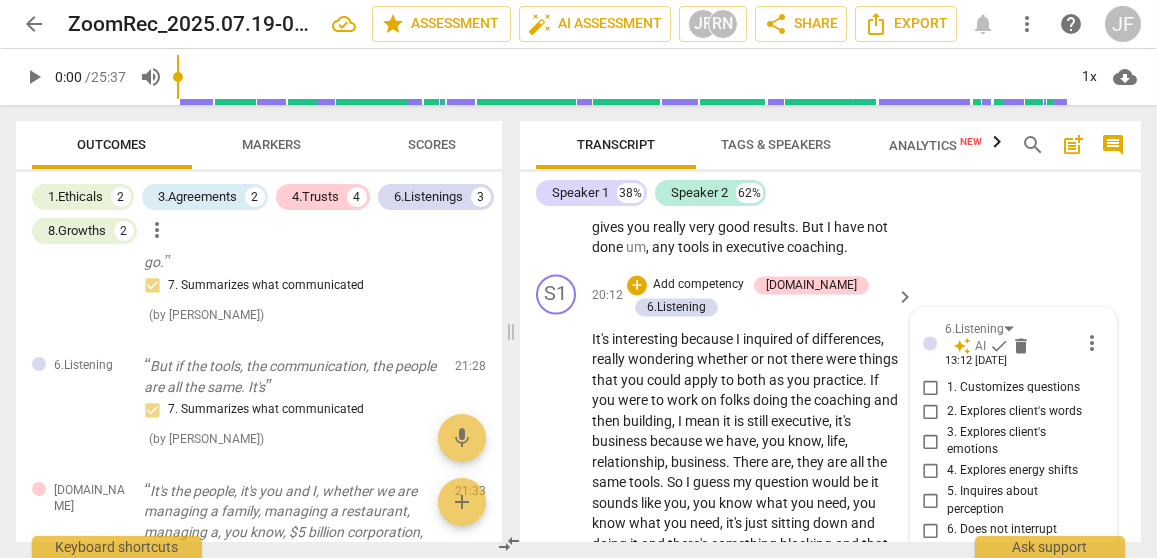 click on "check" at bounding box center [999, 347] 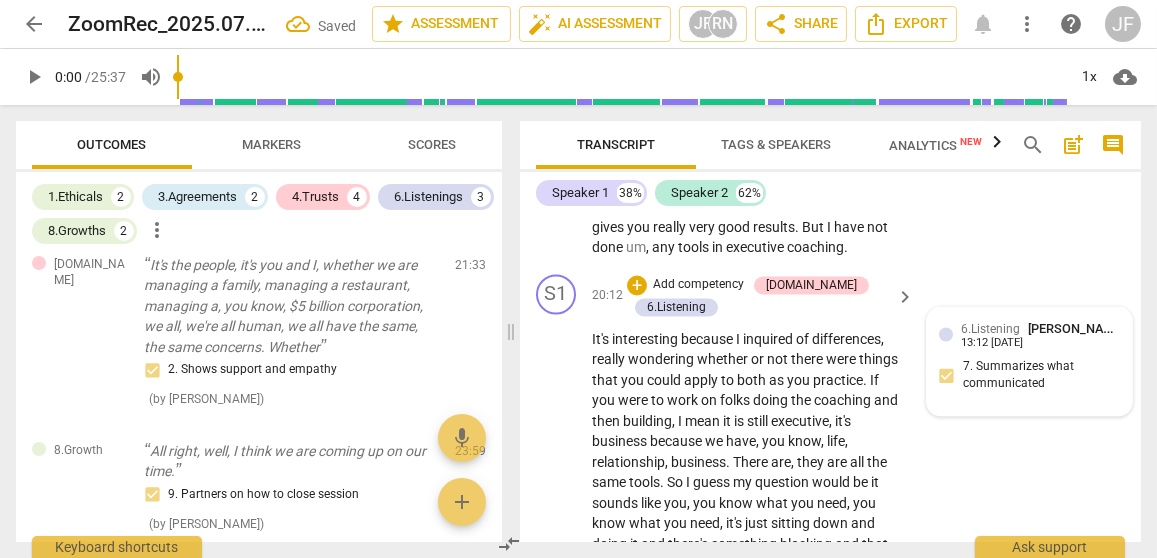 scroll, scrollTop: 1179, scrollLeft: 0, axis: vertical 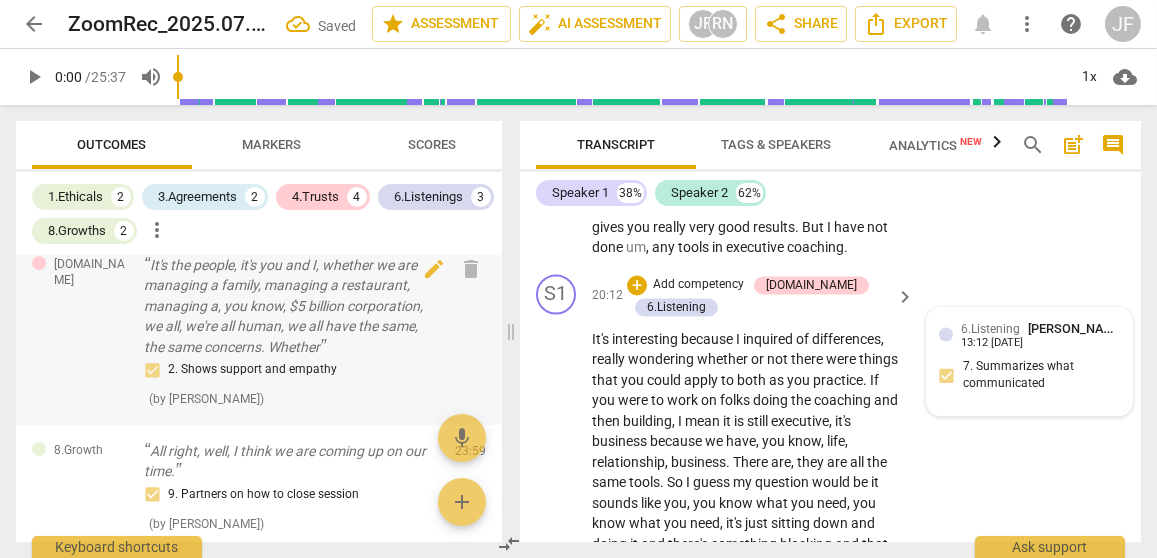 click on "It's the people, it's you and I, whether we are managing a family, managing a restaurant, managing a, you know, $5 billion corporation, we all, we're all human, we all have the same, the same concerns. Whether" at bounding box center [291, 306] 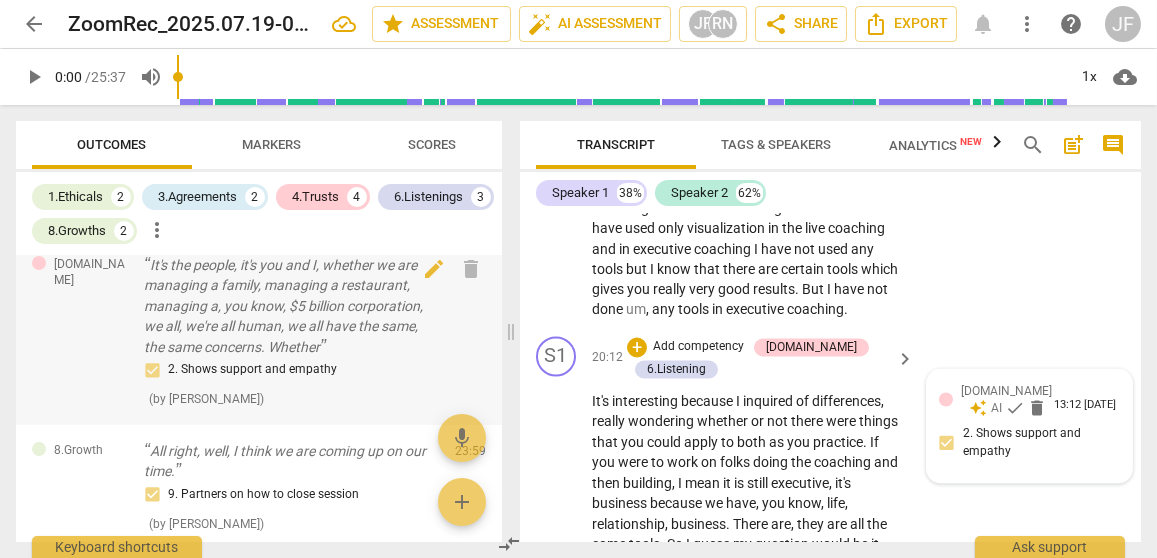 scroll, scrollTop: 9253, scrollLeft: 0, axis: vertical 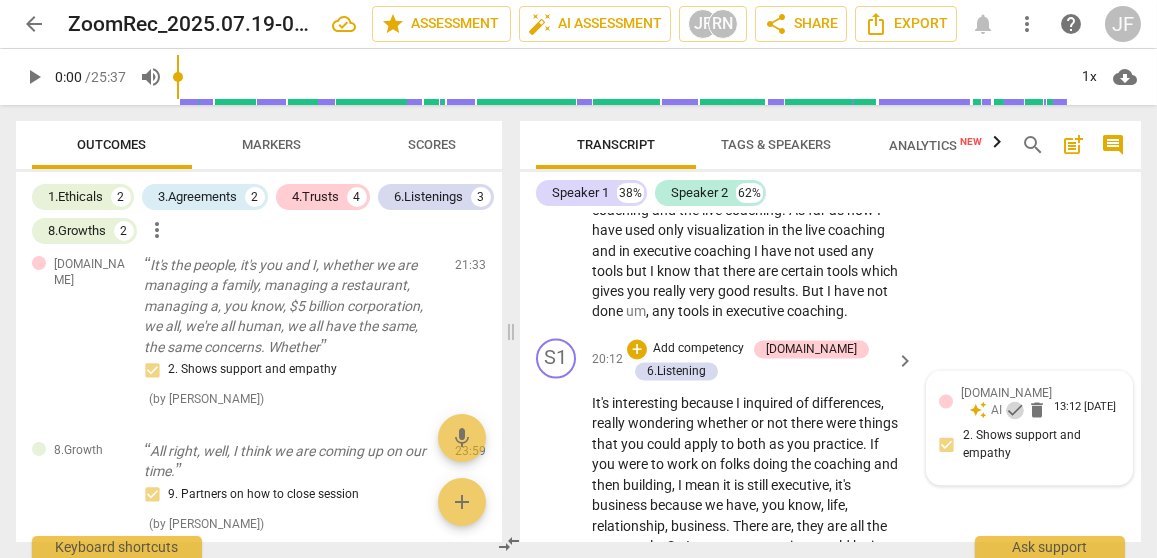 click on "check" at bounding box center [1015, 411] 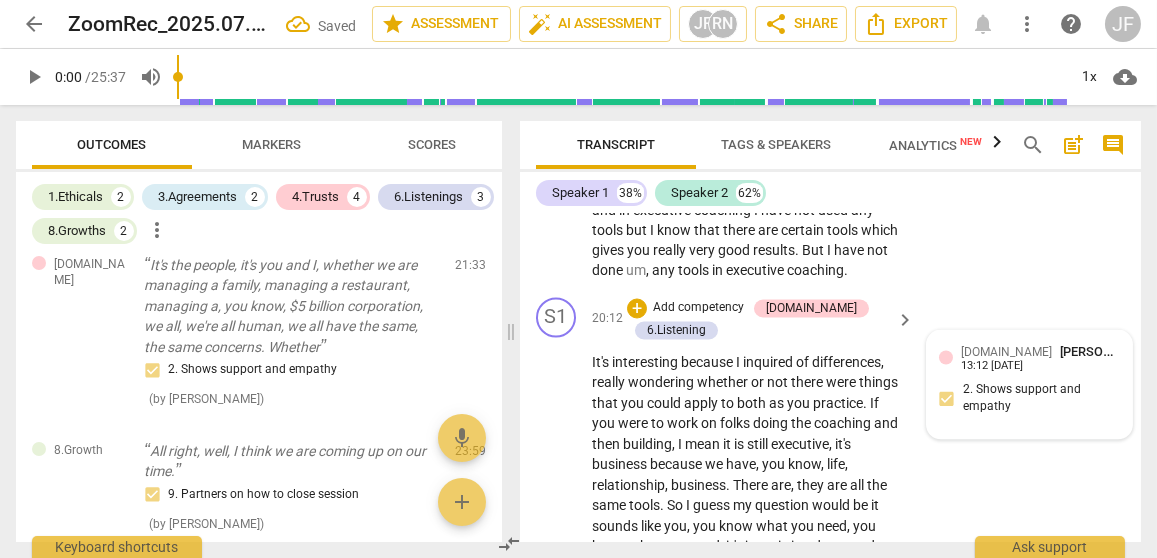 scroll, scrollTop: 9284, scrollLeft: 0, axis: vertical 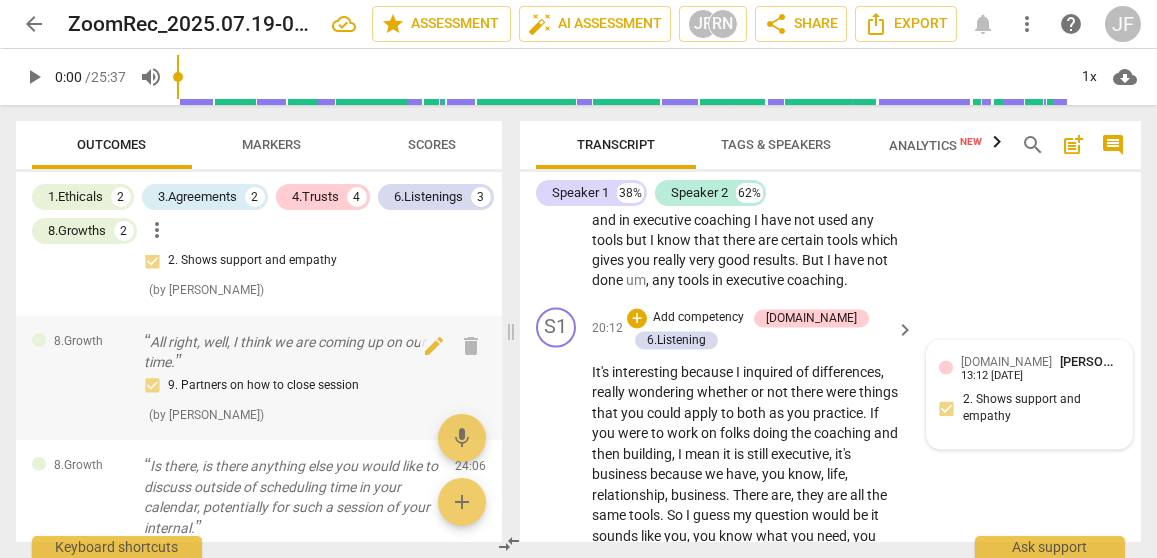 click on "9. Partners on how to close session" at bounding box center [291, 386] 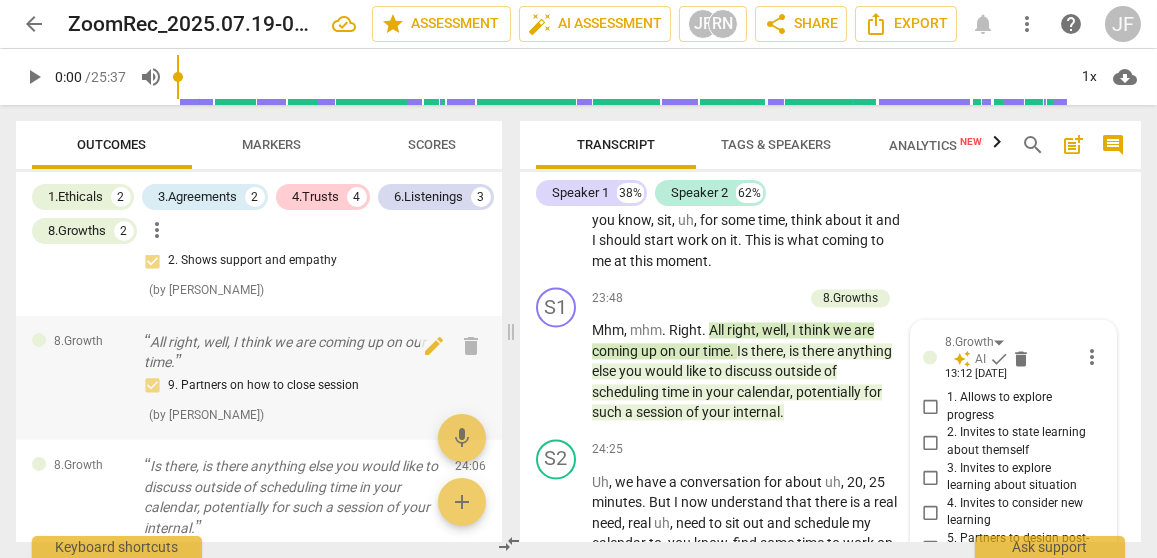 scroll, scrollTop: 10399, scrollLeft: 0, axis: vertical 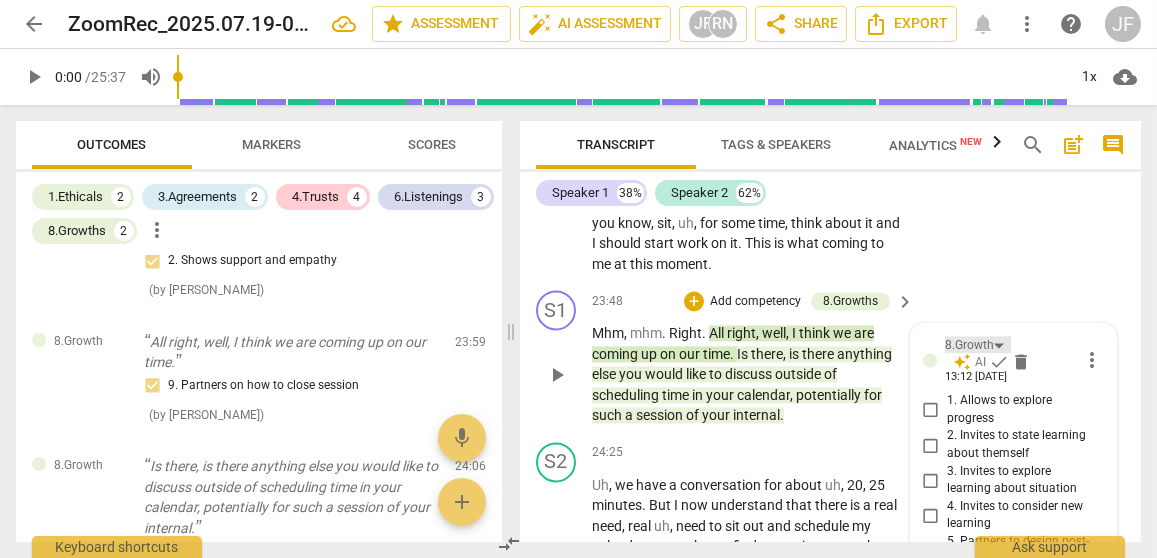 click on "8.Growth" at bounding box center (978, 344) 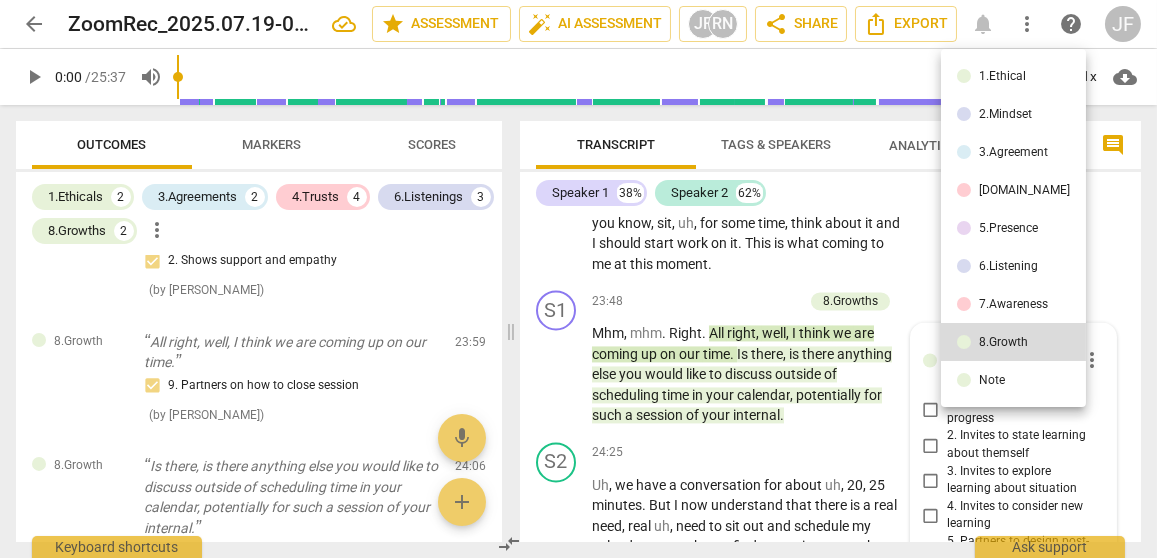 click at bounding box center [578, 279] 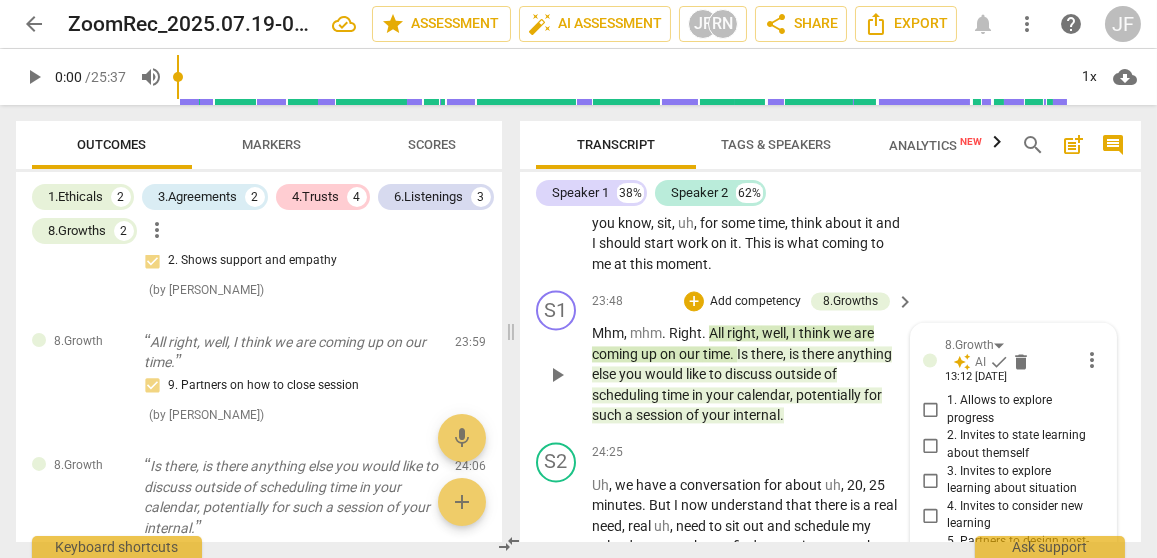 click on "check" at bounding box center [999, 362] 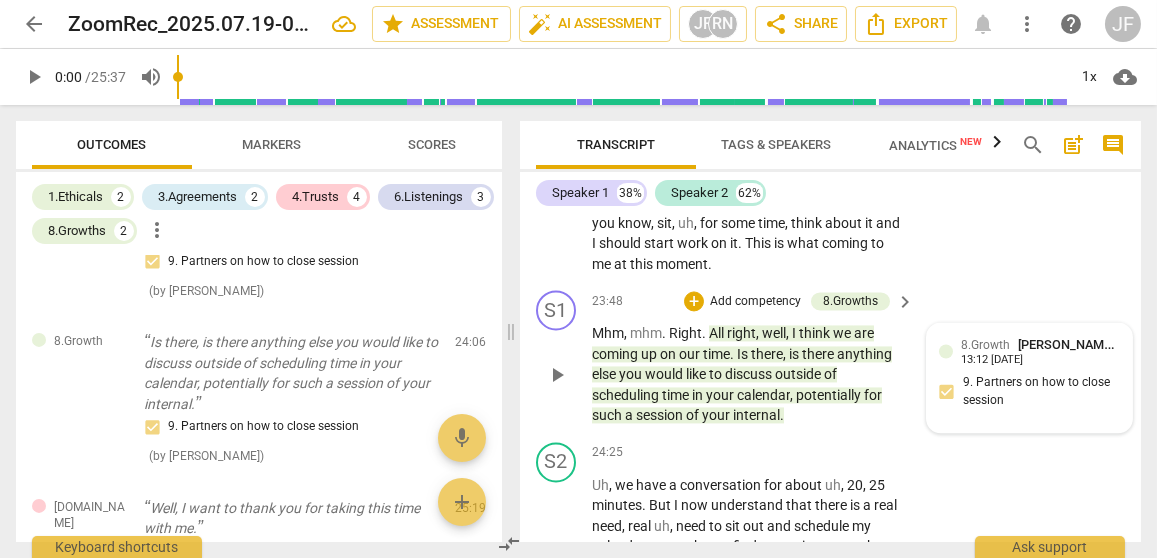 scroll, scrollTop: 1391, scrollLeft: 0, axis: vertical 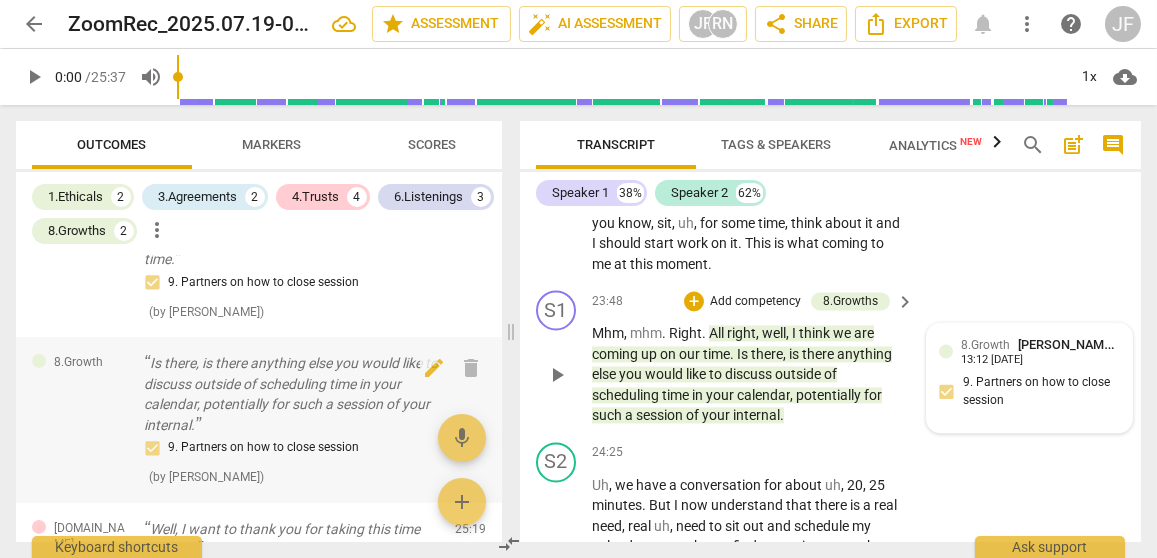 click on "9. Partners on how to close session" at bounding box center [291, 448] 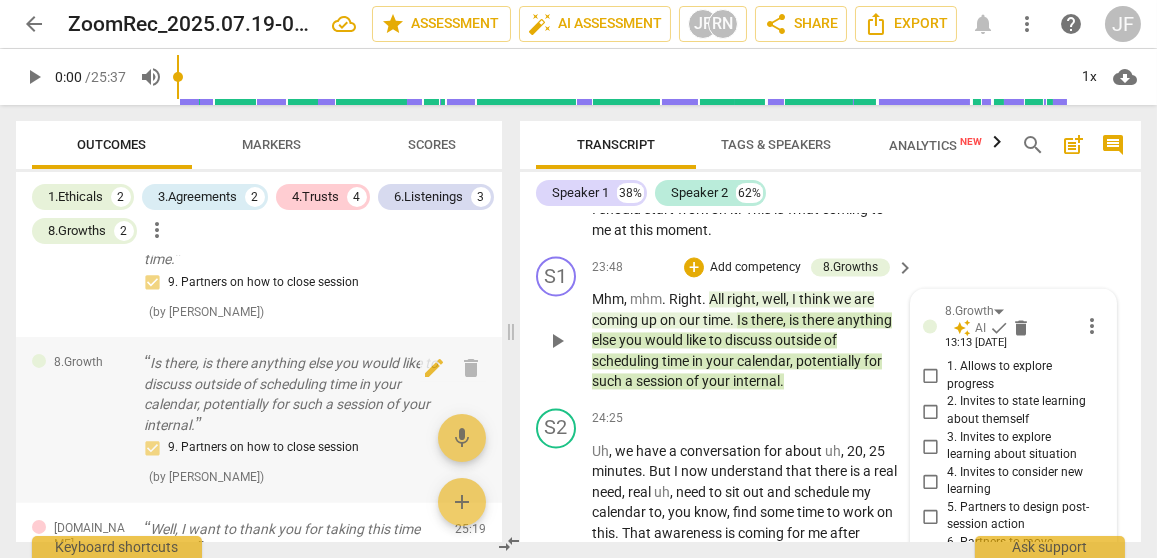 scroll, scrollTop: 10376, scrollLeft: 0, axis: vertical 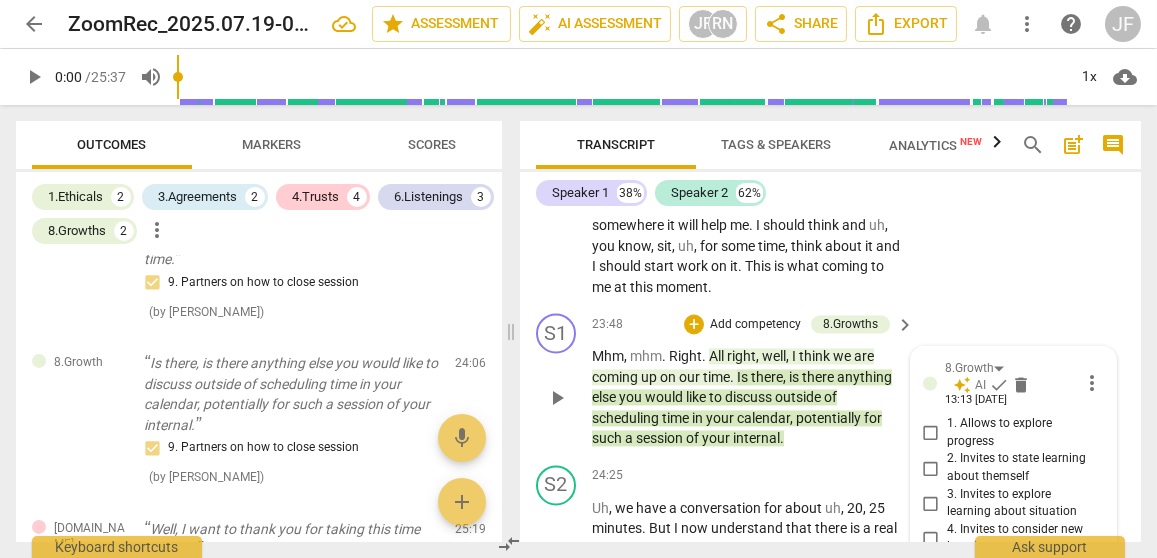 click on "check" at bounding box center (999, 385) 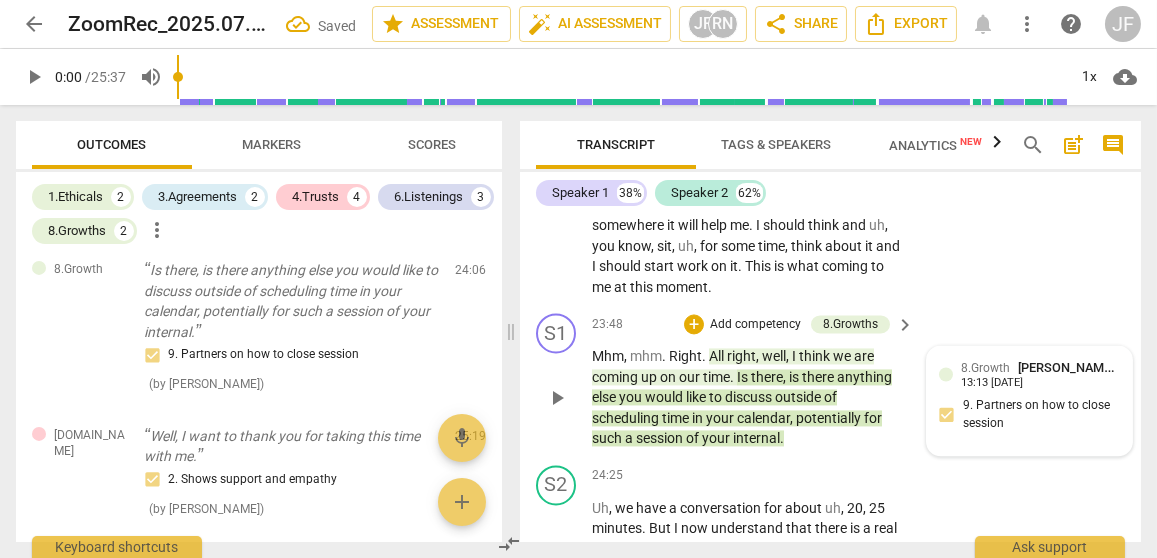 scroll, scrollTop: 1507, scrollLeft: 0, axis: vertical 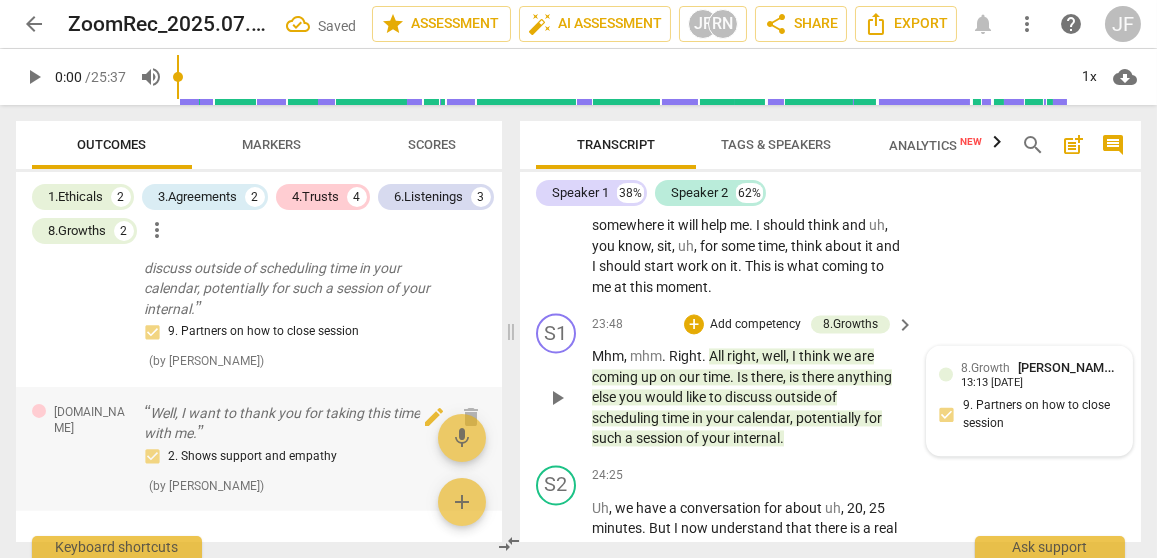 click on "2. Shows support and empathy" at bounding box center [291, 457] 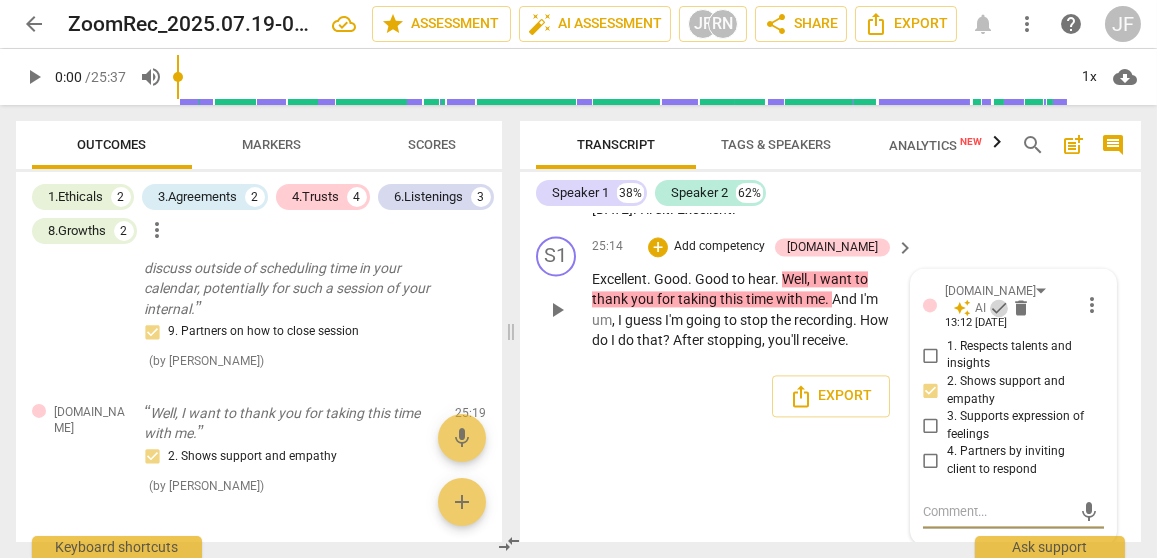 click on "check" at bounding box center (999, 308) 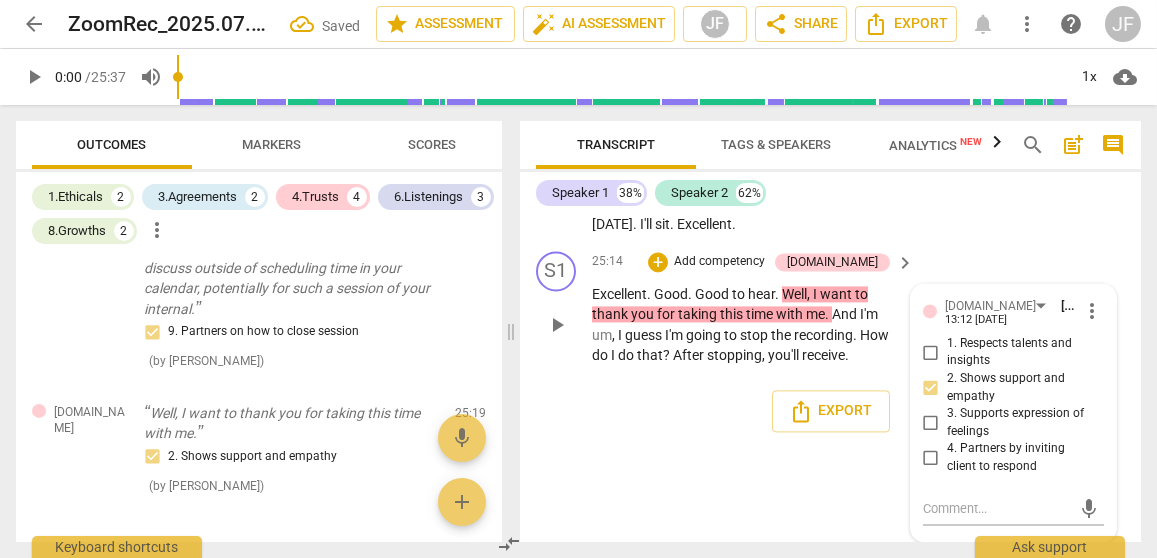 scroll, scrollTop: 11062, scrollLeft: 0, axis: vertical 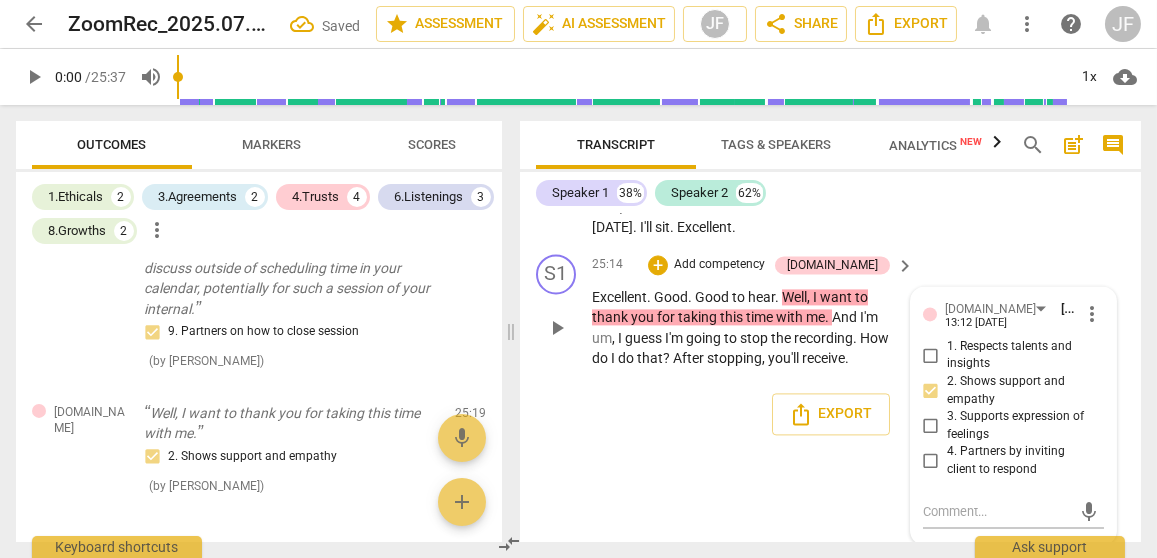 click on "Scores" at bounding box center (432, 144) 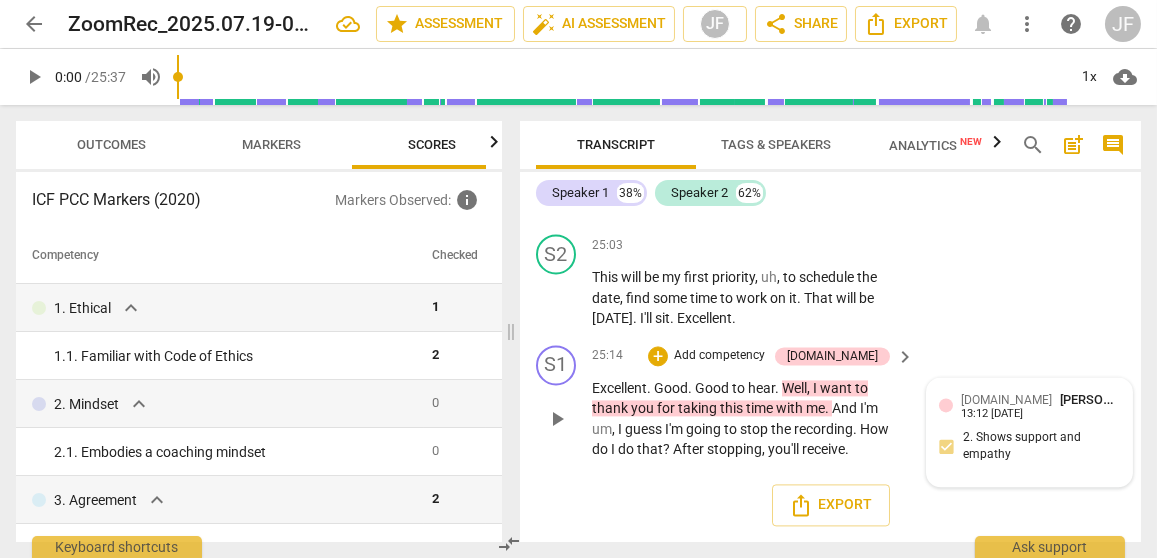 scroll, scrollTop: 0, scrollLeft: 25, axis: horizontal 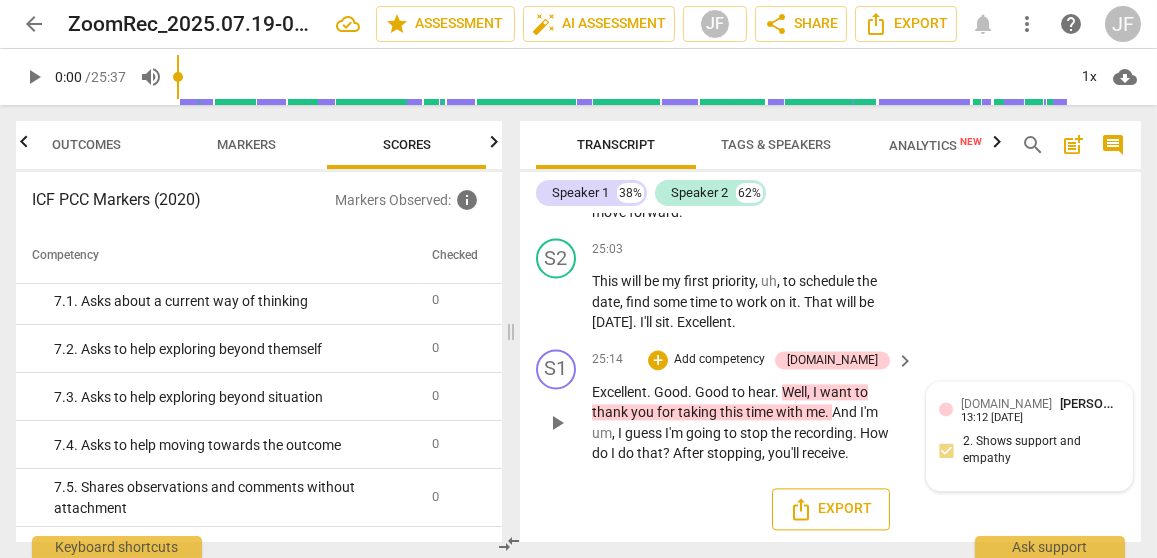 click on "Export" at bounding box center [831, 509] 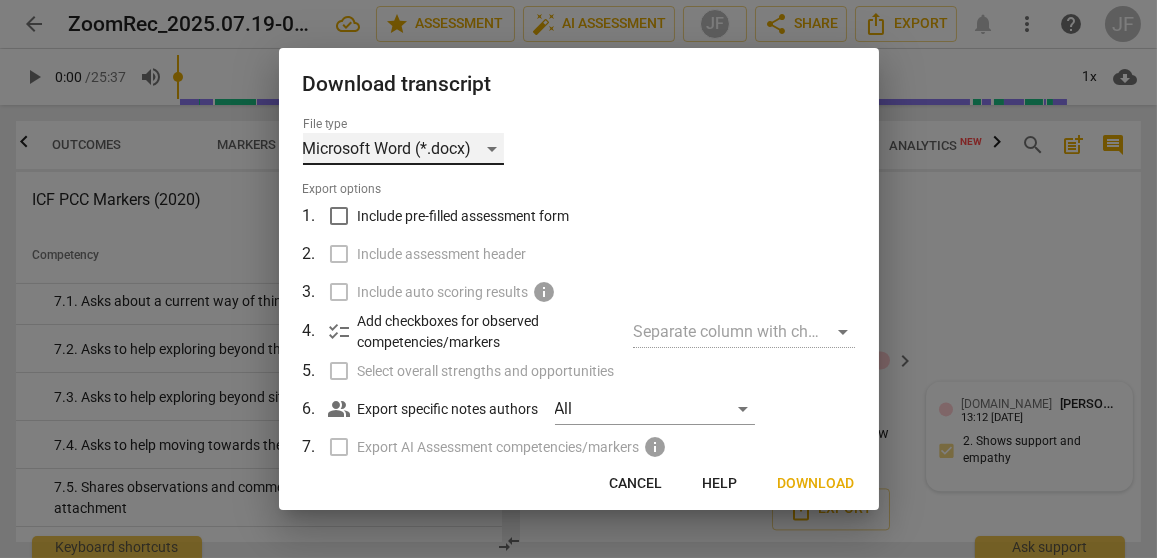 click on "Microsoft Word (*.docx)" at bounding box center [403, 149] 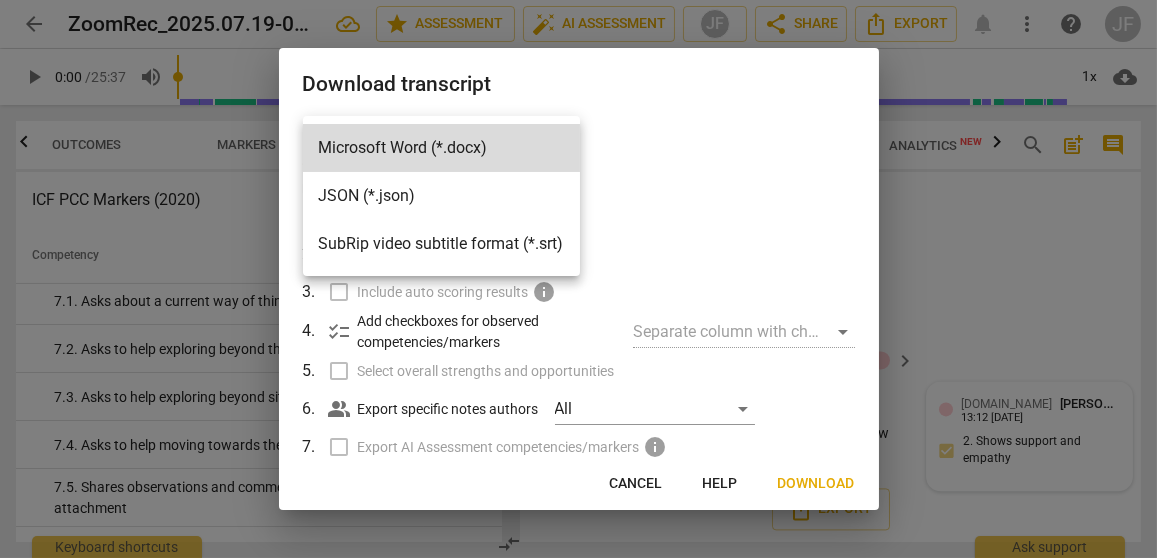 click at bounding box center (578, 279) 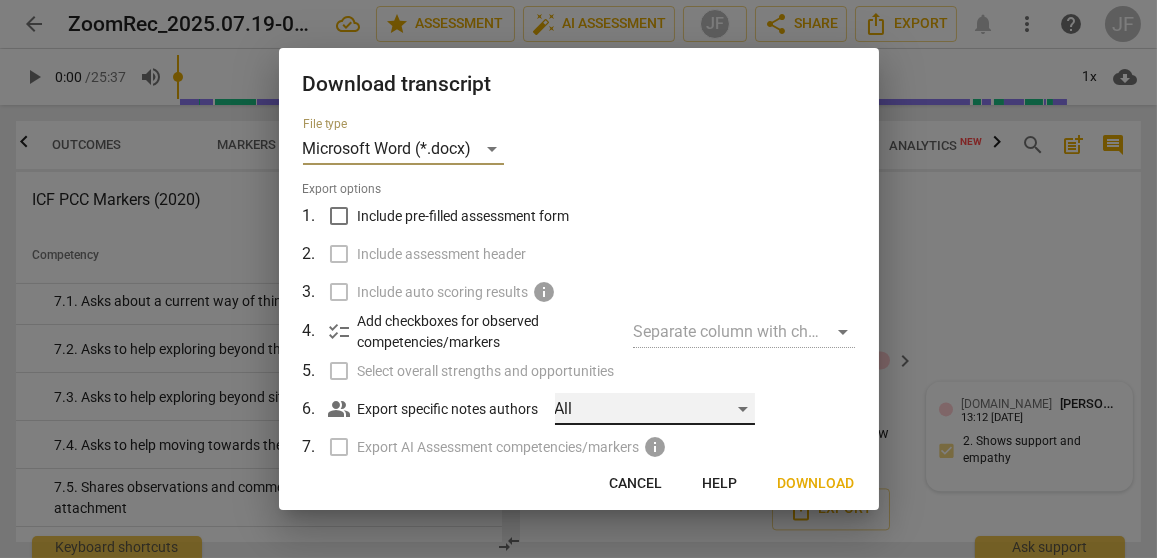 click on "All" at bounding box center (655, 409) 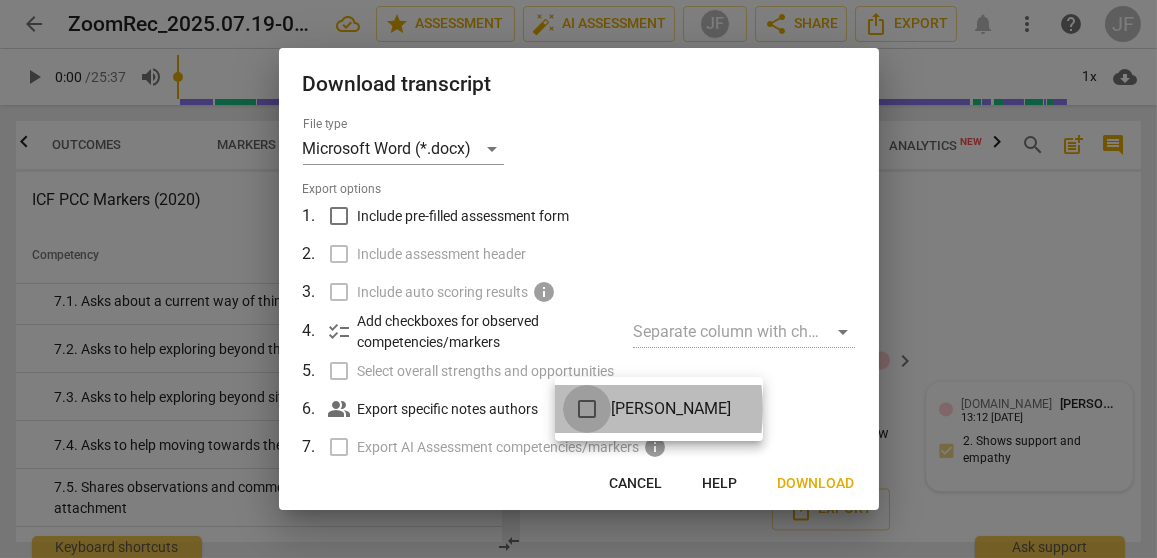 click at bounding box center (587, 409) 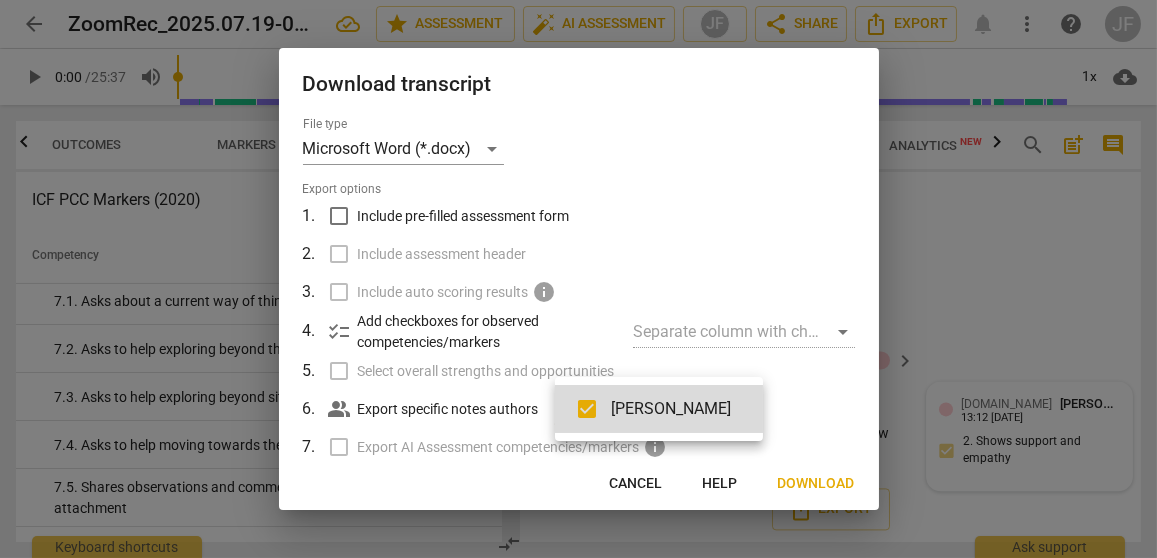 click at bounding box center [578, 279] 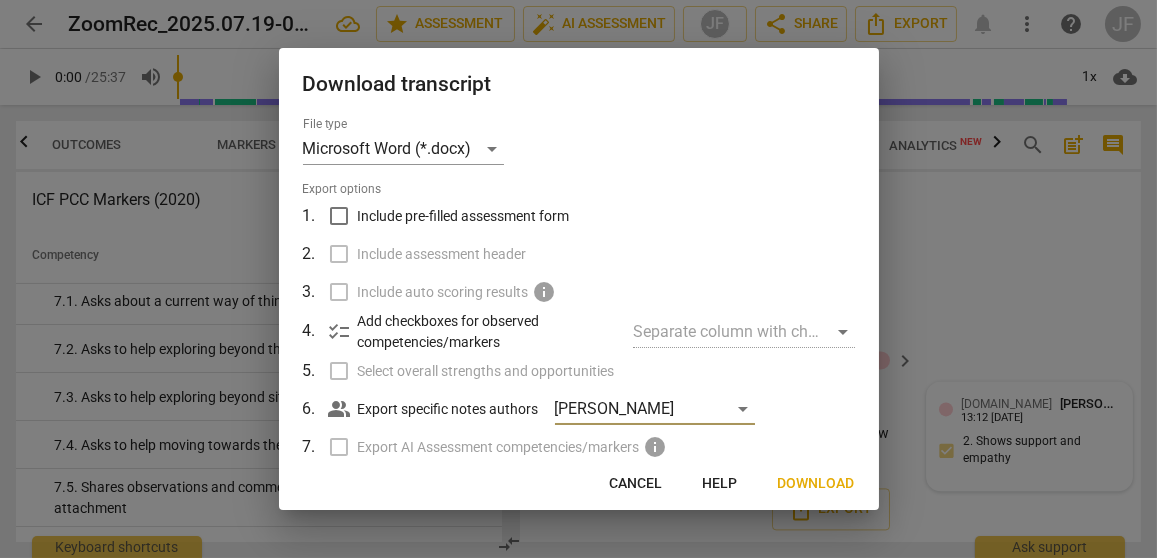 click on "Separate column with check marks" at bounding box center [743, 332] 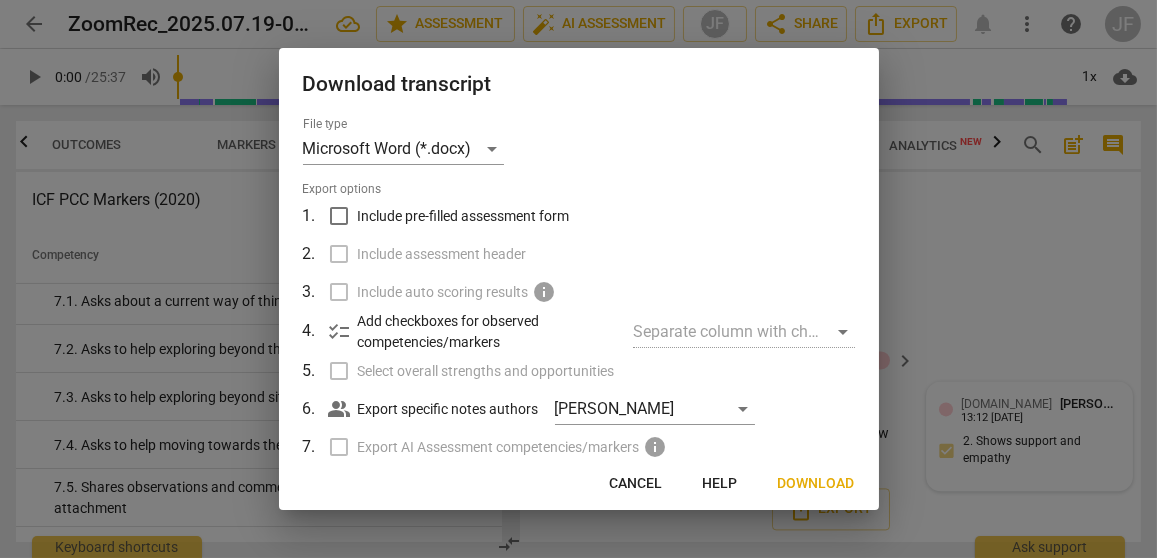 click on "Include pre-filled assessment form" at bounding box center [339, 216] 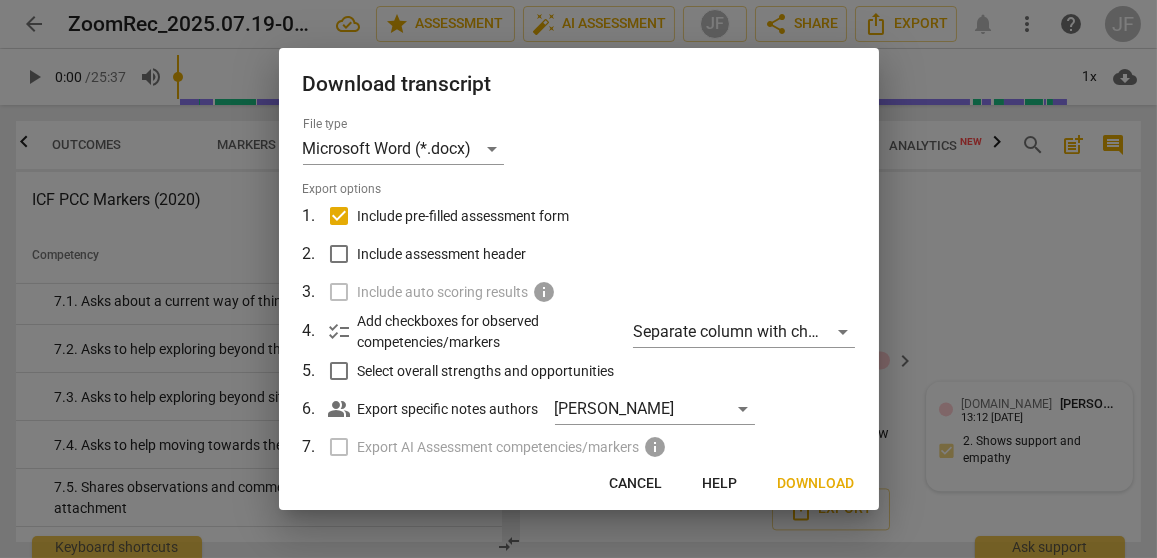 click on "Include assessment header" at bounding box center (339, 254) 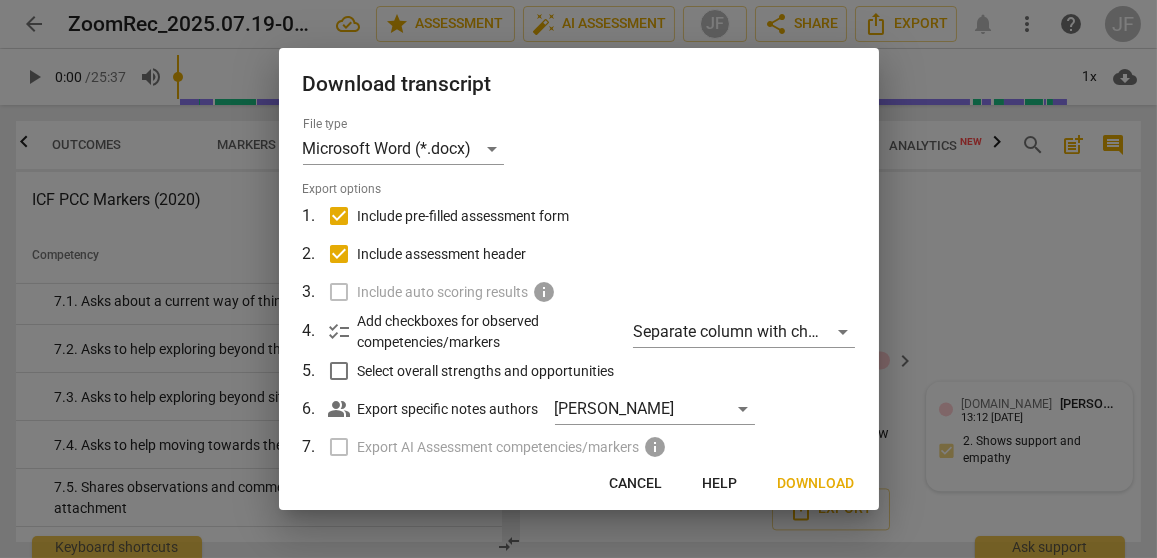 click on "Select overall strengths and opportunities" at bounding box center [339, 371] 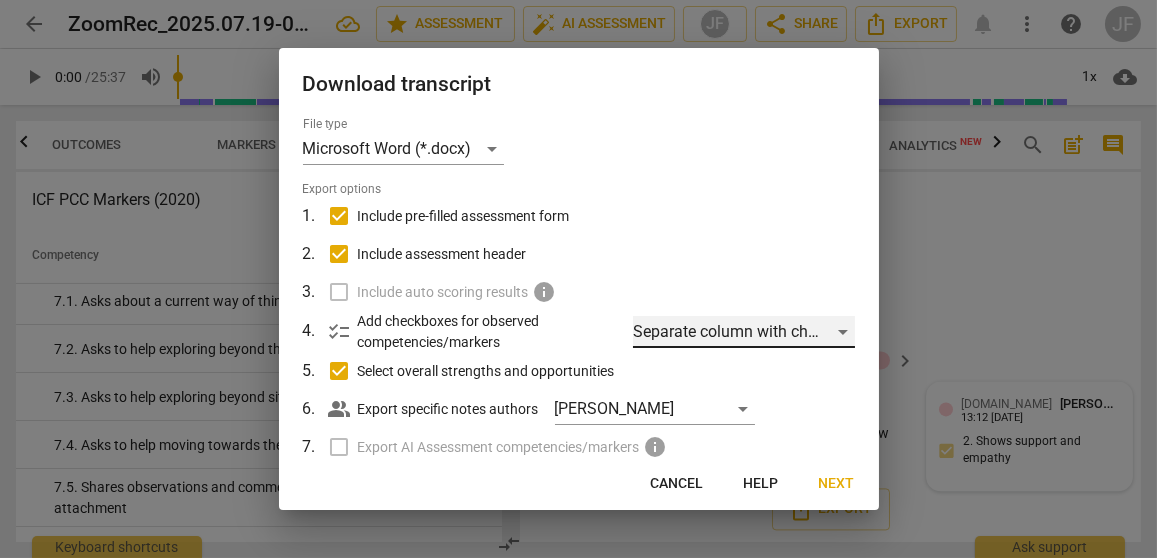 click on "Separate column with check marks" at bounding box center [743, 332] 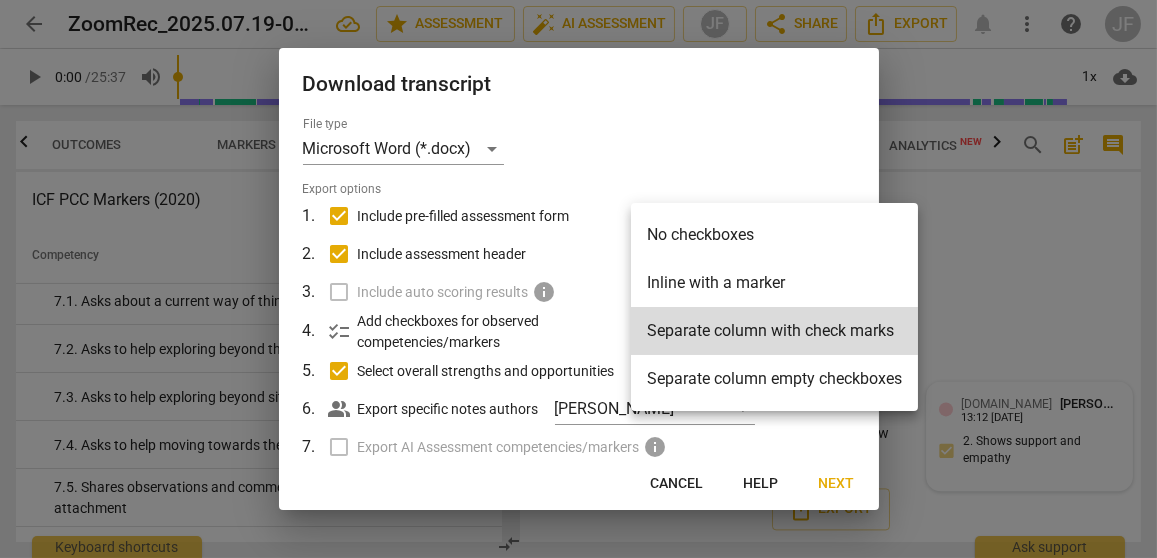 click at bounding box center (578, 279) 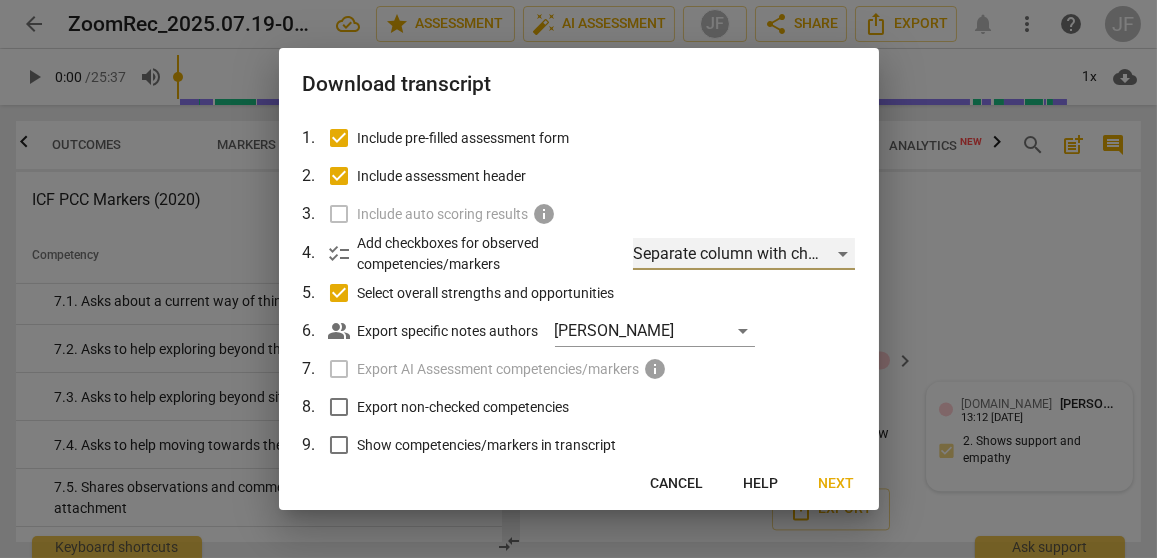 scroll, scrollTop: 199, scrollLeft: 0, axis: vertical 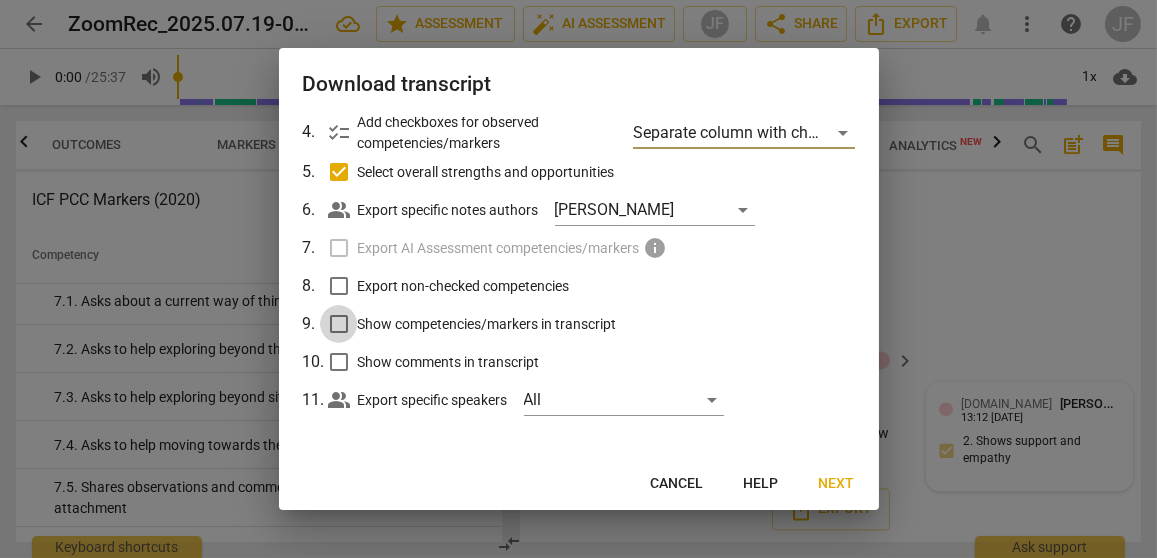 click on "Show competencies/markers in transcript" at bounding box center (339, 324) 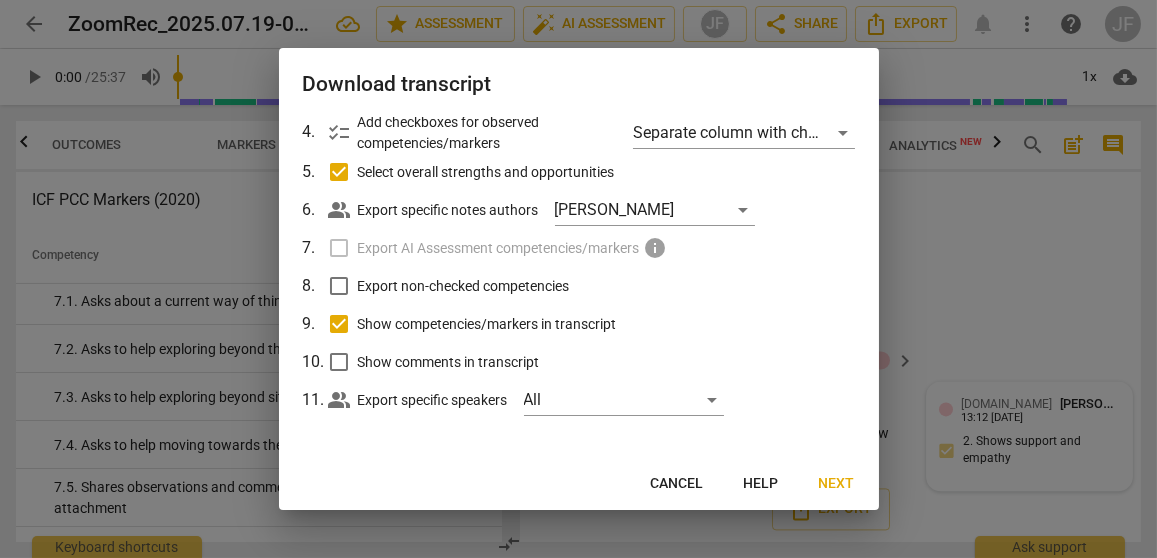click on "Export non-checked competencies" at bounding box center [339, 286] 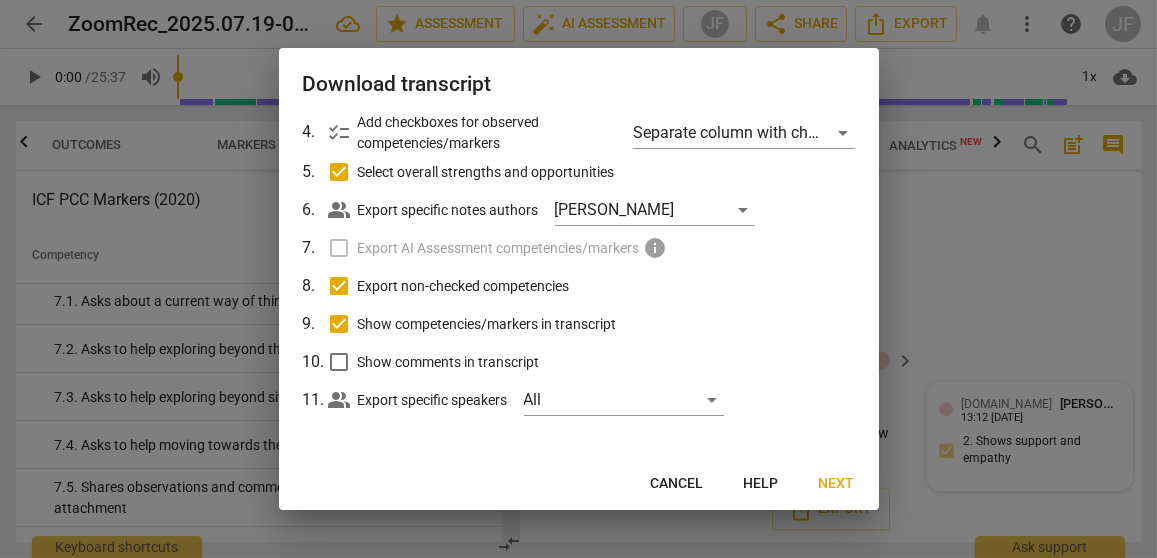 click on "Next" at bounding box center [837, 484] 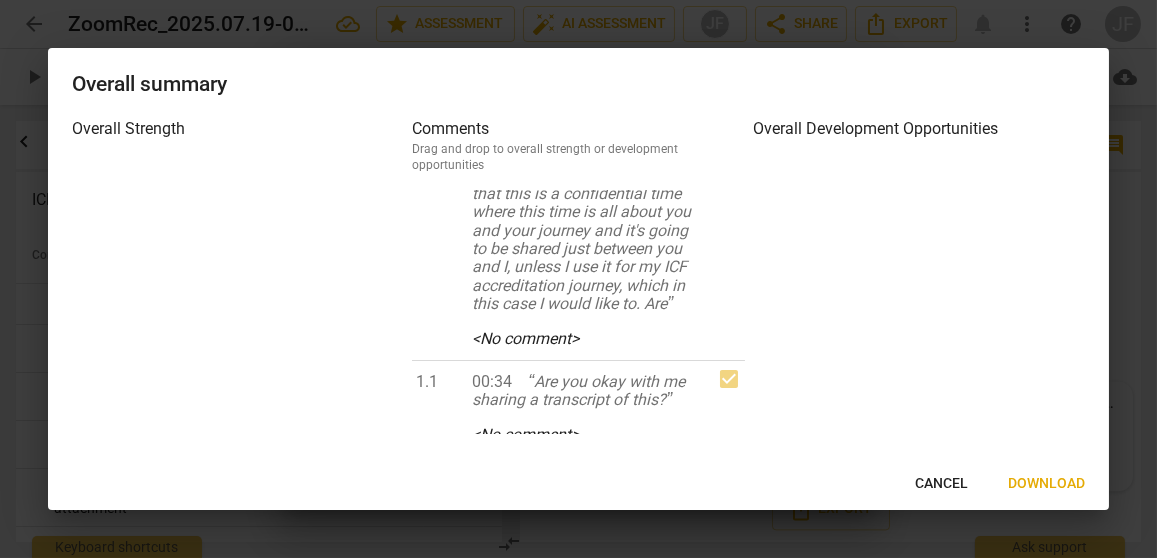 scroll, scrollTop: 0, scrollLeft: 0, axis: both 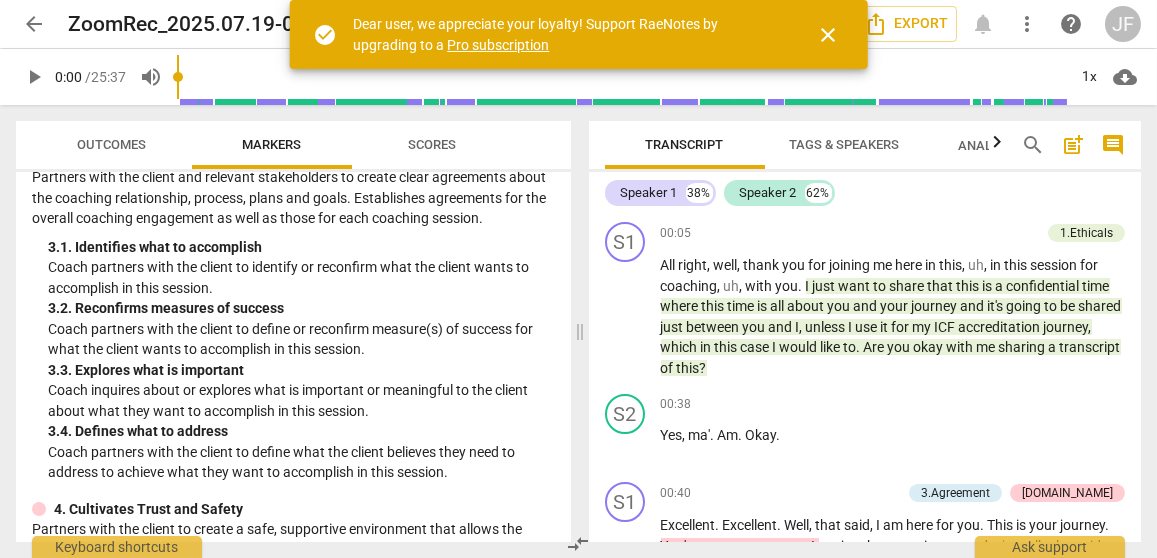 click on "Outcomes" at bounding box center [112, 145] 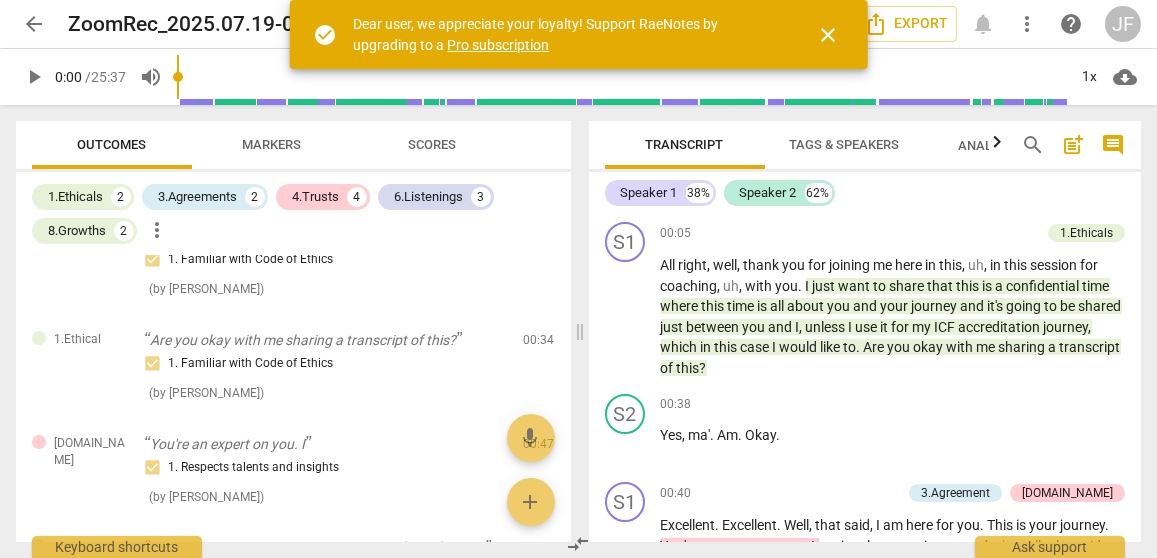 scroll, scrollTop: 141, scrollLeft: 0, axis: vertical 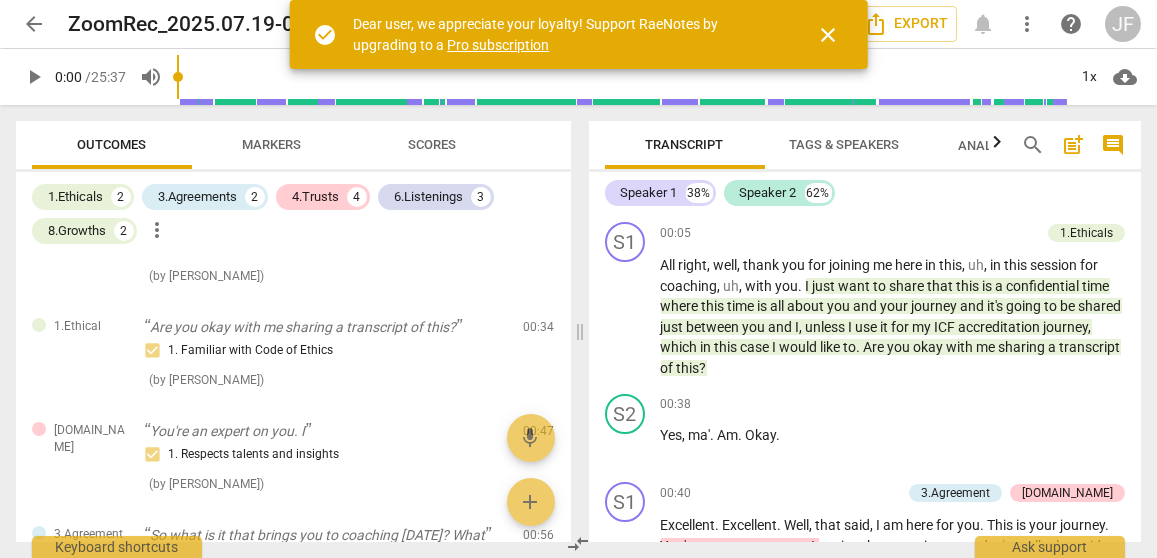 click on "Markers" at bounding box center (272, 145) 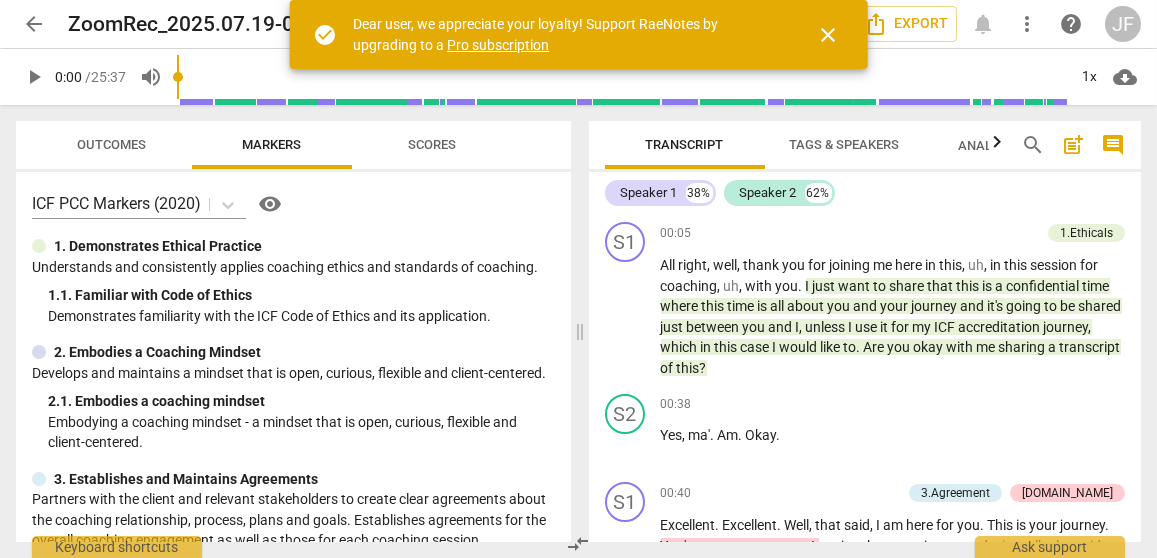 click on "post_add" at bounding box center (1073, 145) 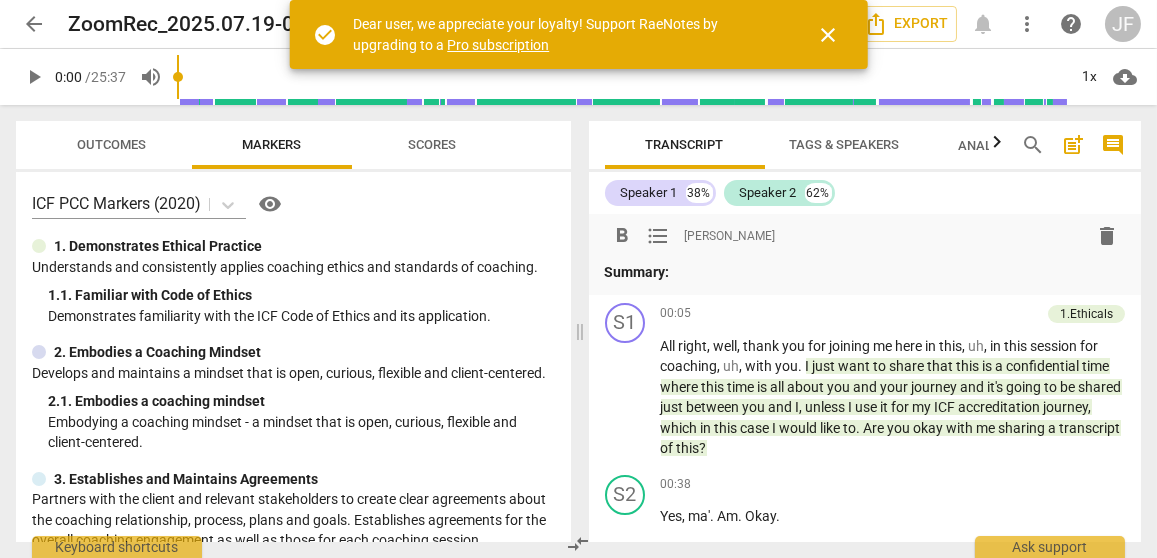 click on "comment" at bounding box center [1113, 145] 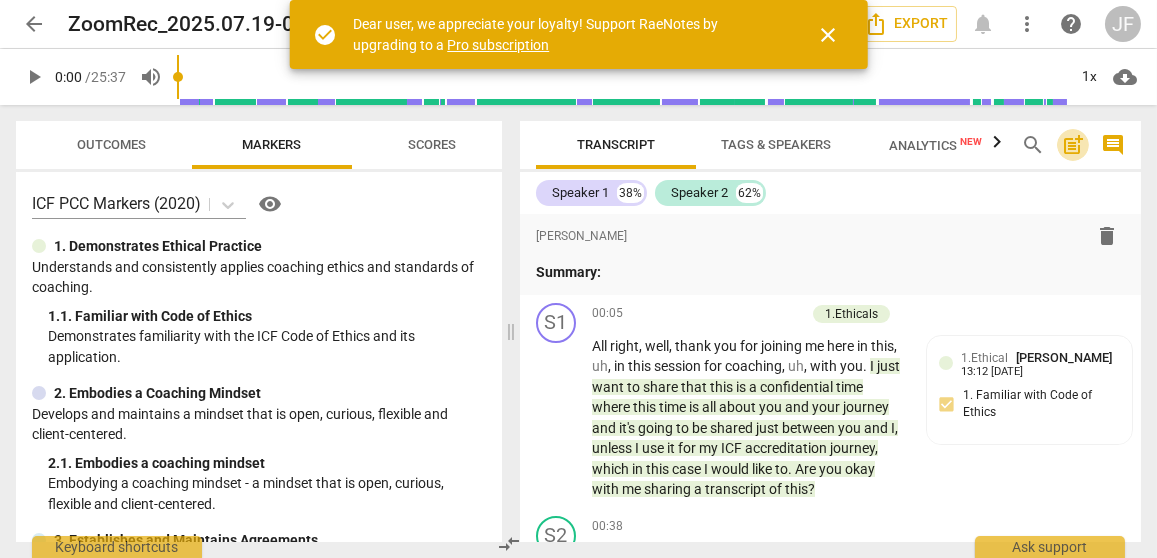 click on "post_add" at bounding box center [1073, 145] 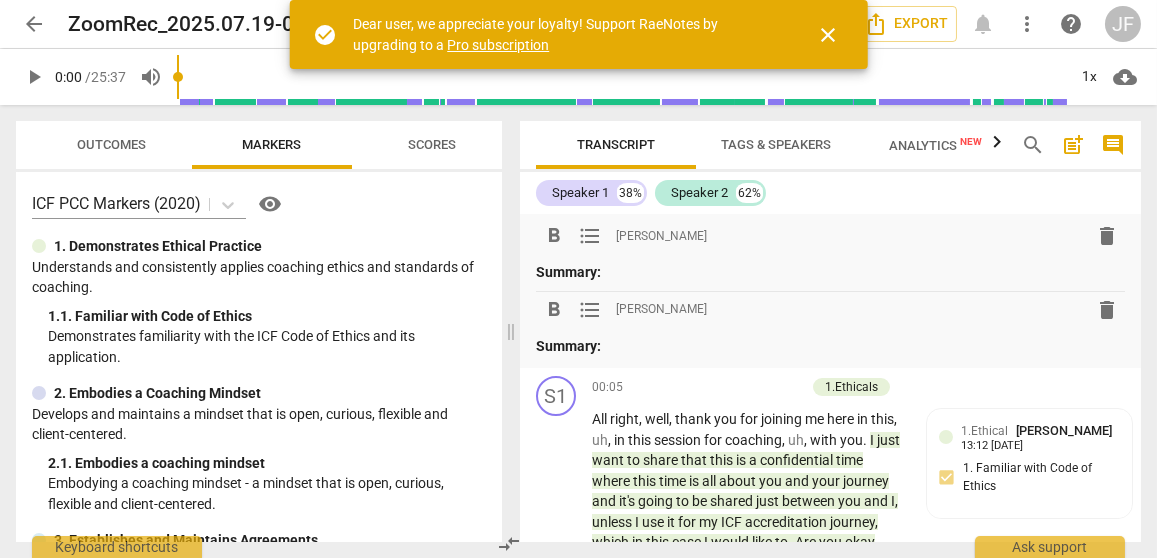 click on "delete" at bounding box center (1107, 236) 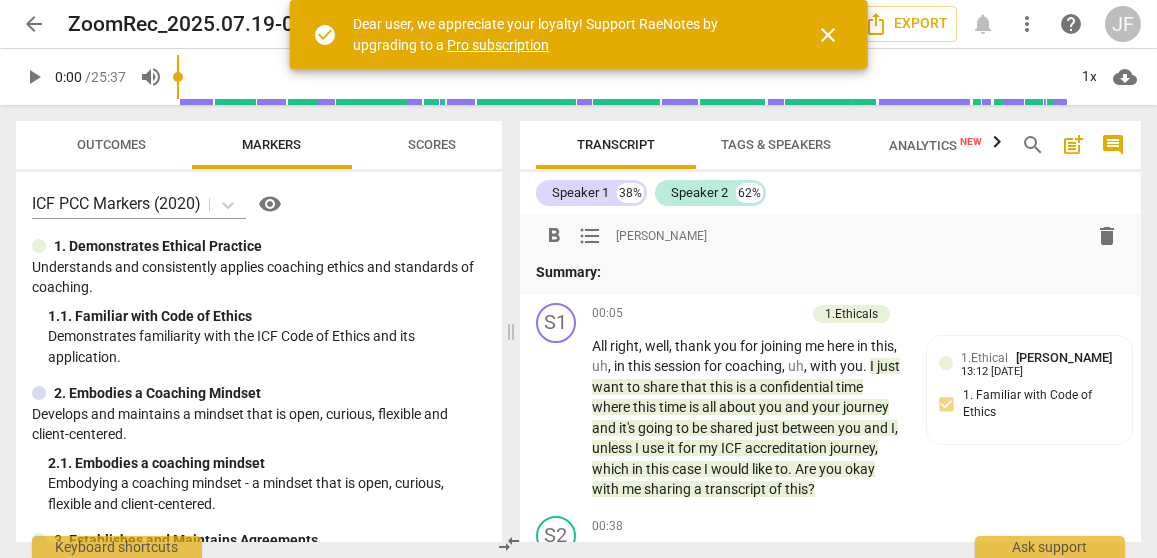 click on "delete" at bounding box center [1107, 236] 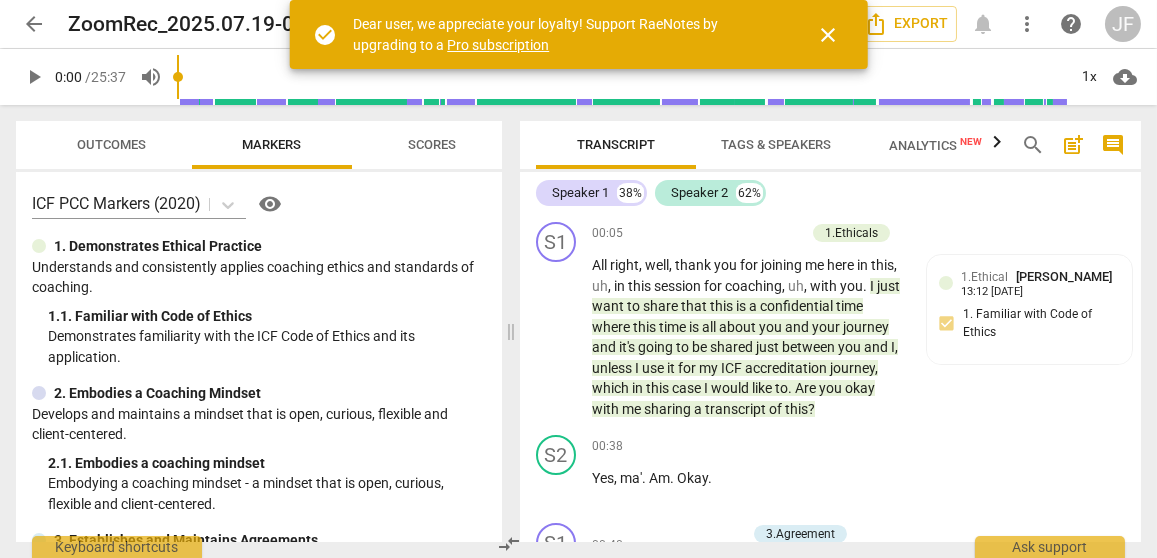 click on "Tags & Speakers" at bounding box center (776, 145) 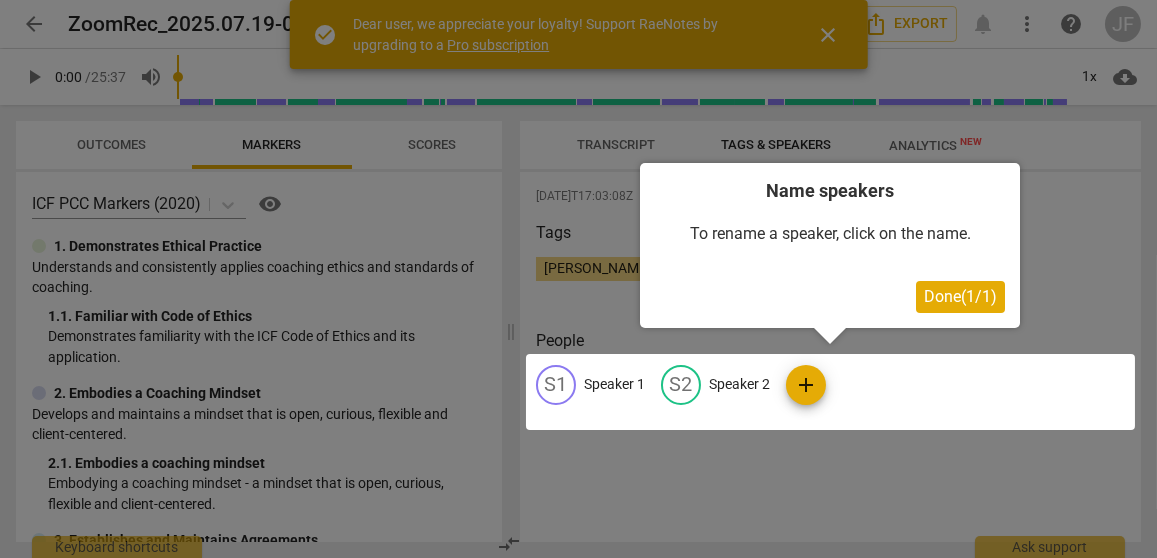 click at bounding box center [830, 392] 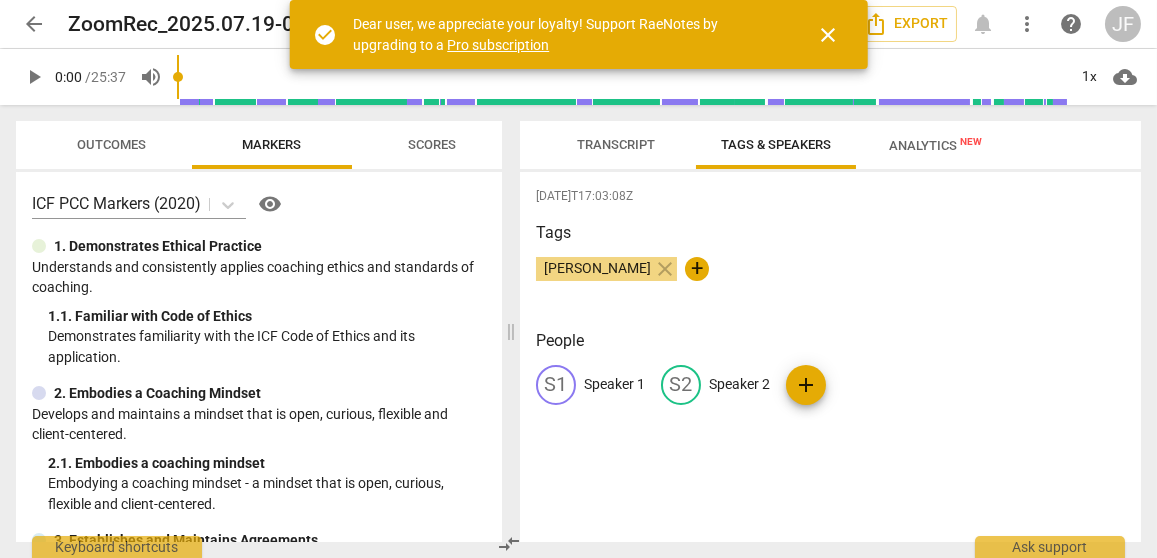 click on "Speaker 2" at bounding box center (739, 384) 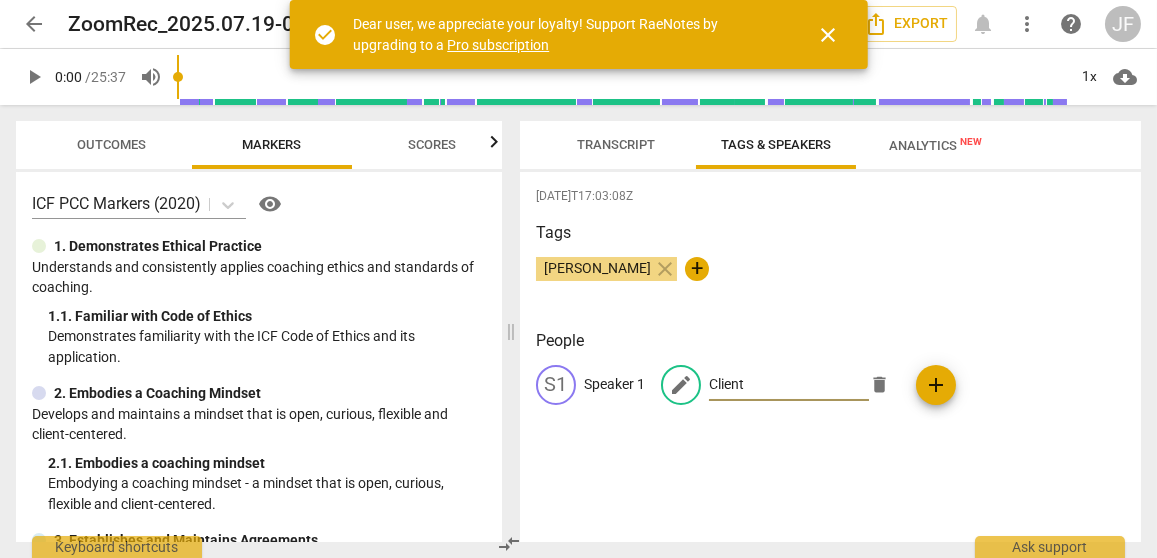 type on "Client" 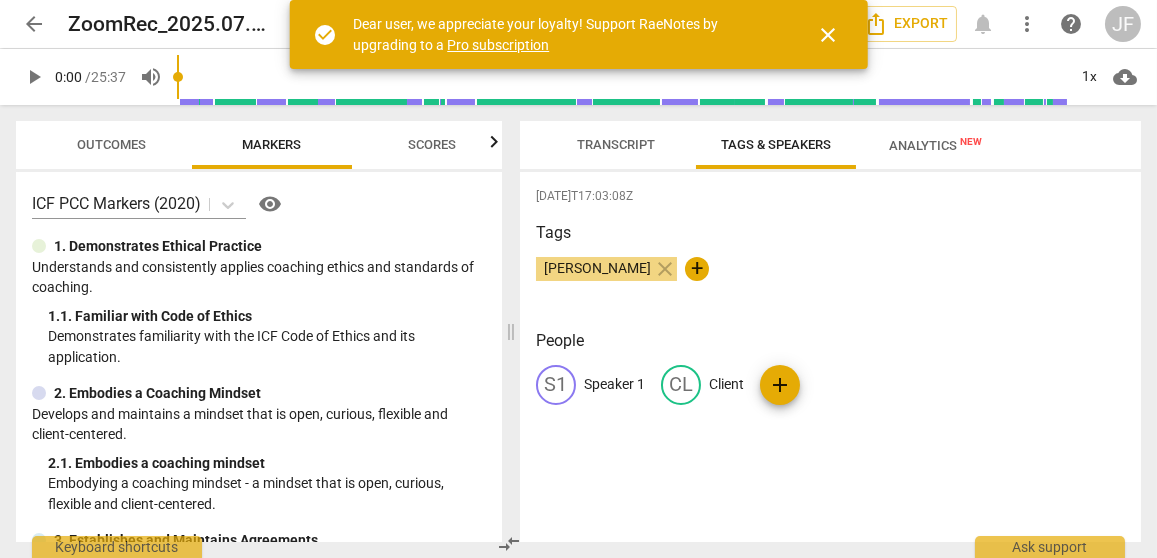 click on "Speaker 1" at bounding box center (614, 384) 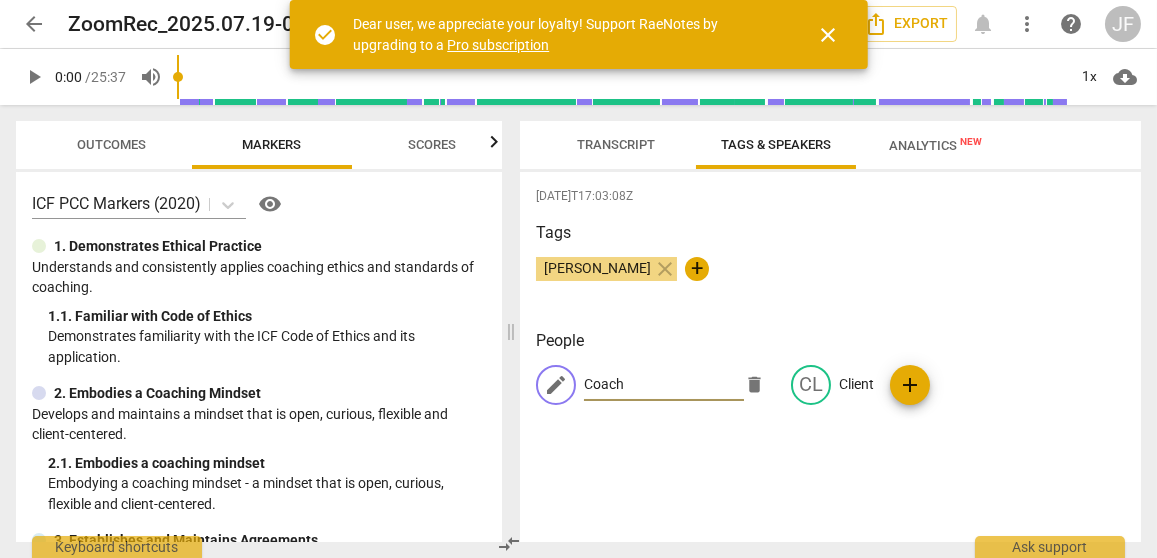 type on "Coach" 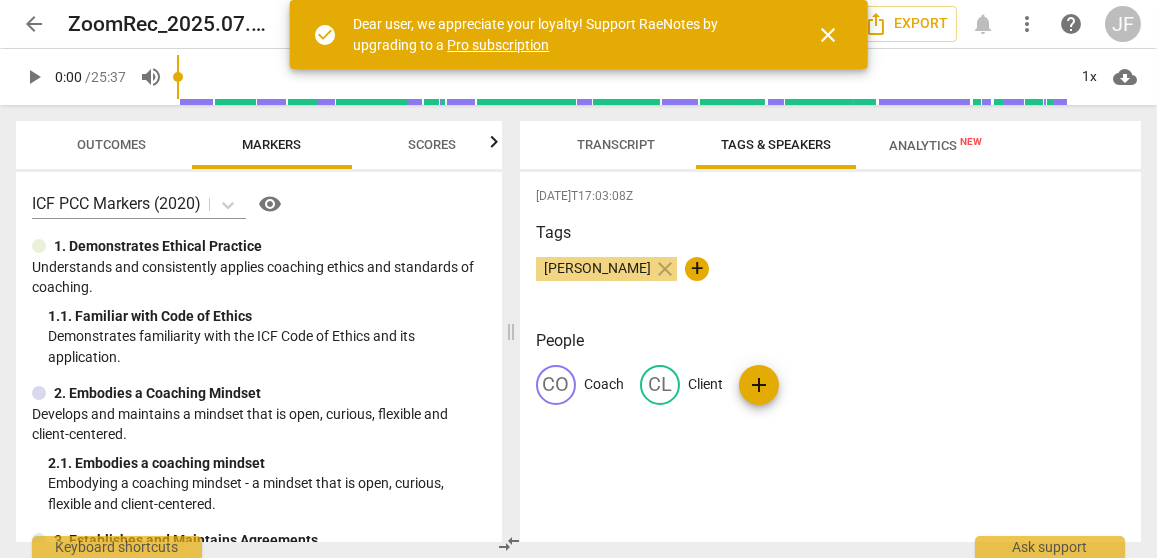click on "Transcript" at bounding box center [616, 145] 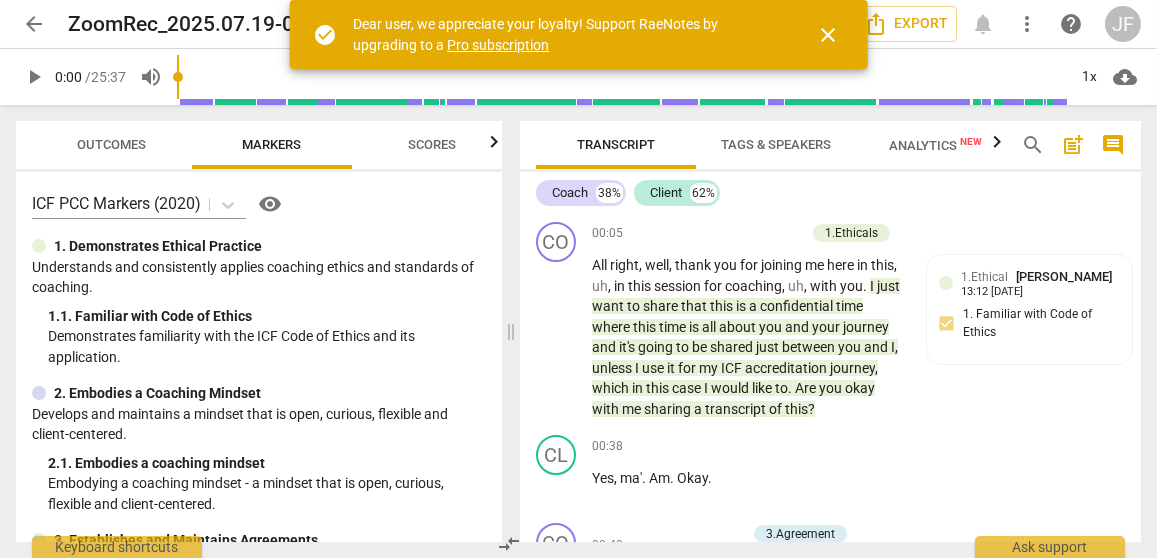 click on "Scores" at bounding box center (432, 144) 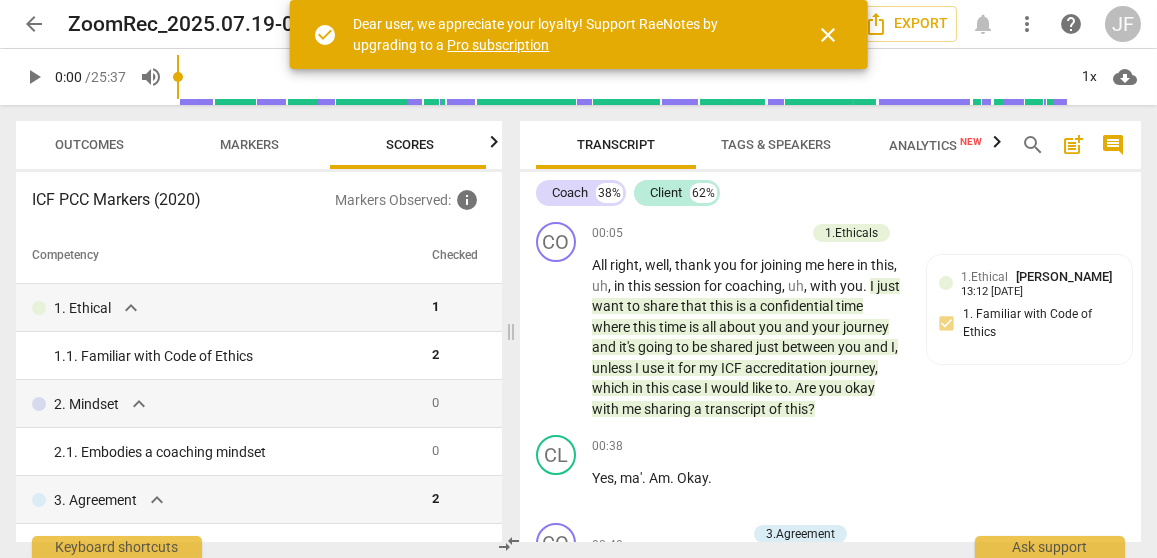 scroll, scrollTop: 0, scrollLeft: 25, axis: horizontal 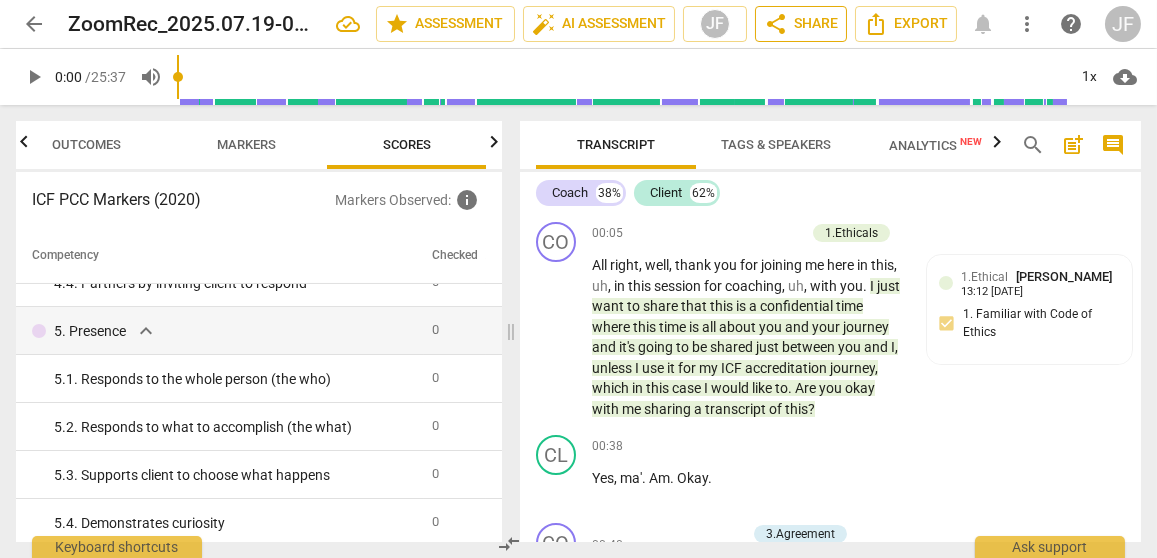 click on "share    Share" at bounding box center (801, 24) 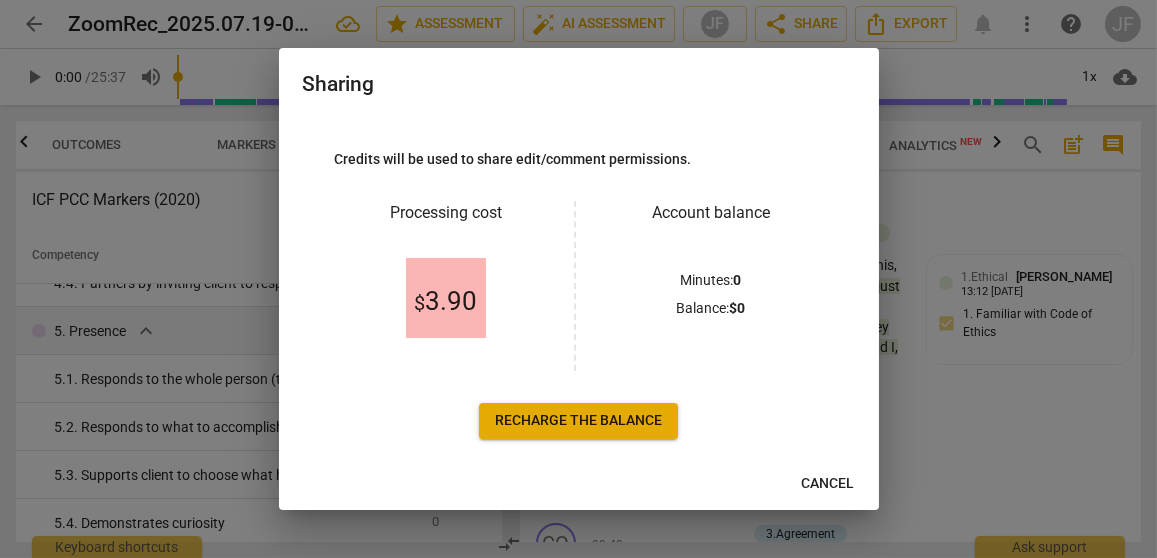click on "Cancel" at bounding box center [828, 484] 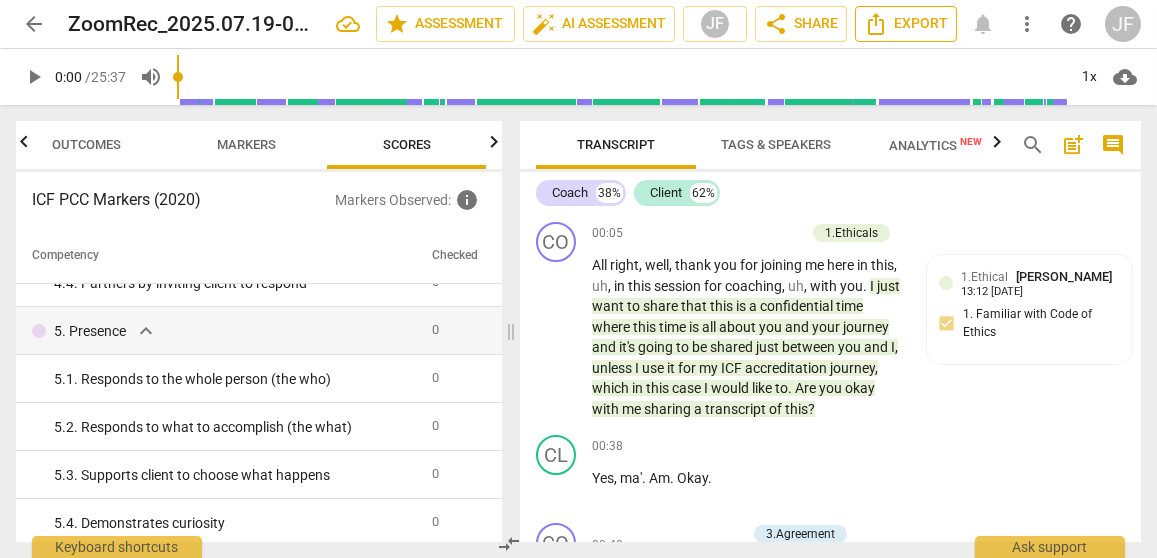 click on "Export" at bounding box center (906, 24) 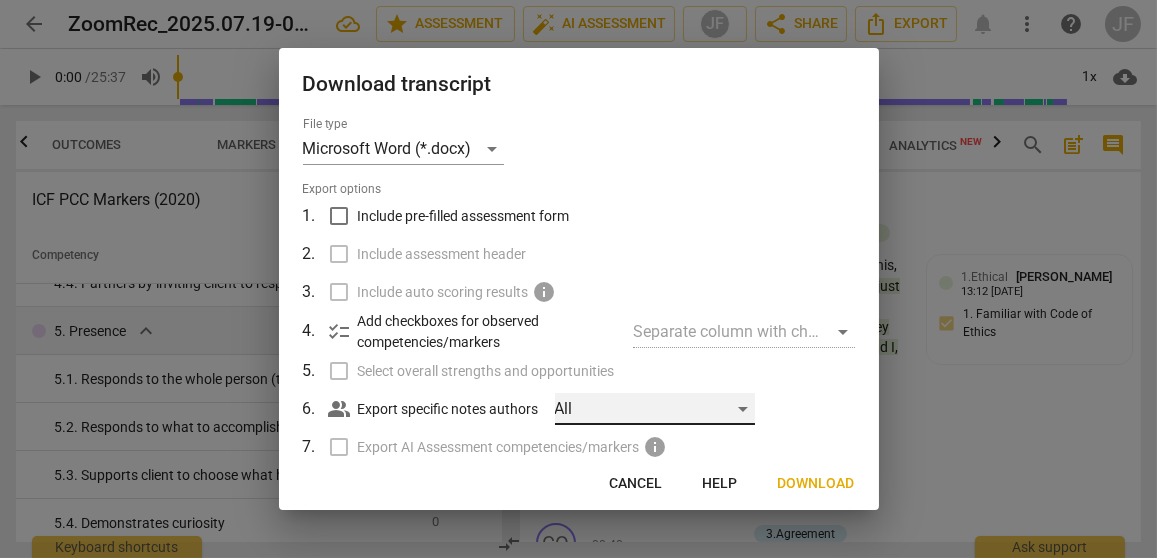 click on "All" at bounding box center [655, 409] 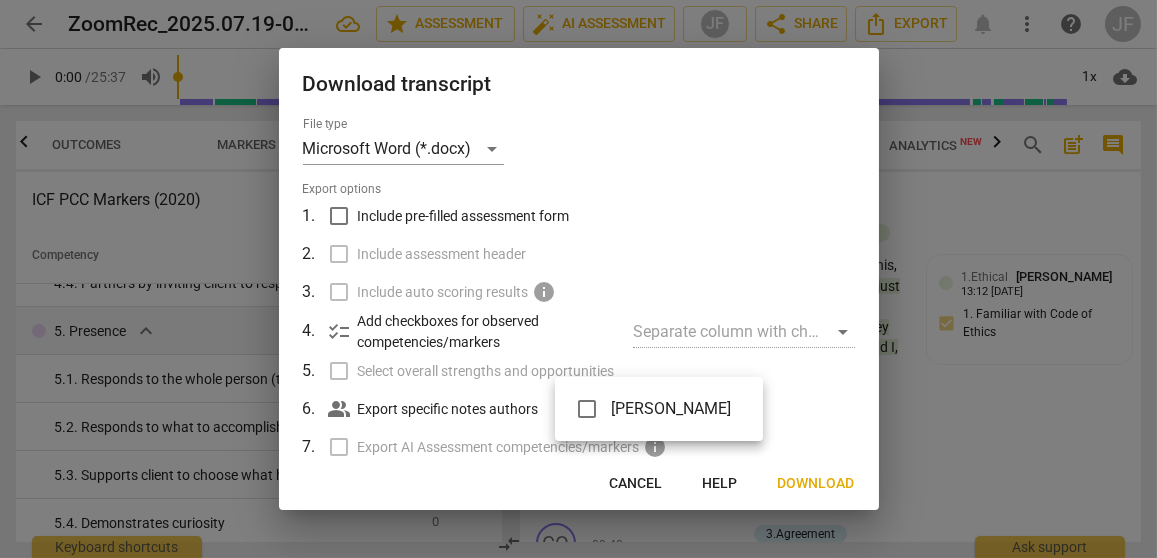 click at bounding box center (578, 279) 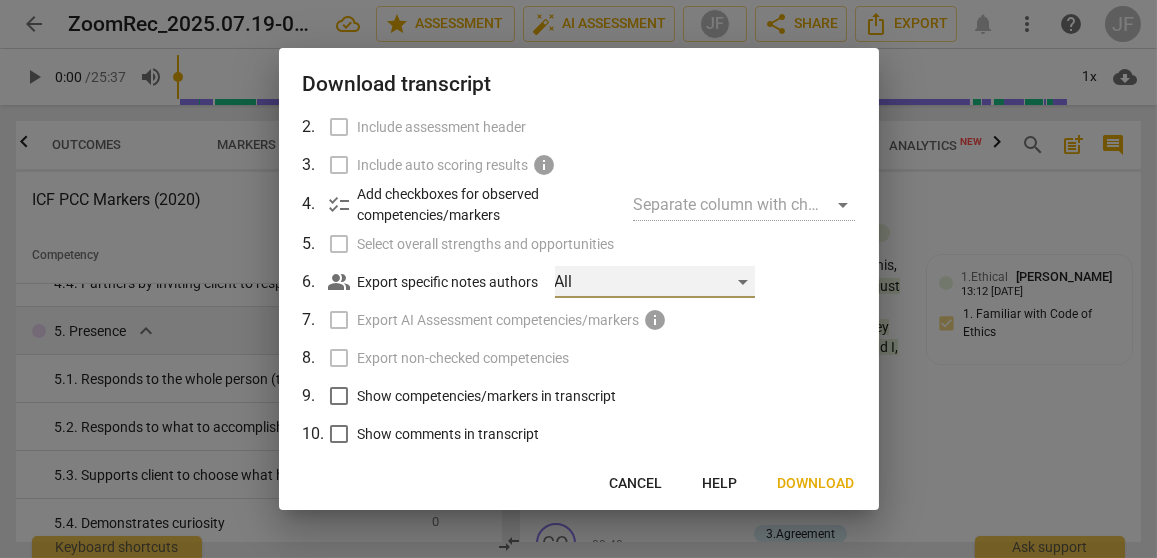scroll, scrollTop: 199, scrollLeft: 0, axis: vertical 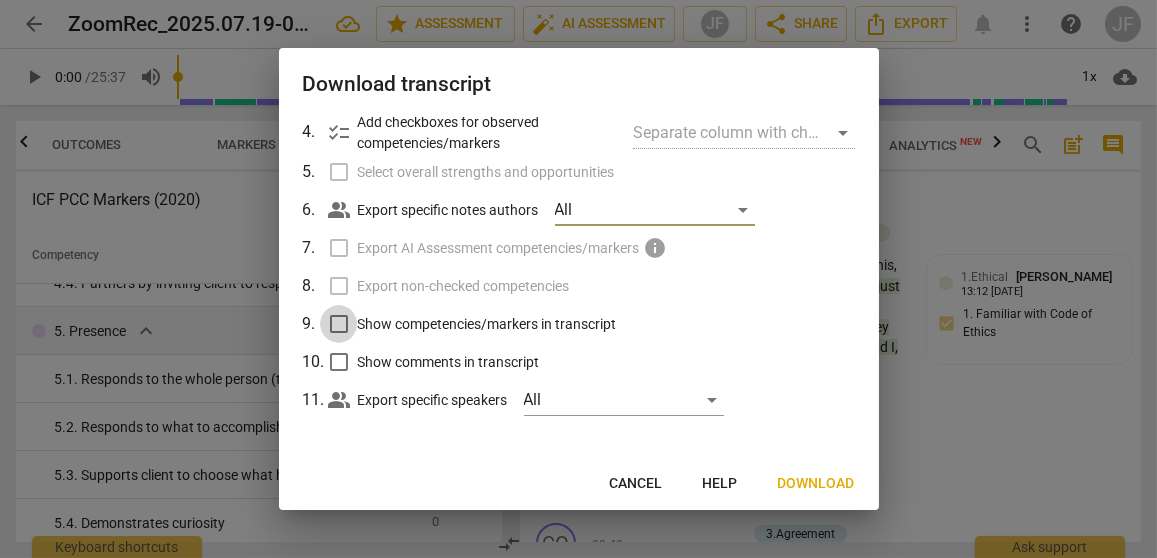 click on "Show competencies/markers in transcript" at bounding box center (339, 324) 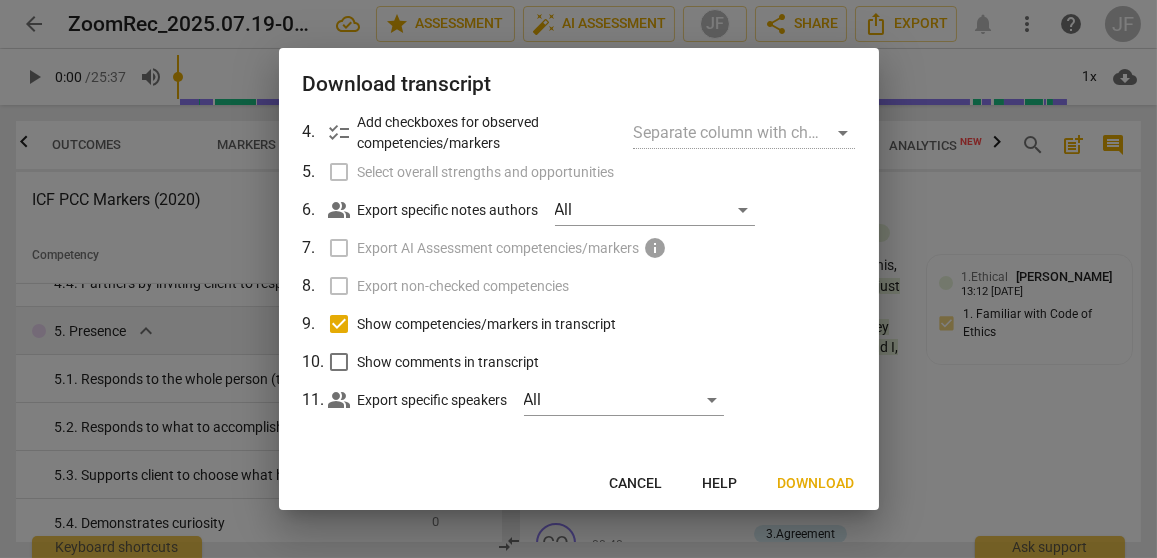 scroll, scrollTop: 192, scrollLeft: 0, axis: vertical 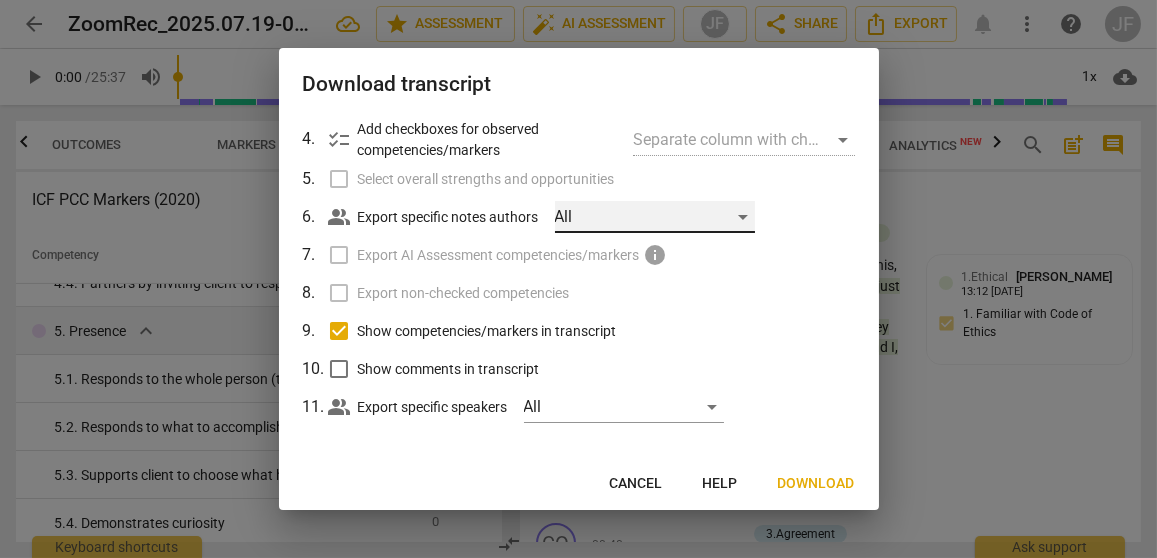 click on "All" at bounding box center [655, 217] 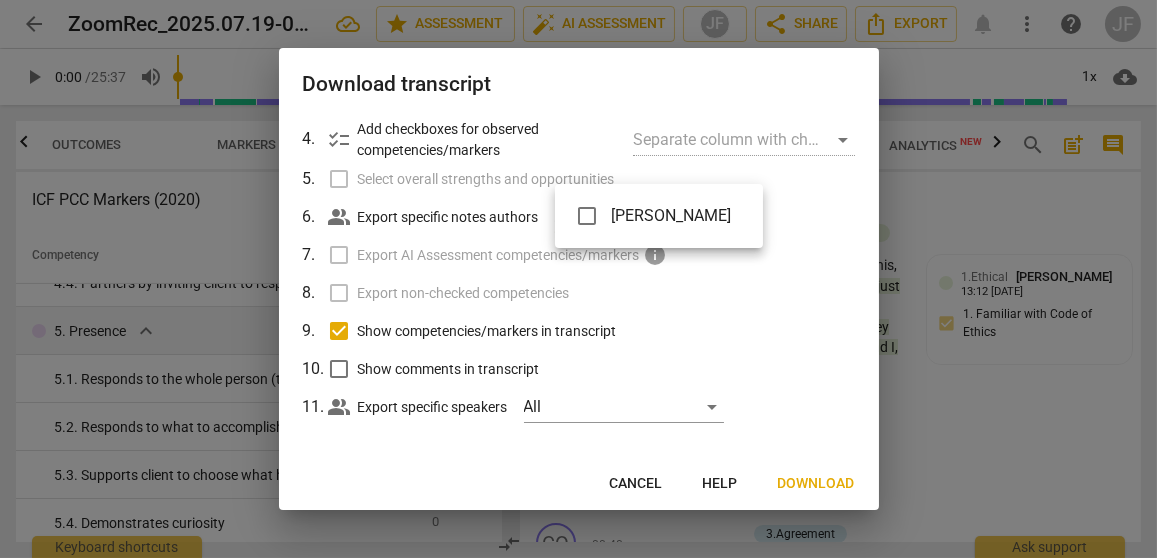 click at bounding box center (578, 279) 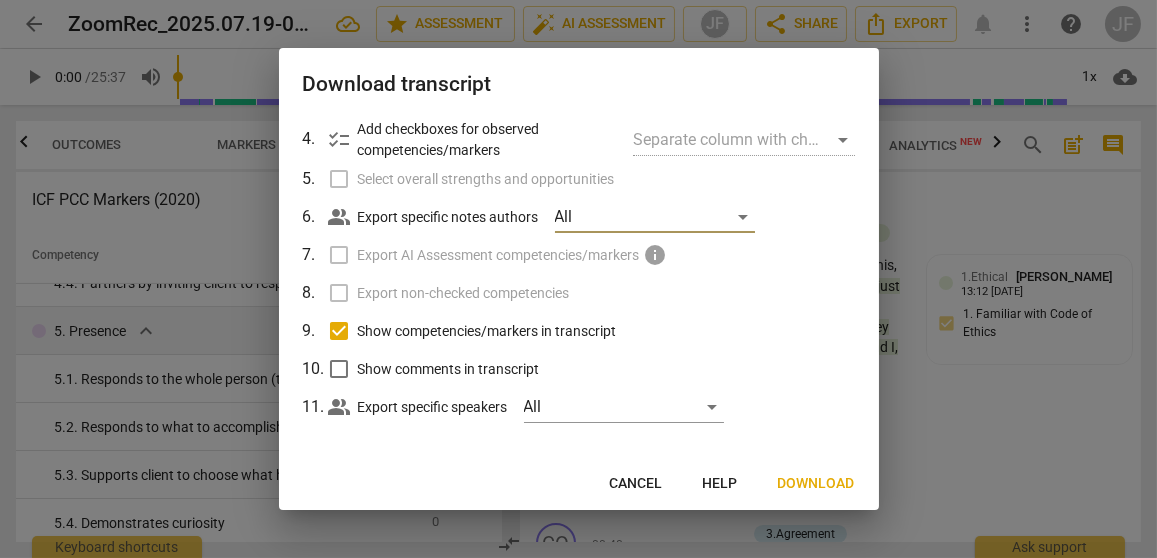 click on "Download" at bounding box center (816, 484) 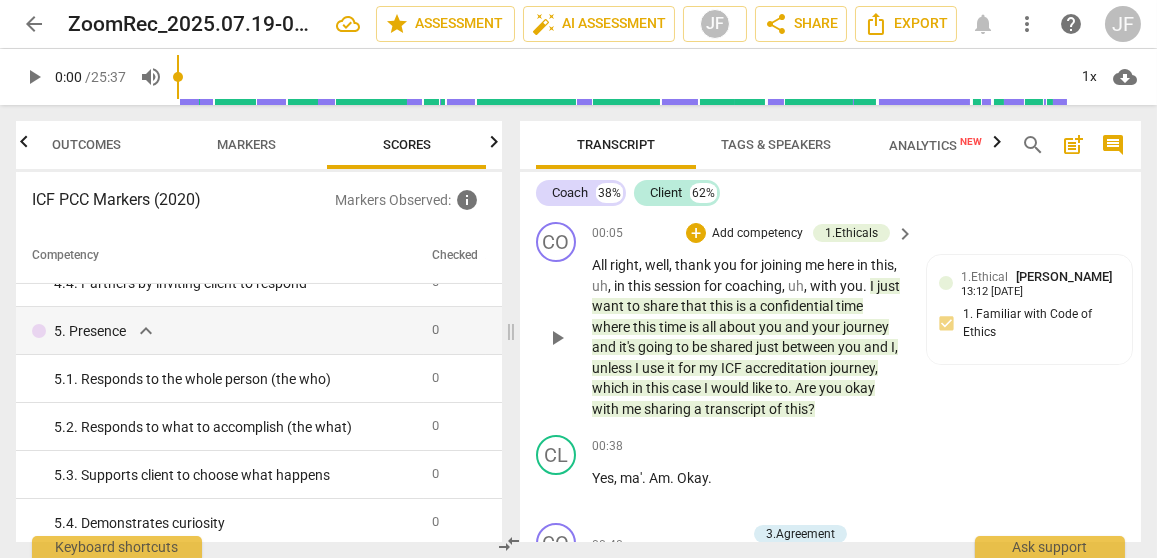 click on "to" at bounding box center (635, 306) 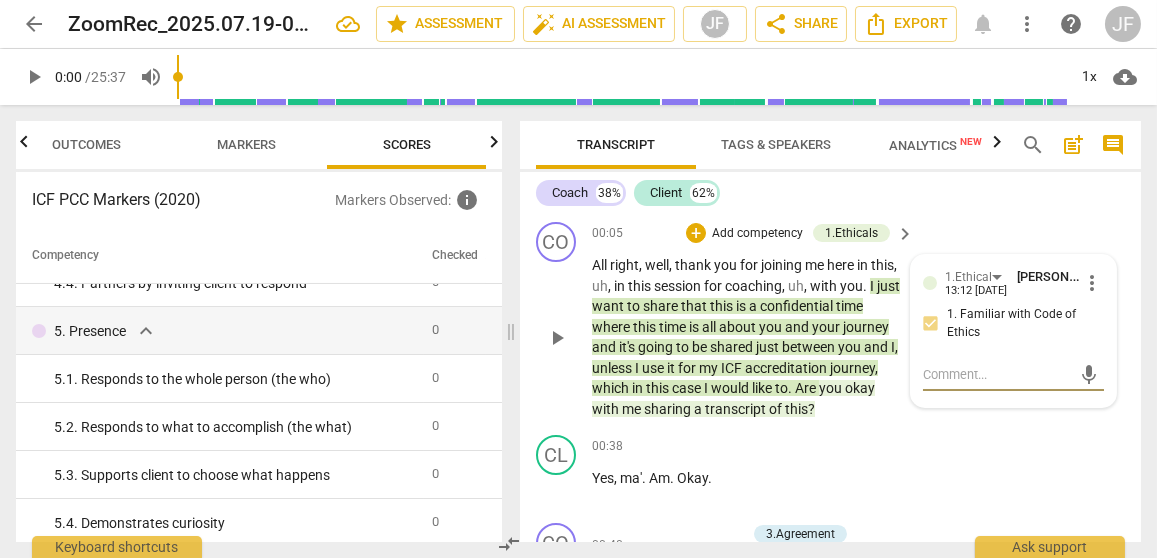 click on "where" at bounding box center (612, 327) 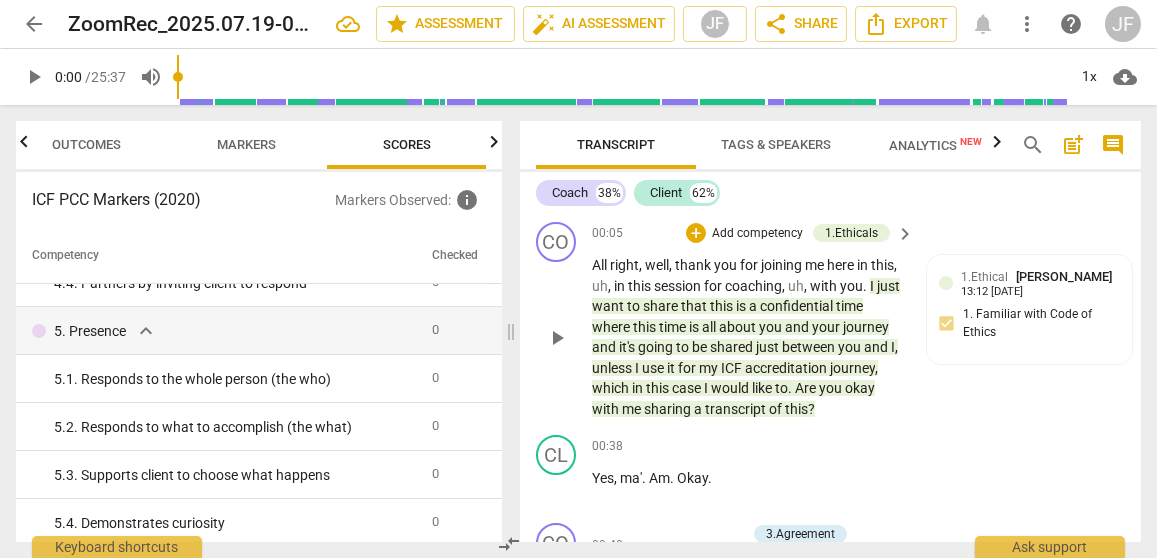 click on "play_arrow" at bounding box center [557, 338] 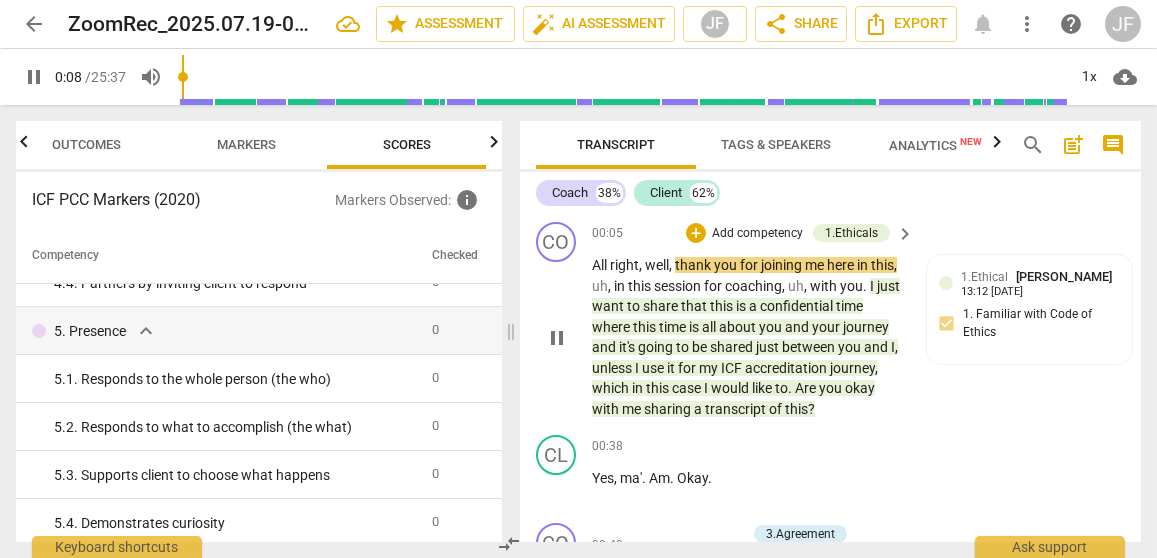 click on "pause" at bounding box center (557, 338) 